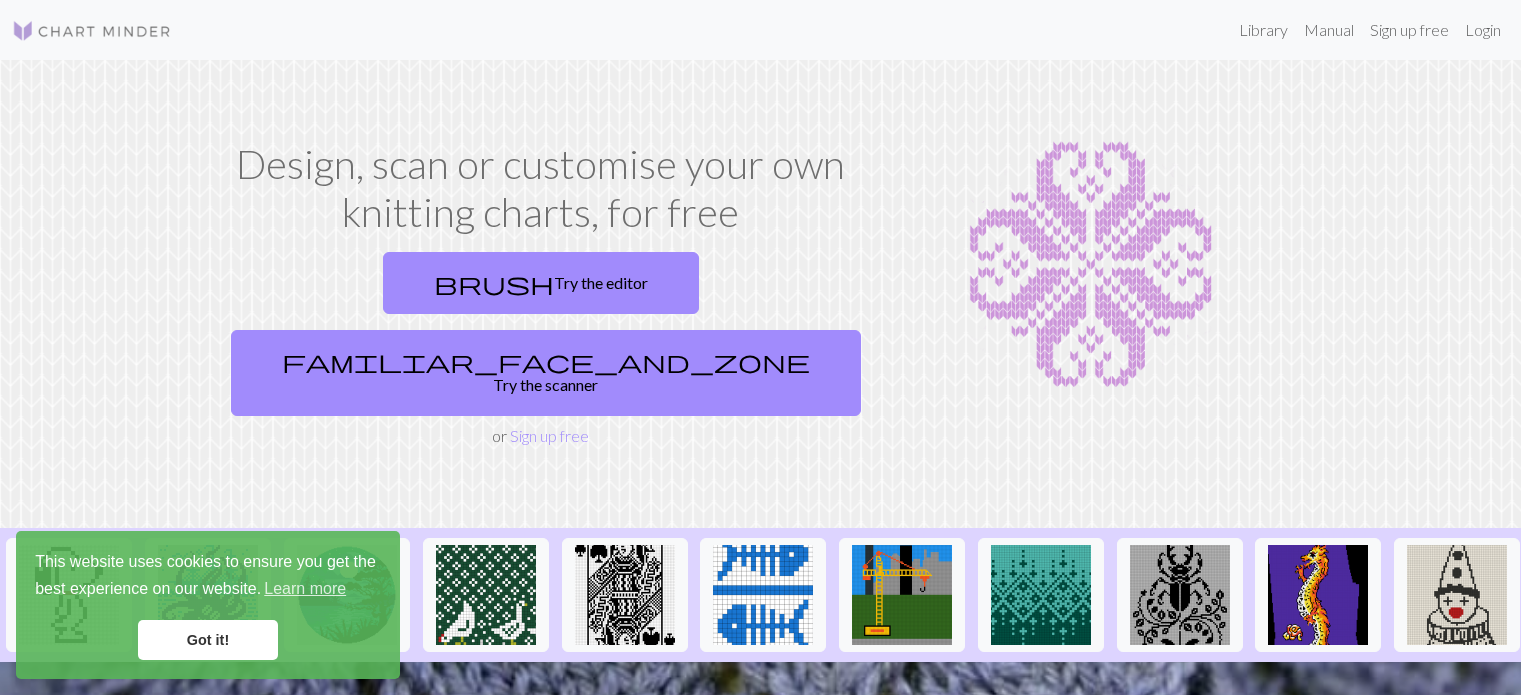 scroll, scrollTop: 0, scrollLeft: 0, axis: both 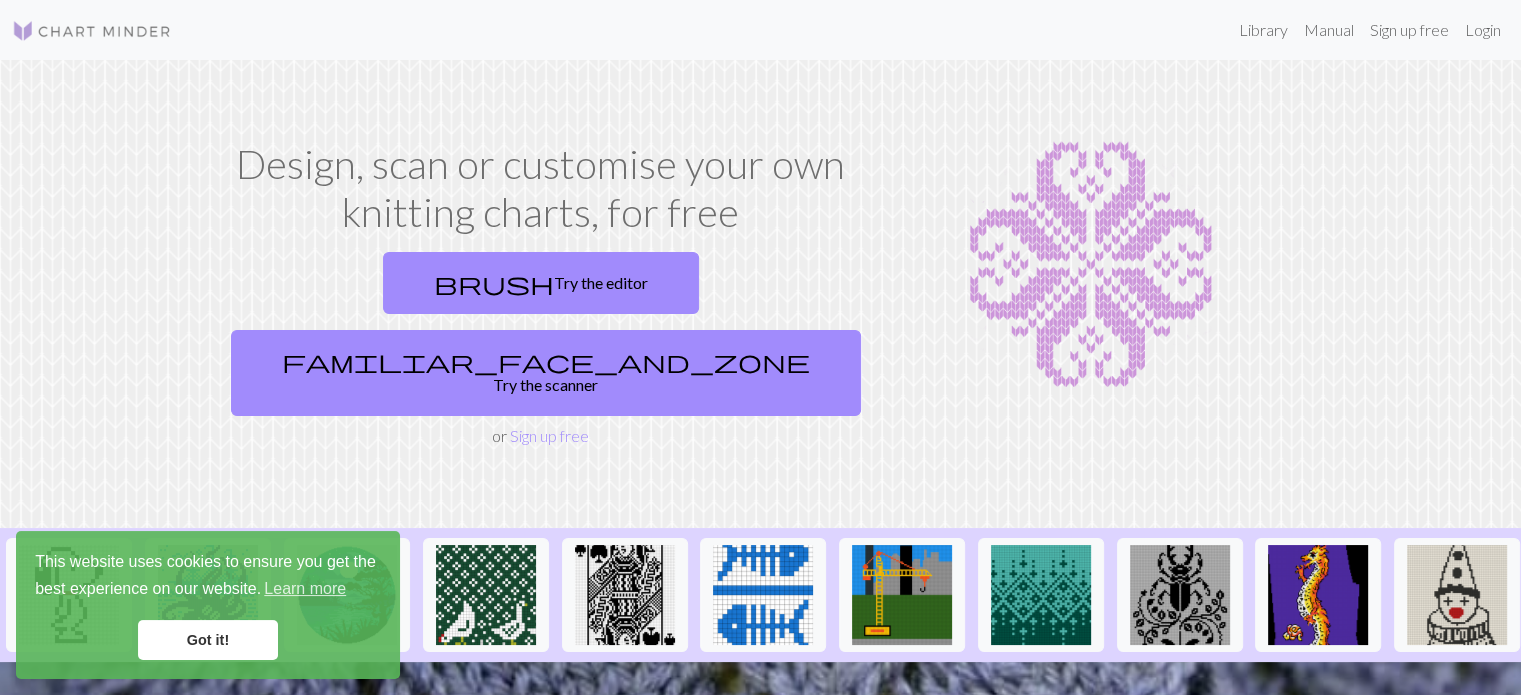 click on "Design, scan or customise your own knitting charts, for free brush  Try the editor familiar_face_and_zone  Try the scanner or   Sign up free" at bounding box center (760, 294) 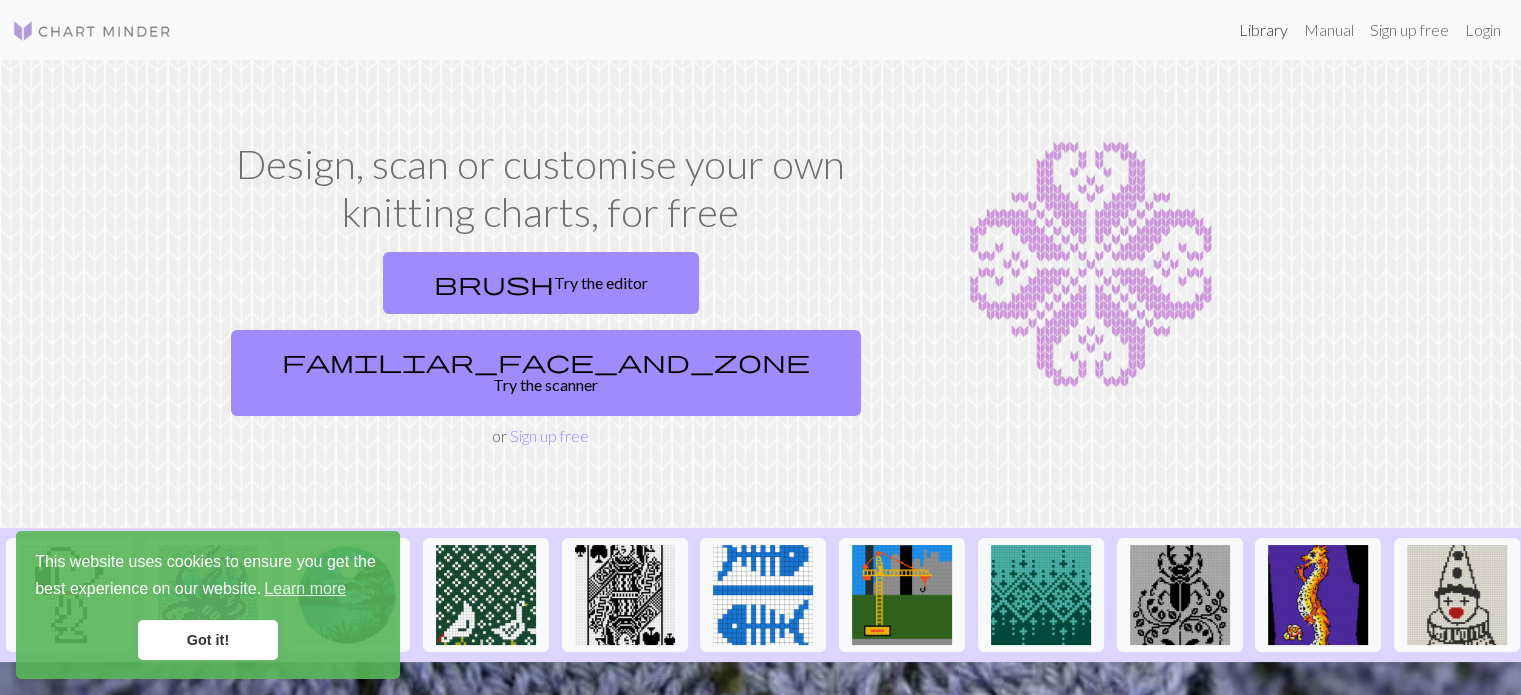 click on "Library" at bounding box center [1263, 30] 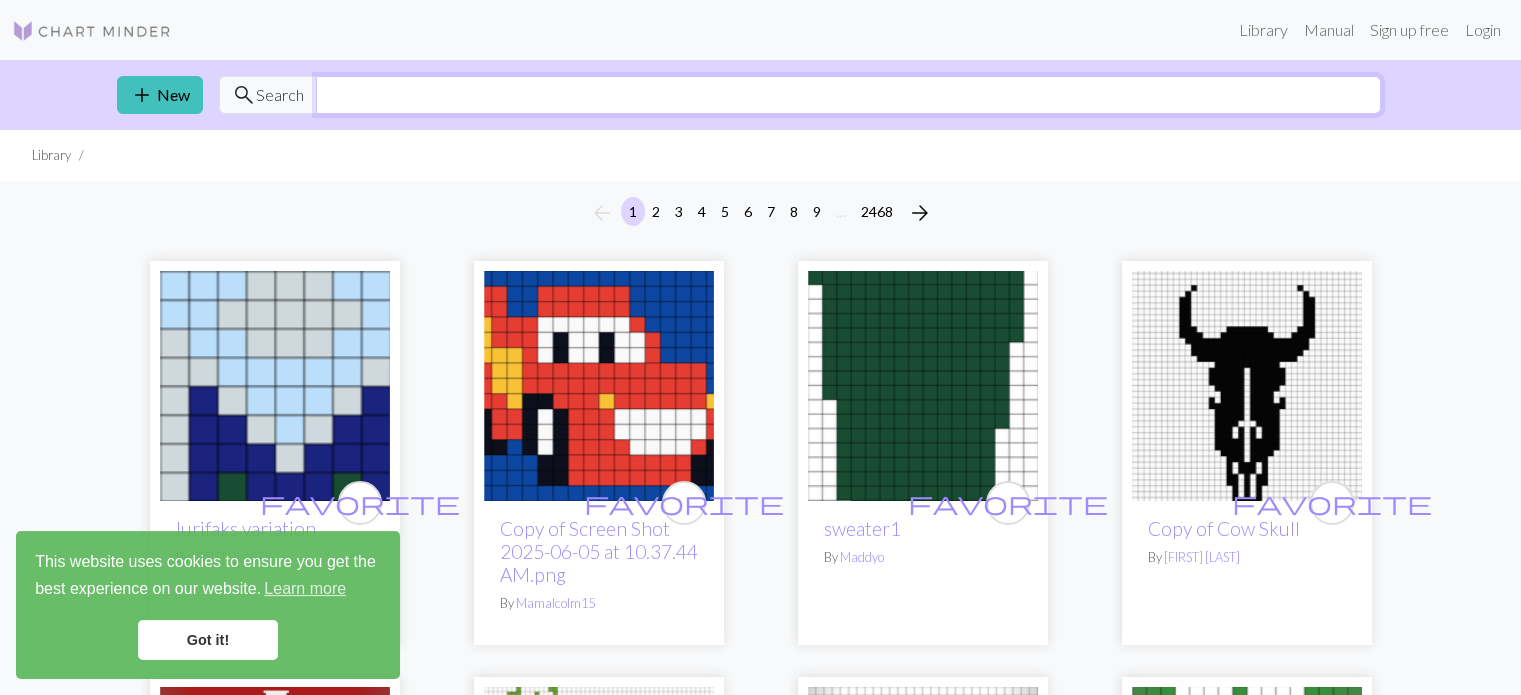 click at bounding box center (848, 95) 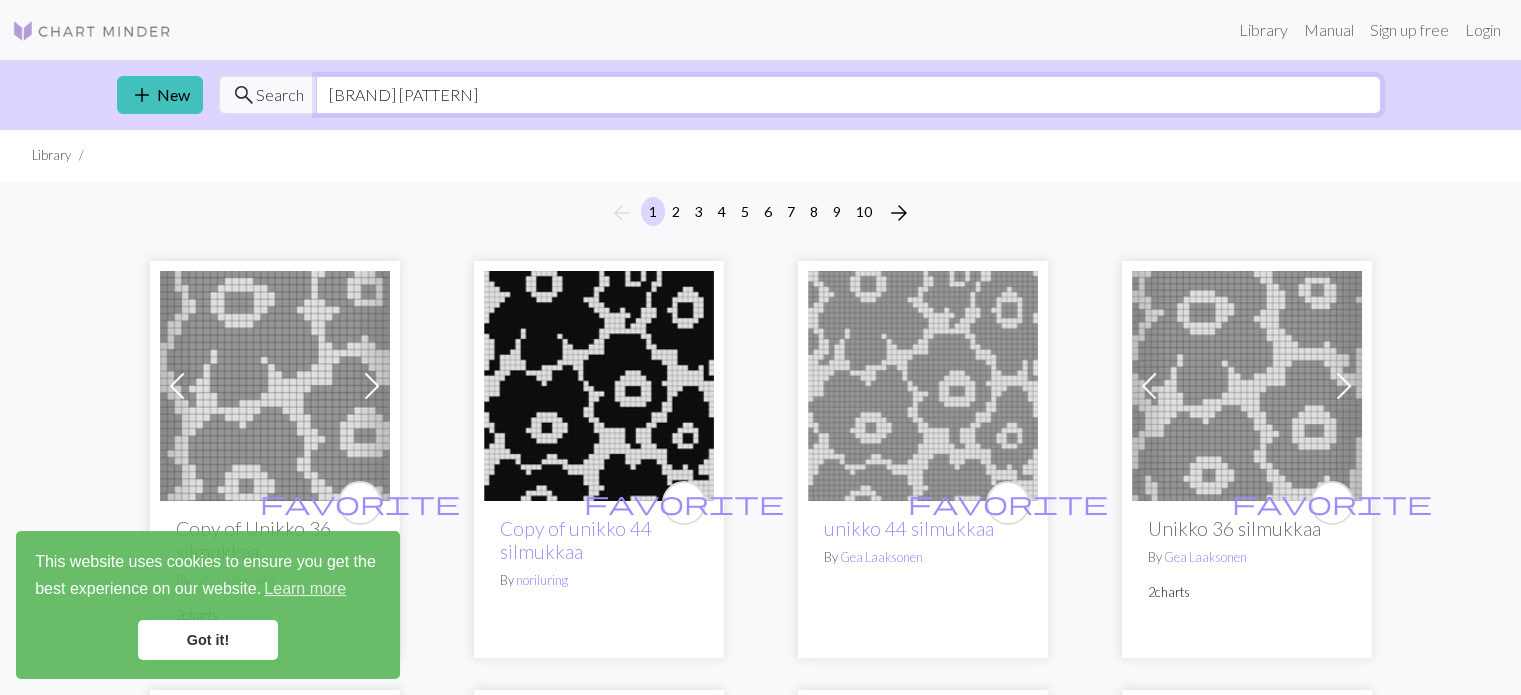 type on "[BRAND] [PATTERN]" 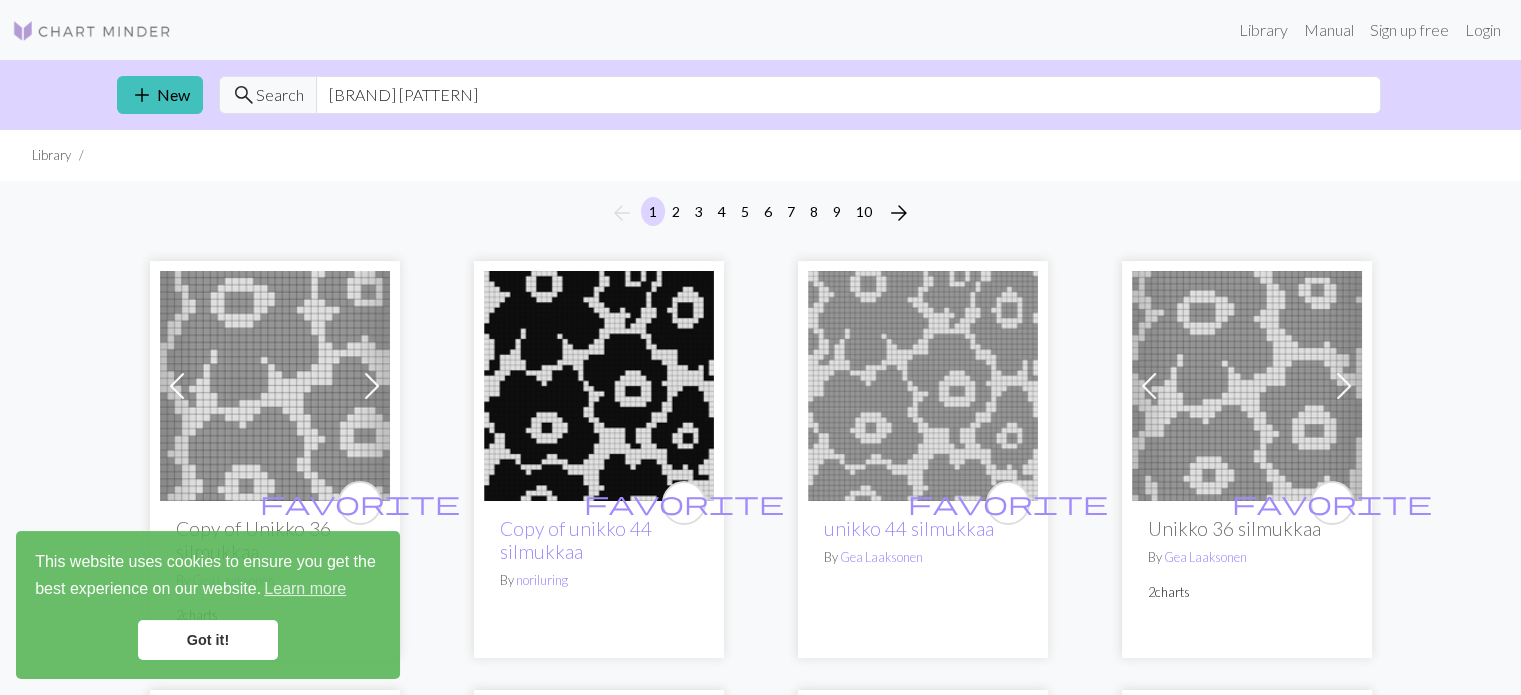 click on "Got it!" at bounding box center [208, 640] 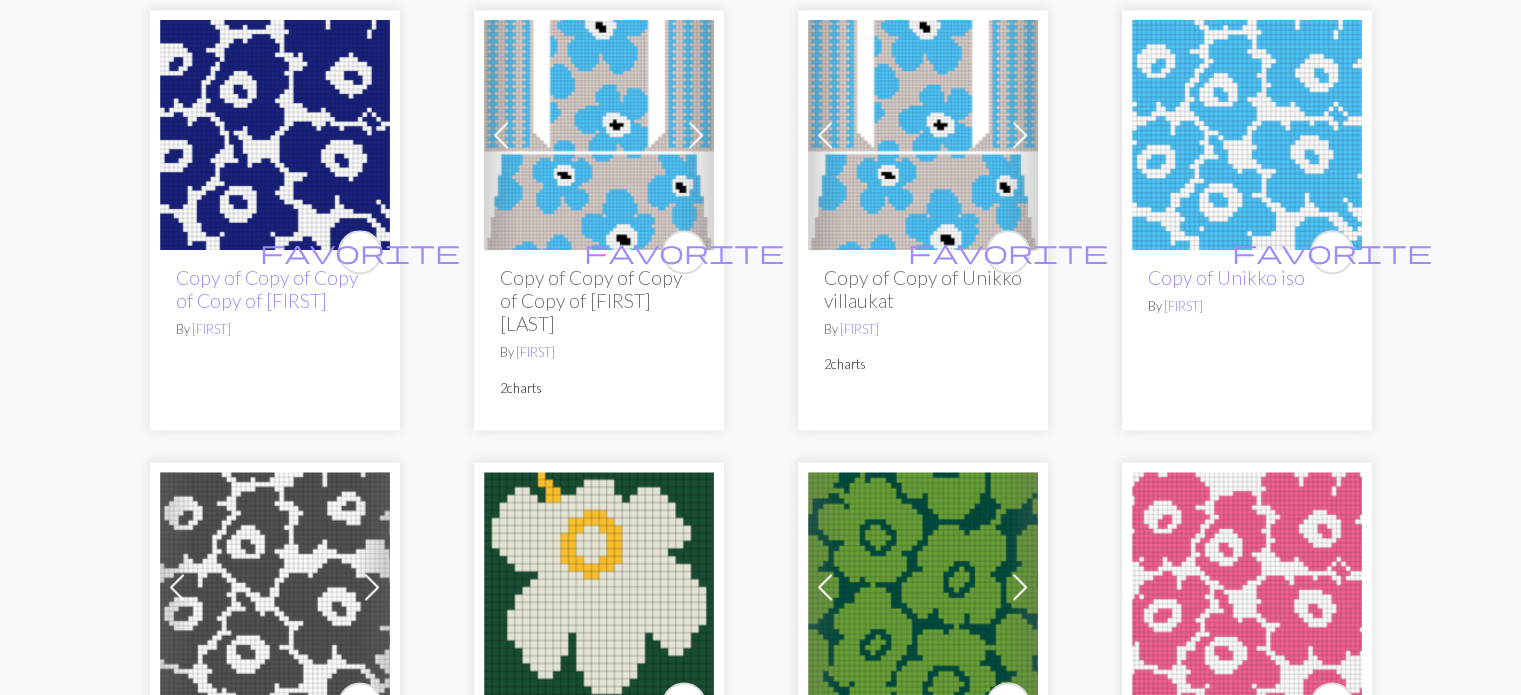 scroll, scrollTop: 2618, scrollLeft: 0, axis: vertical 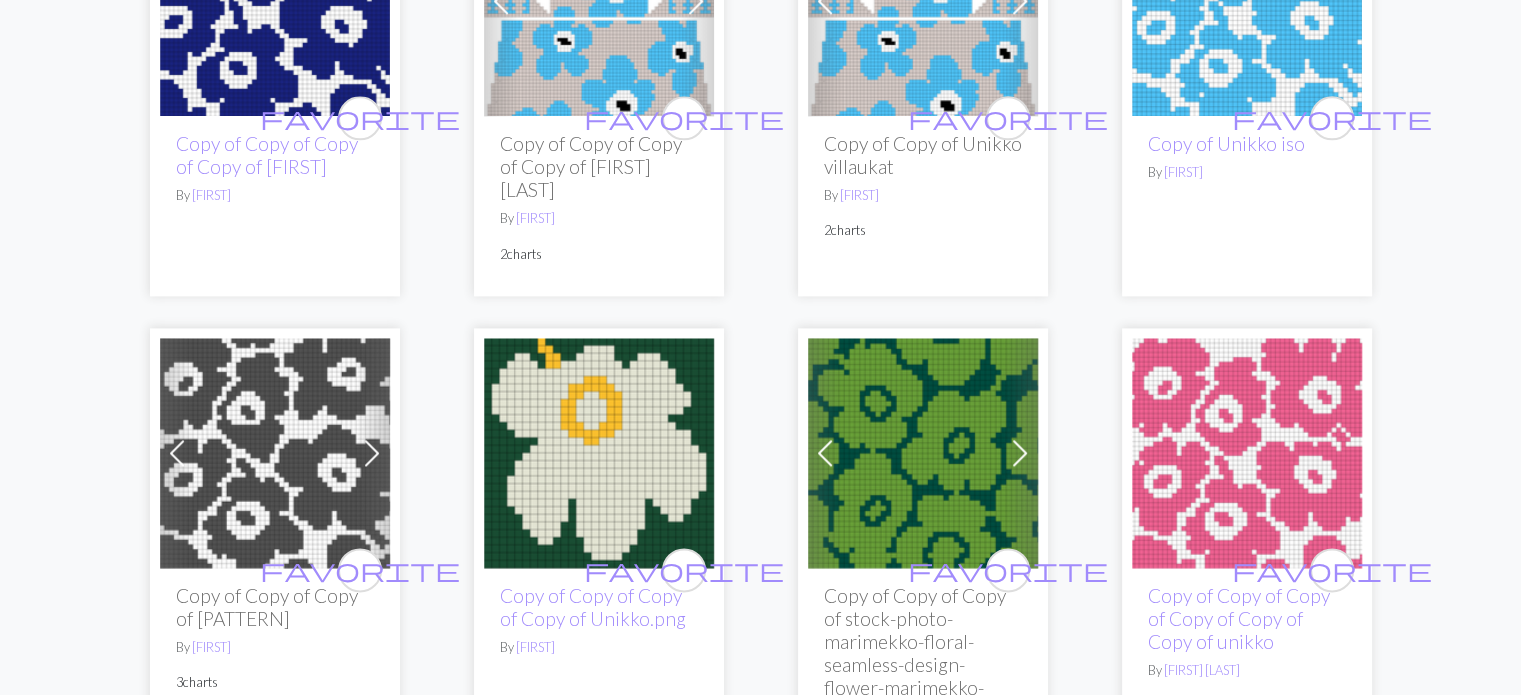 click at bounding box center (599, 453) 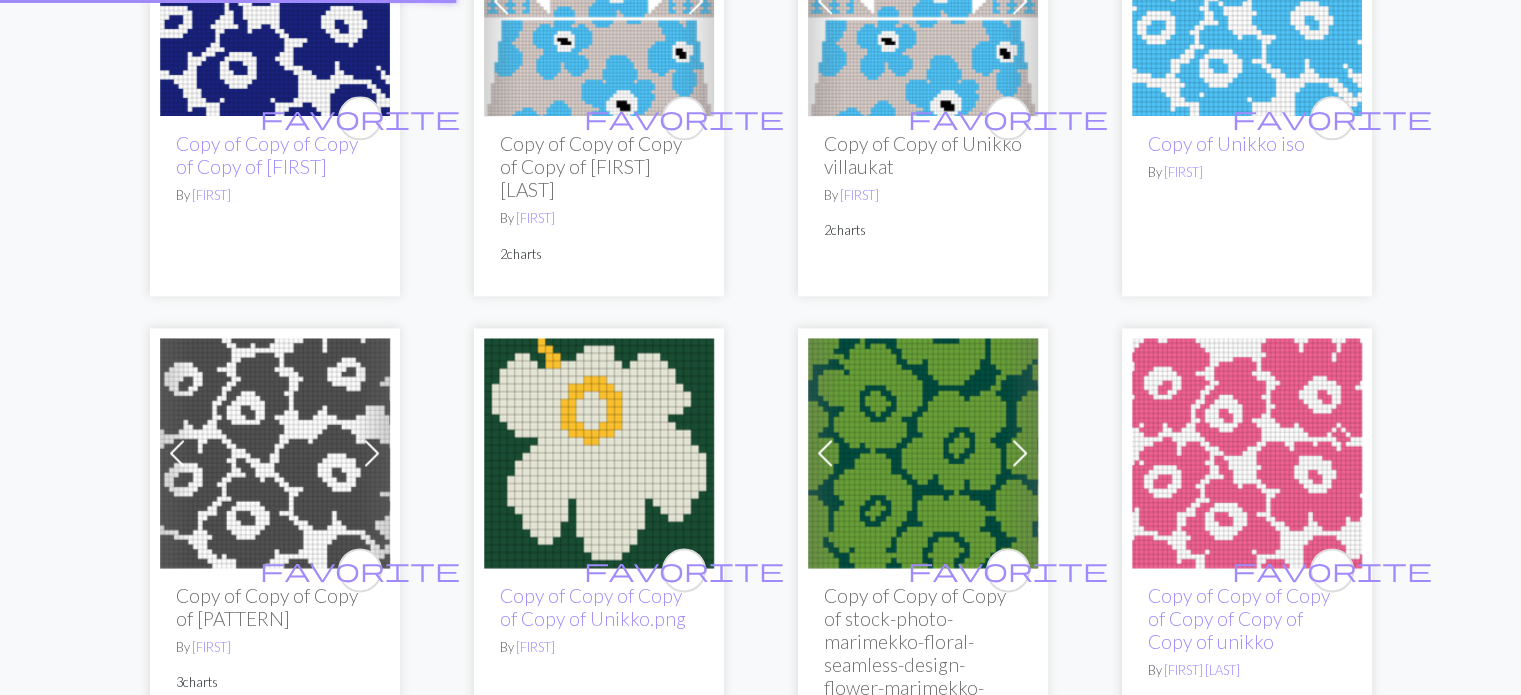 scroll, scrollTop: 0, scrollLeft: 0, axis: both 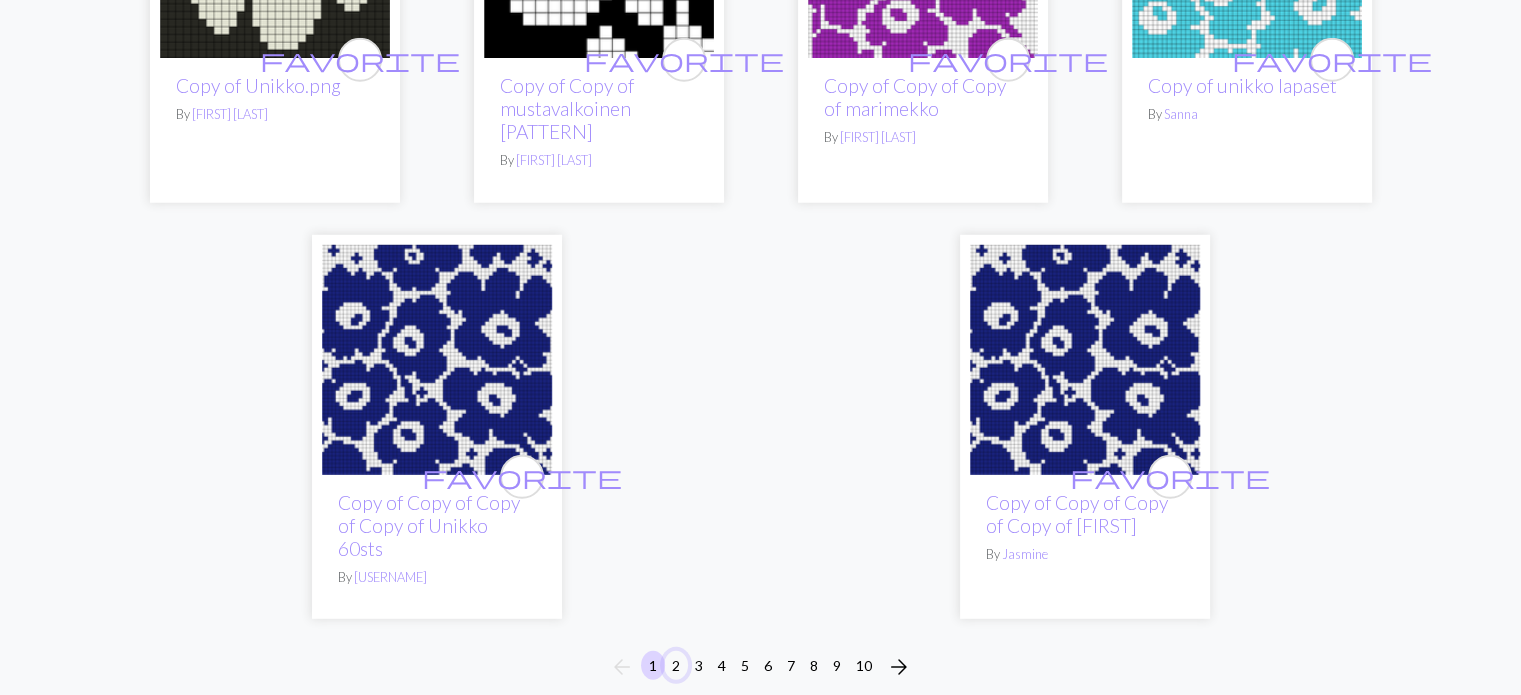 click on "2" at bounding box center [676, 665] 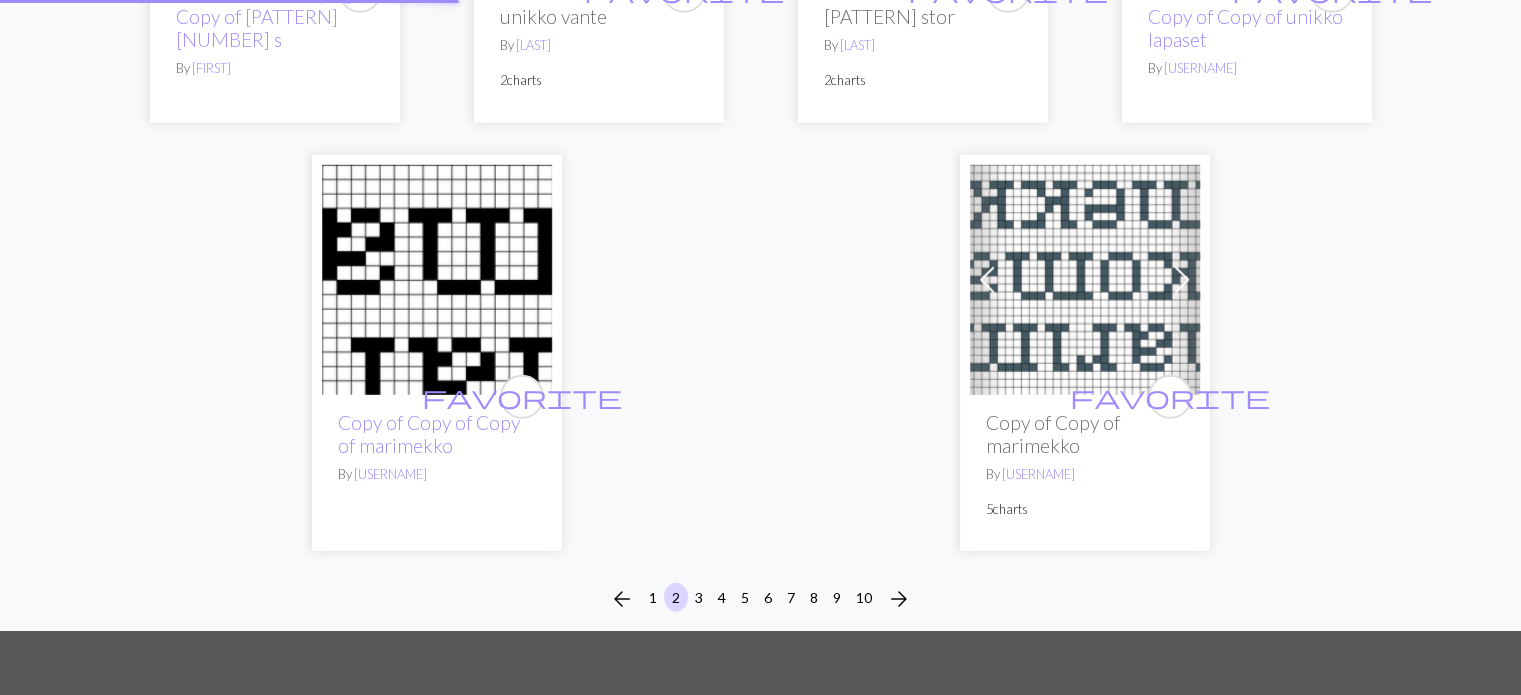 scroll, scrollTop: 0, scrollLeft: 0, axis: both 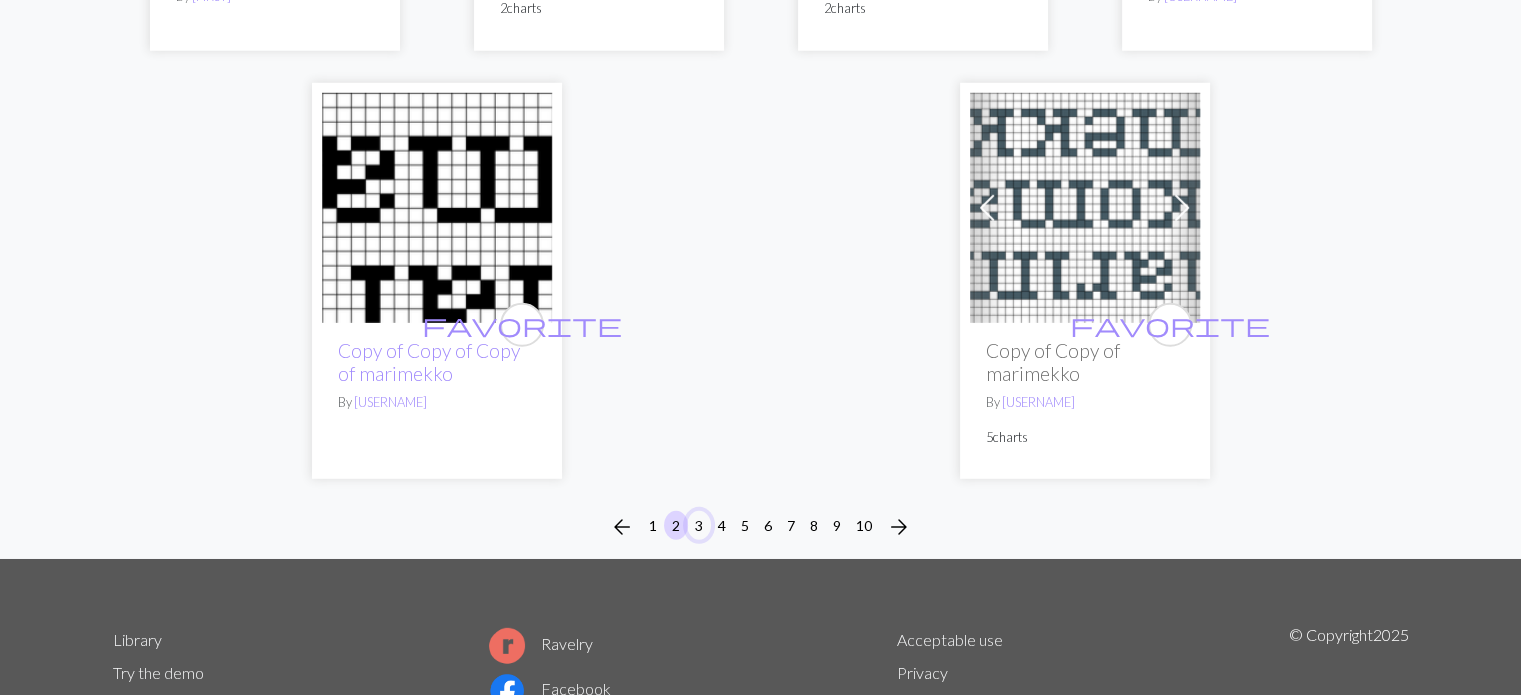 click on "3" at bounding box center (699, 525) 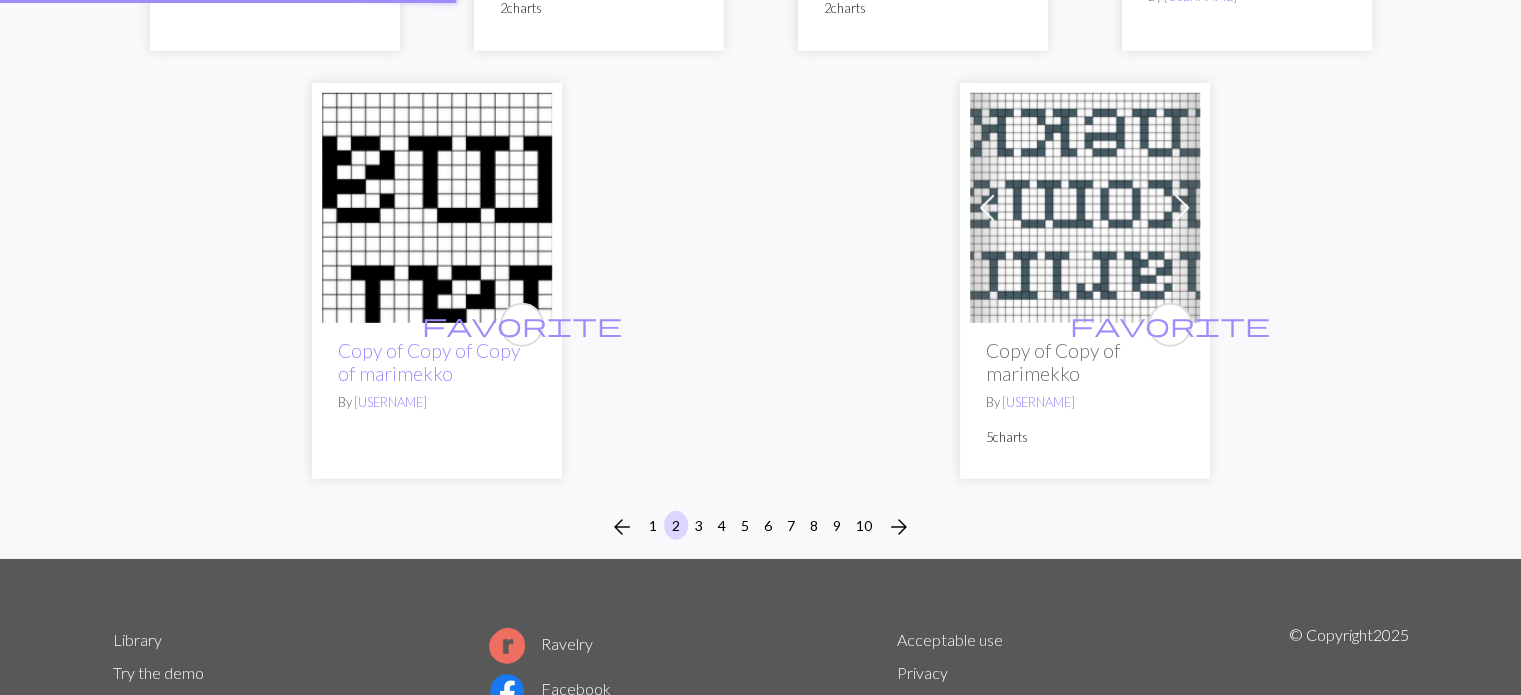 scroll, scrollTop: 0, scrollLeft: 0, axis: both 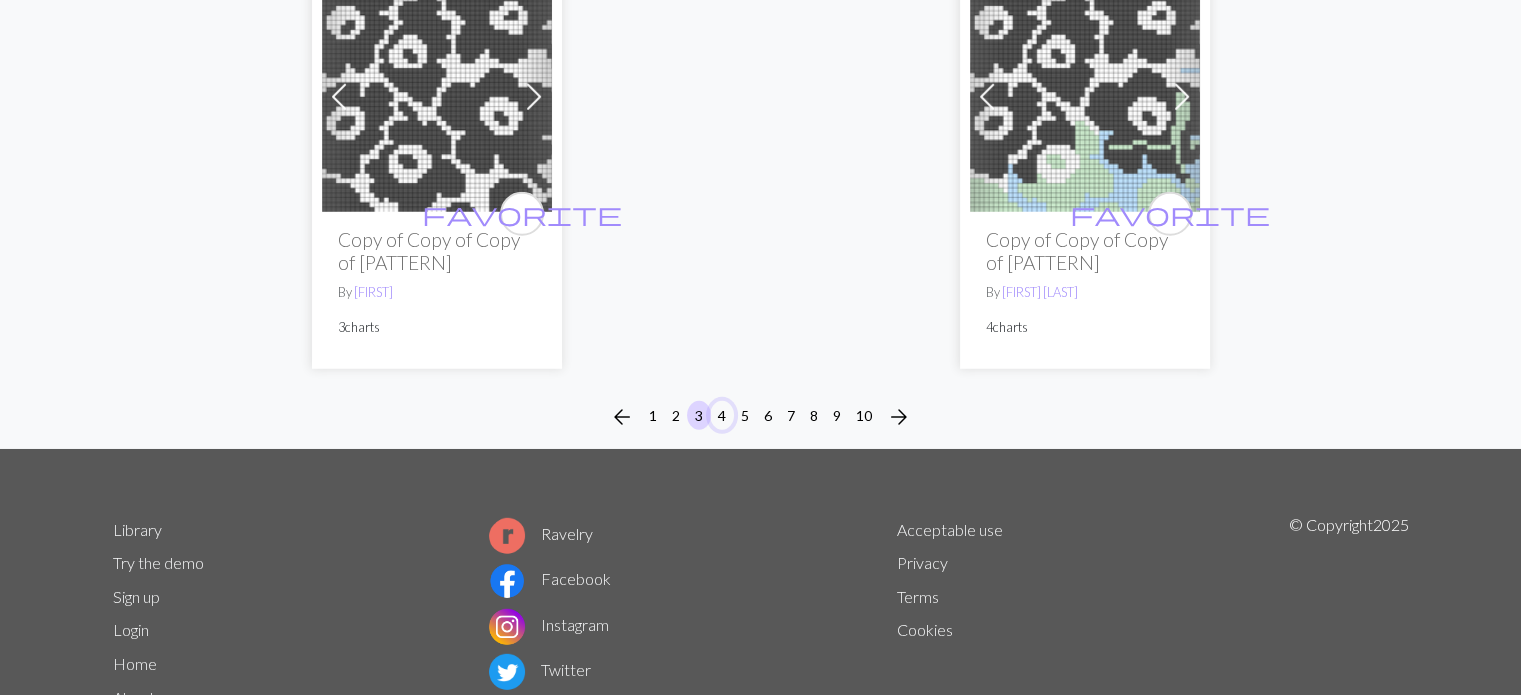 click on "4" at bounding box center (722, 415) 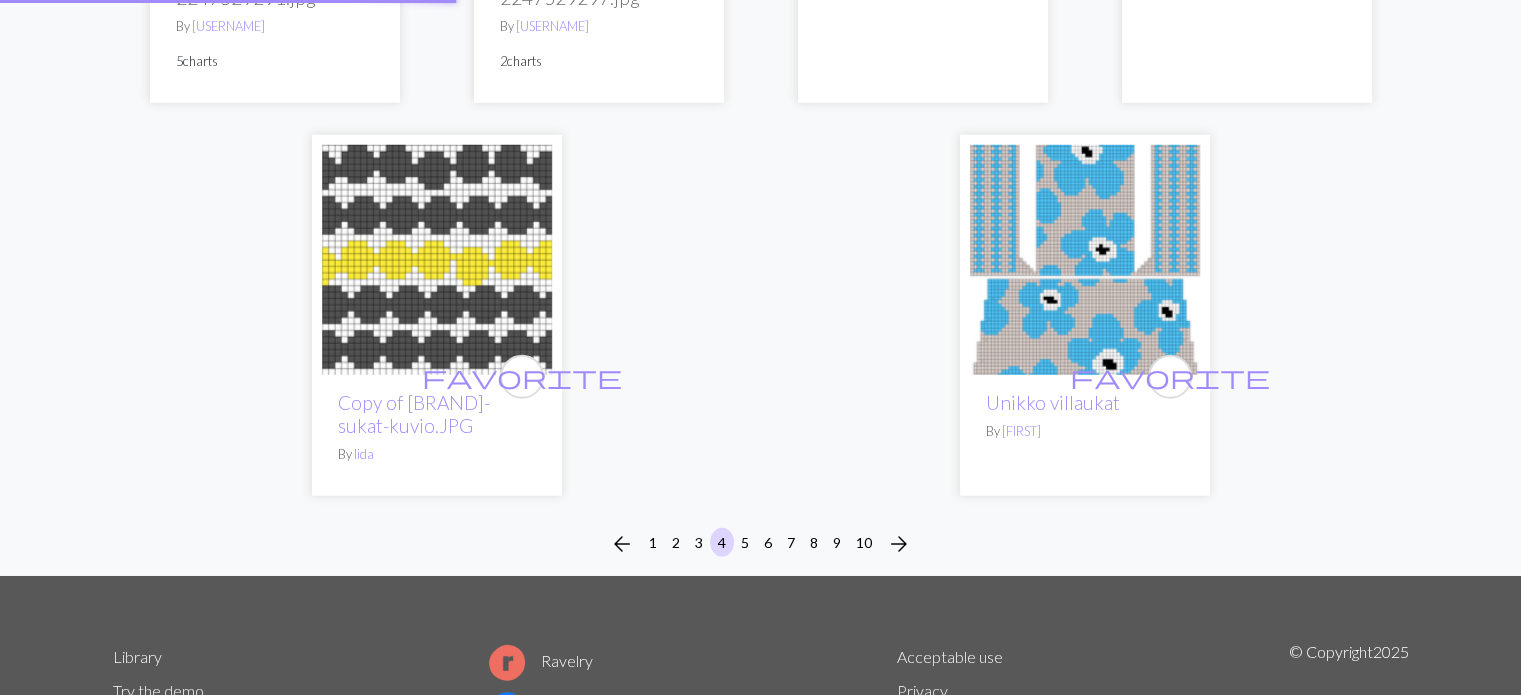 scroll, scrollTop: 0, scrollLeft: 0, axis: both 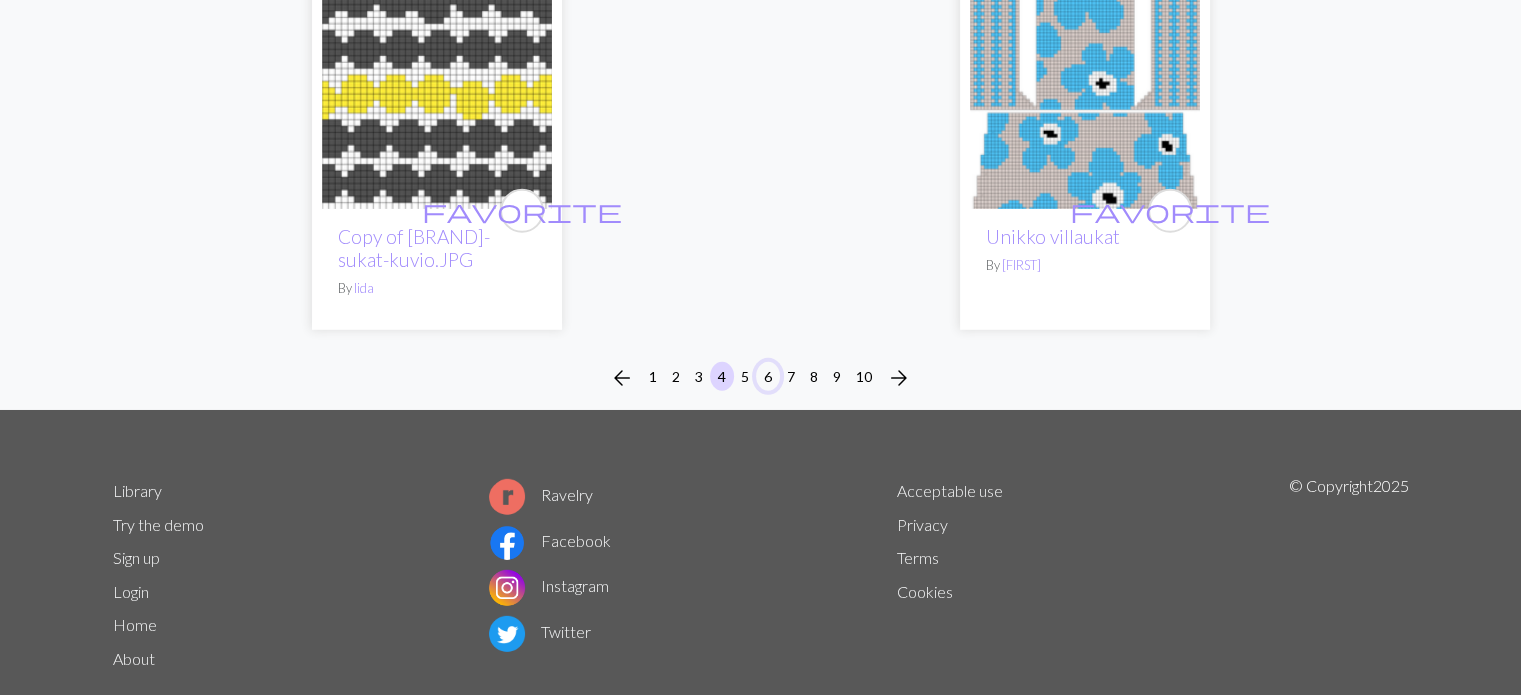 click on "6" at bounding box center (768, 376) 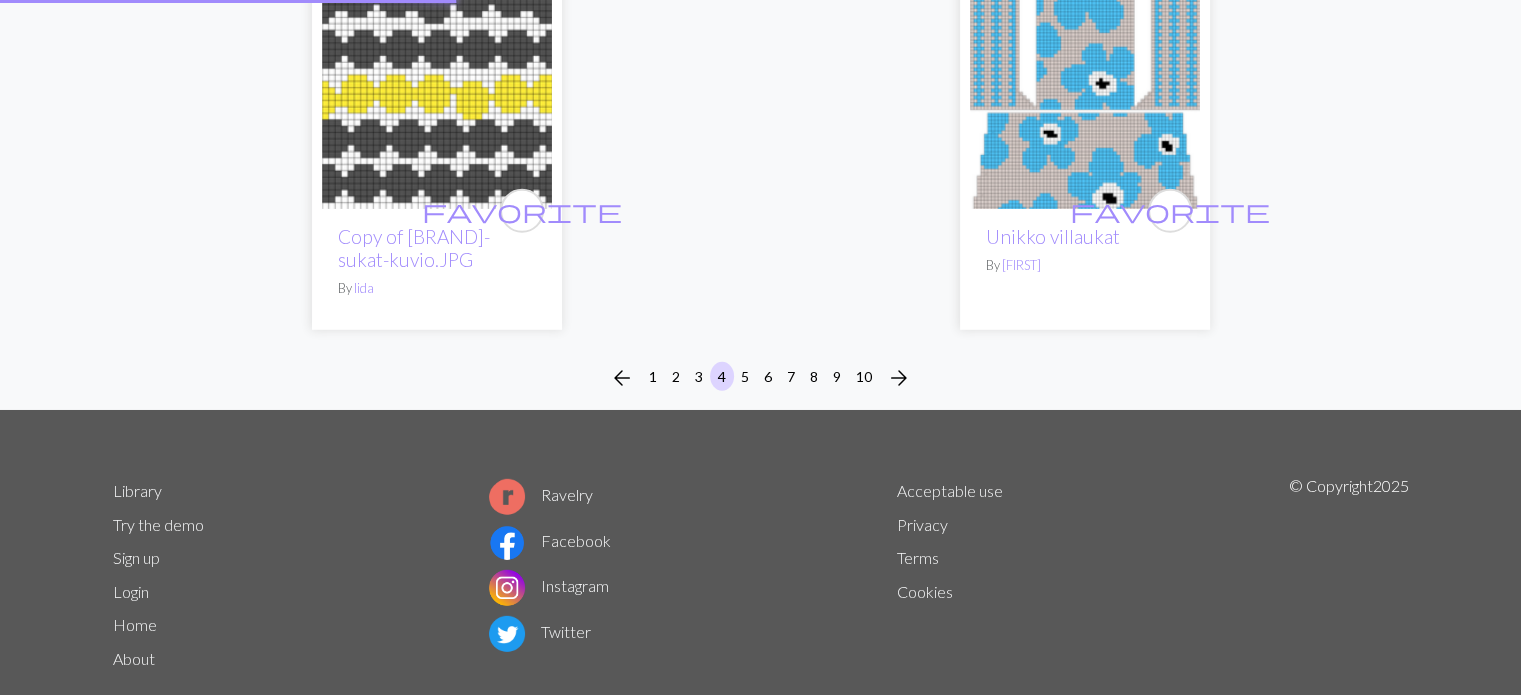 scroll, scrollTop: 0, scrollLeft: 0, axis: both 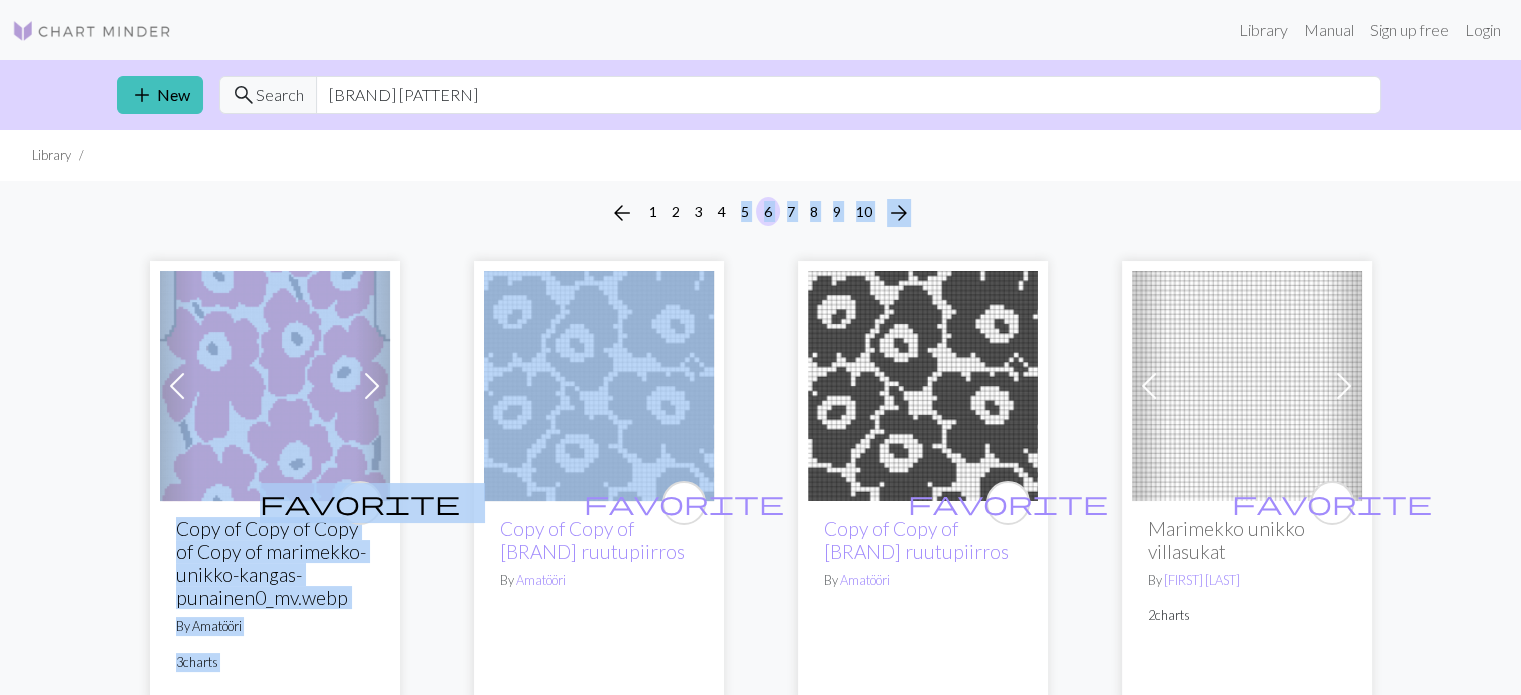 drag, startPoint x: 760, startPoint y: 371, endPoint x: 740, endPoint y: 215, distance: 157.27682 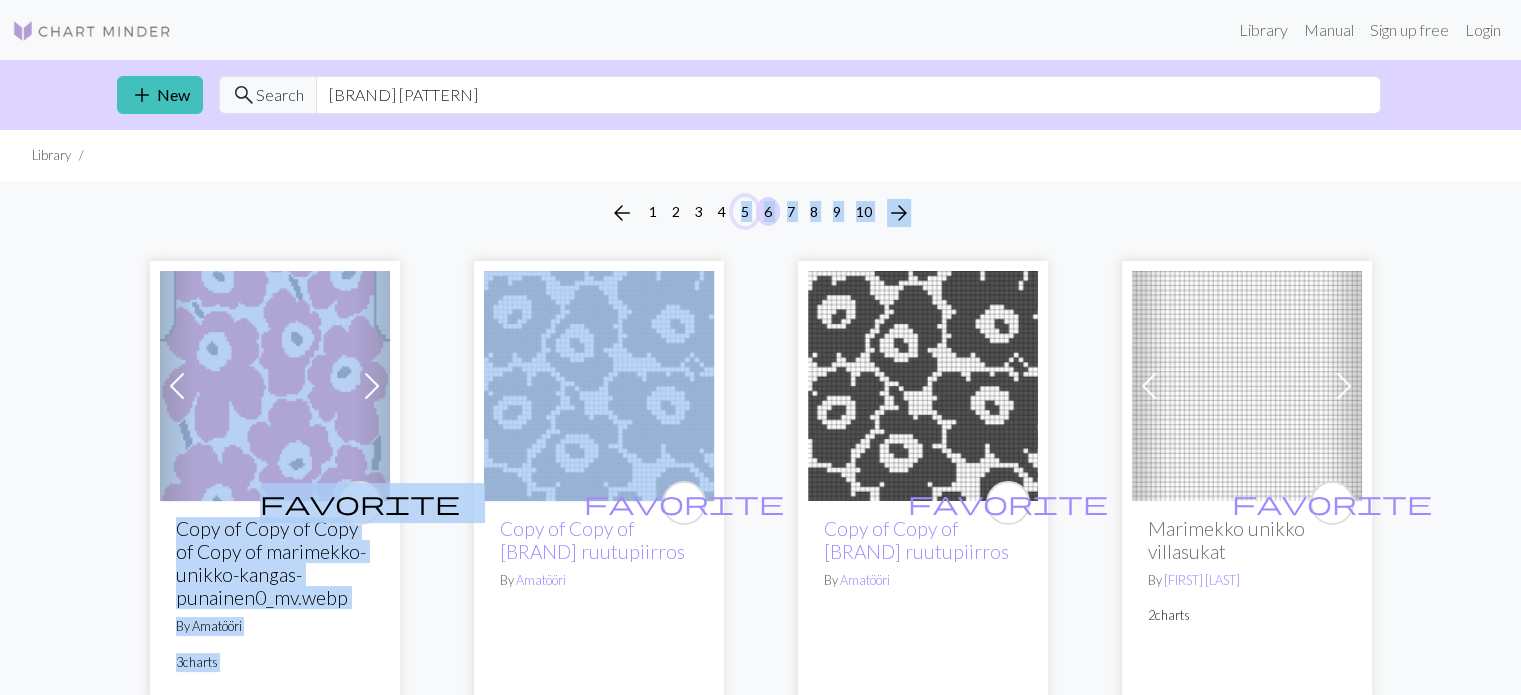 click on "5" at bounding box center [745, 211] 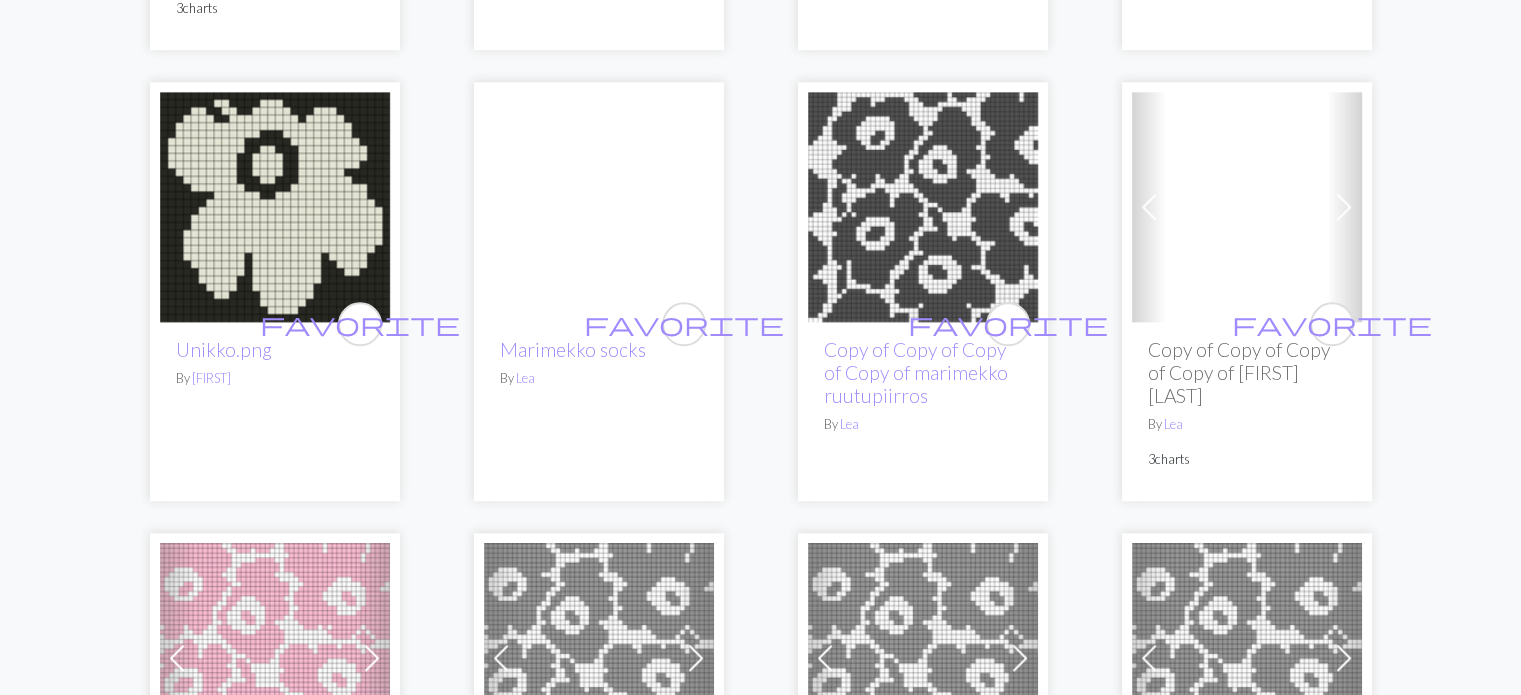 scroll, scrollTop: 1941, scrollLeft: 0, axis: vertical 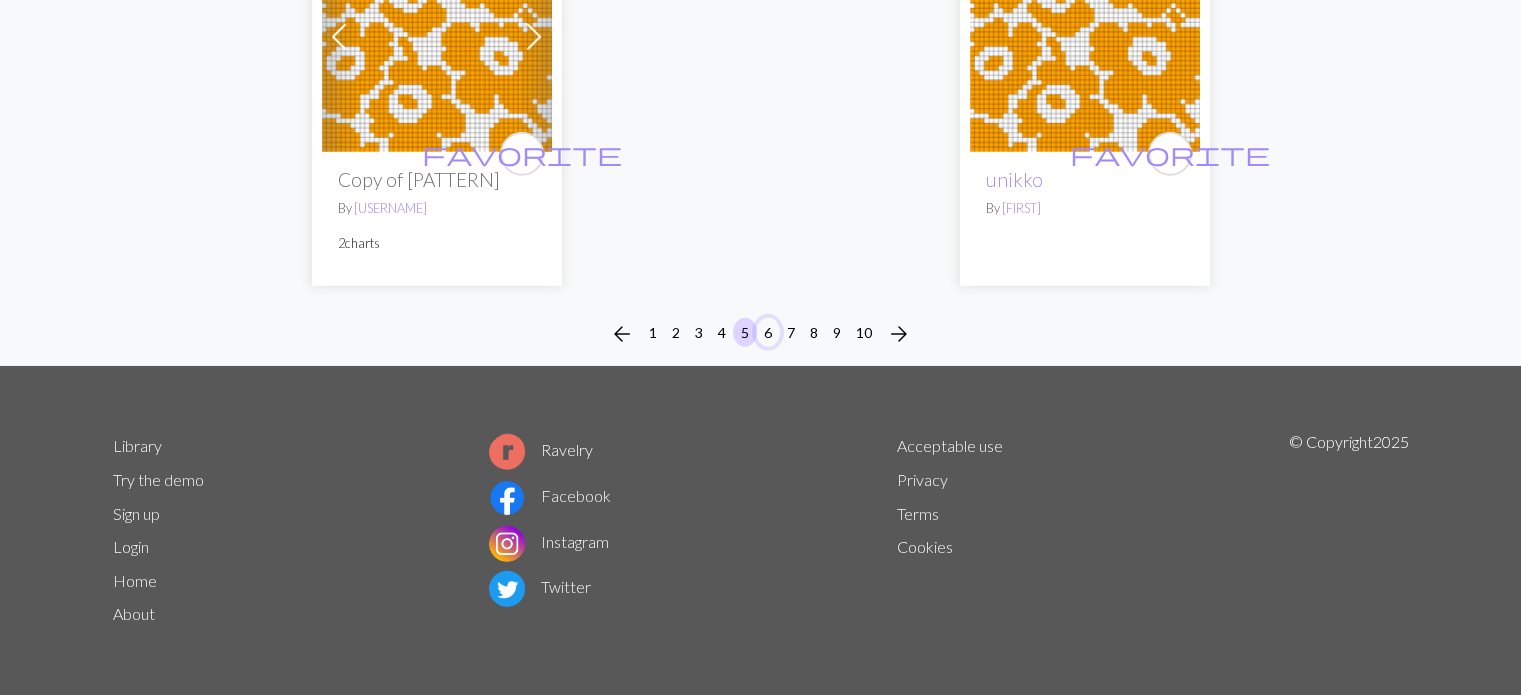 click on "6" at bounding box center [768, 332] 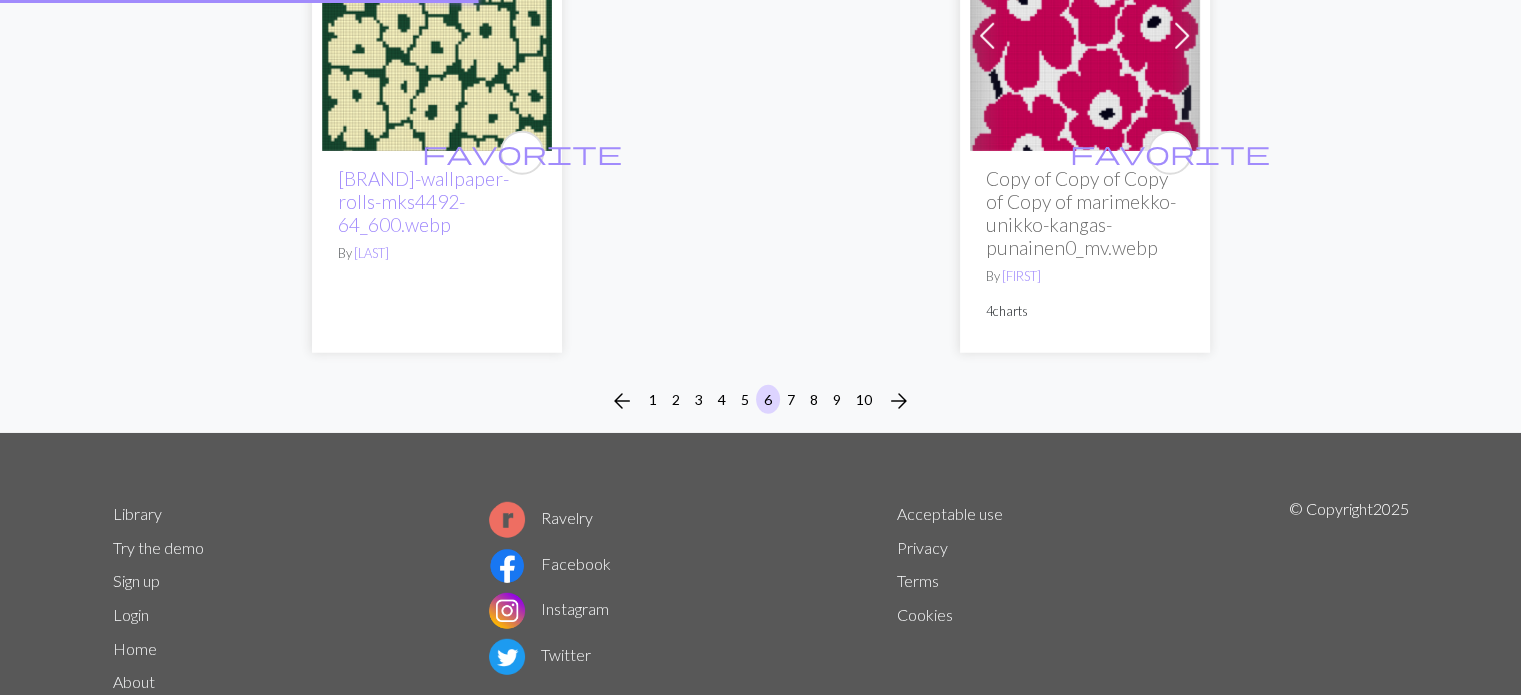 scroll, scrollTop: 0, scrollLeft: 0, axis: both 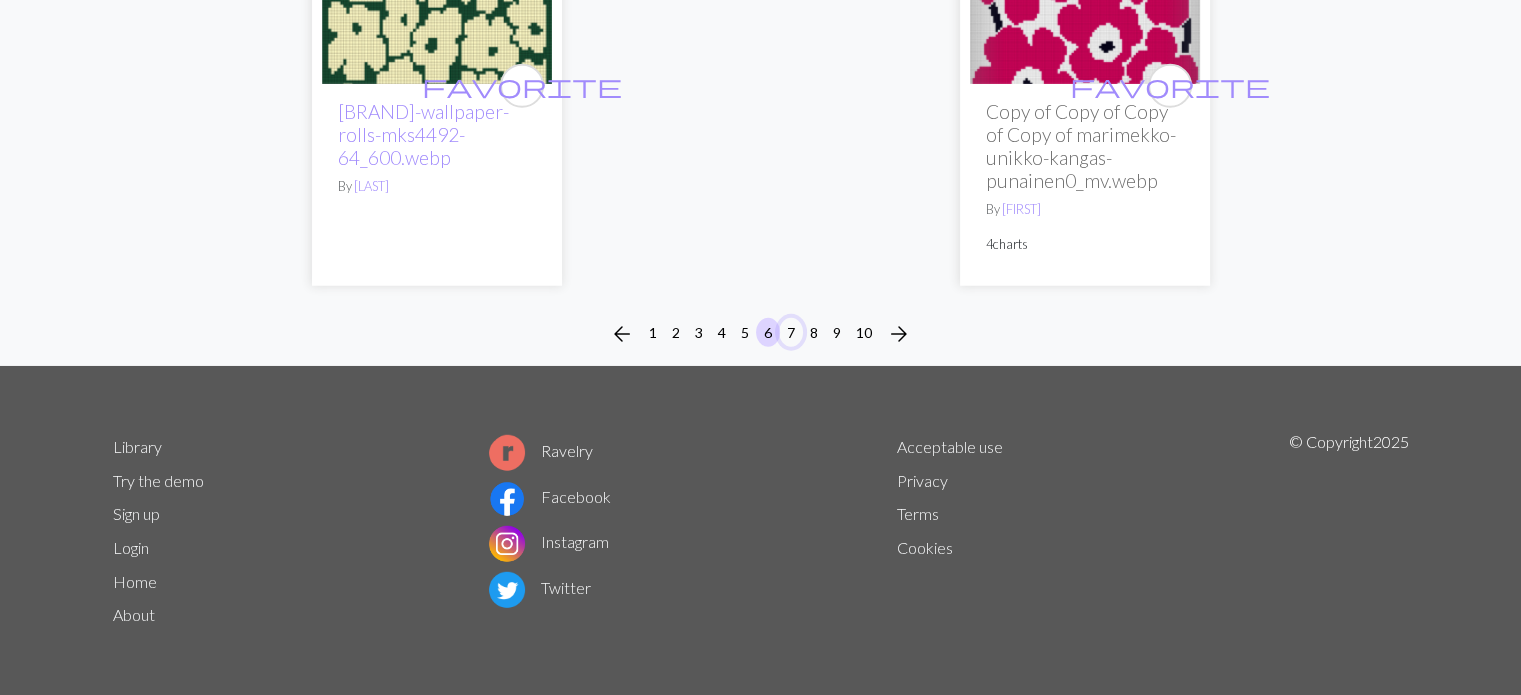 click on "7" at bounding box center (791, 332) 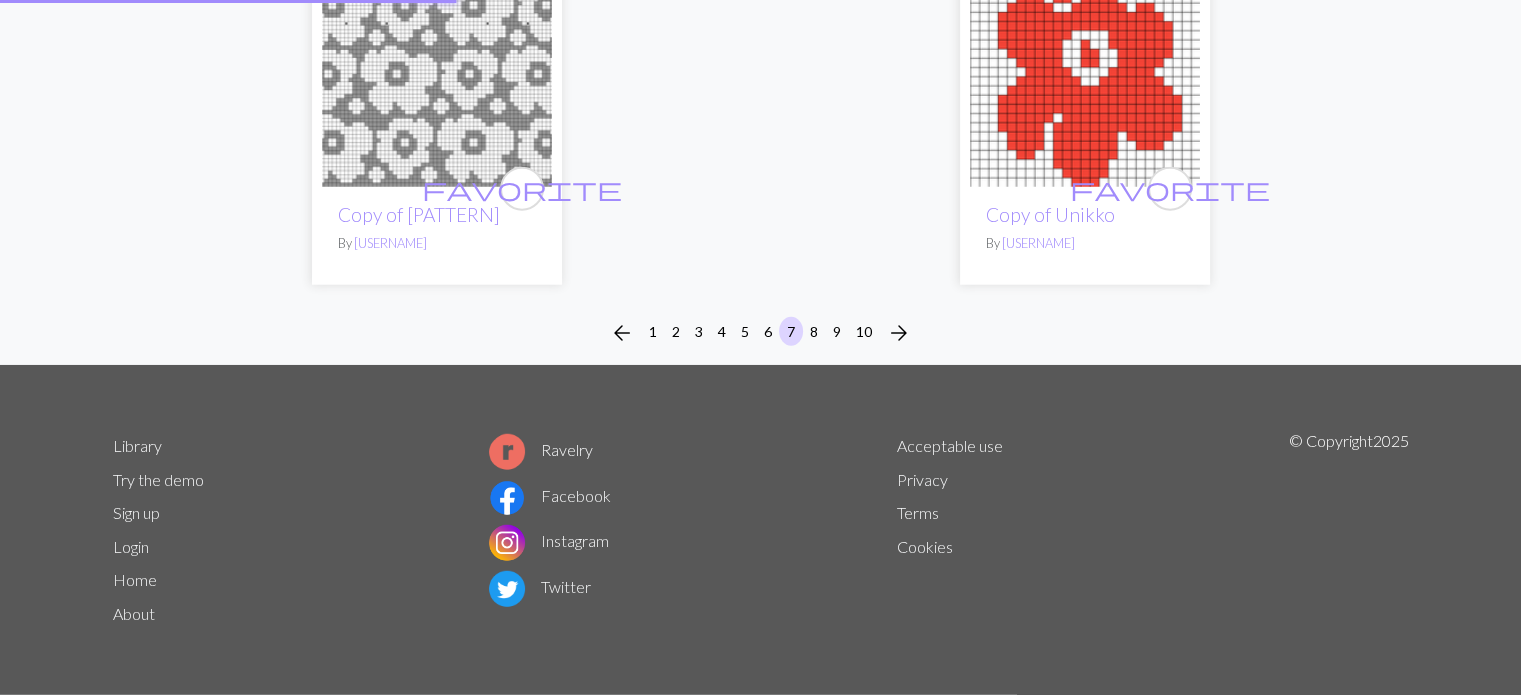 scroll, scrollTop: 0, scrollLeft: 0, axis: both 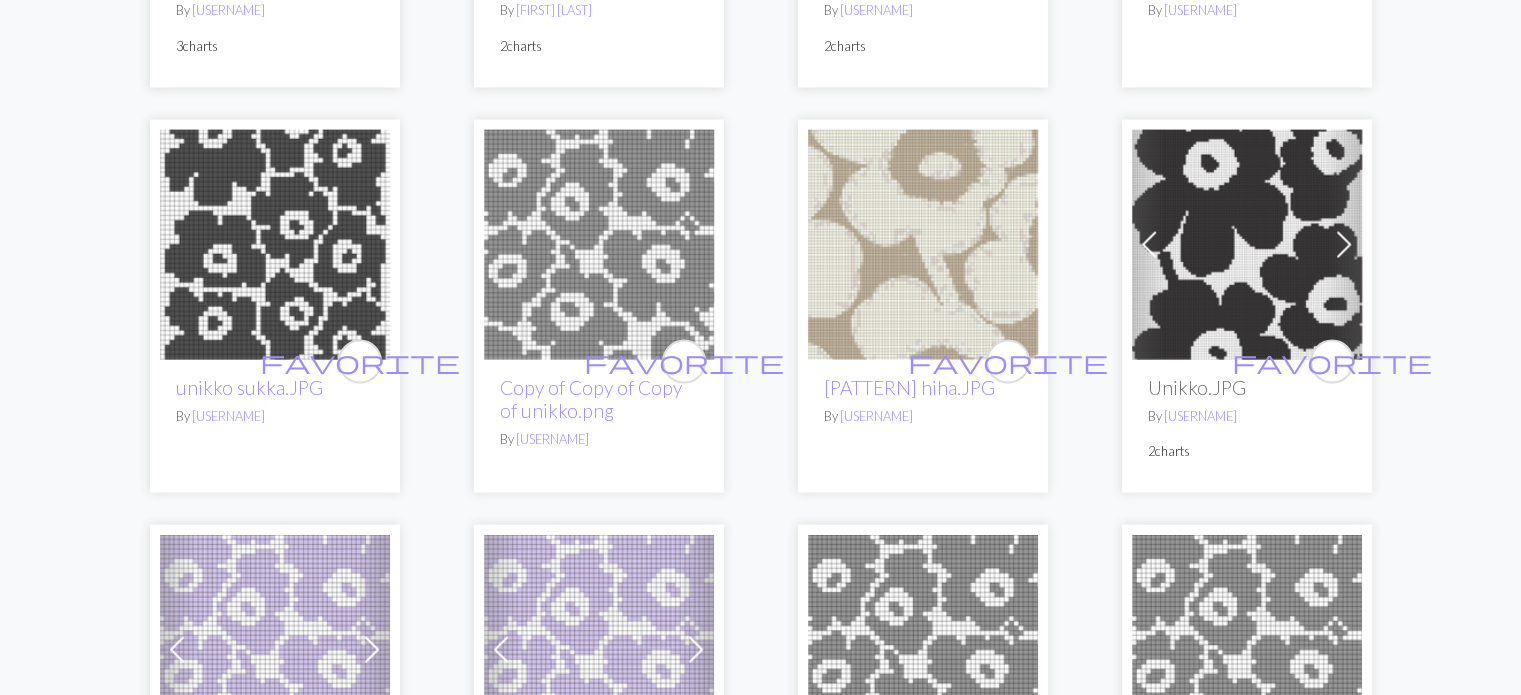 click at bounding box center (1247, 245) 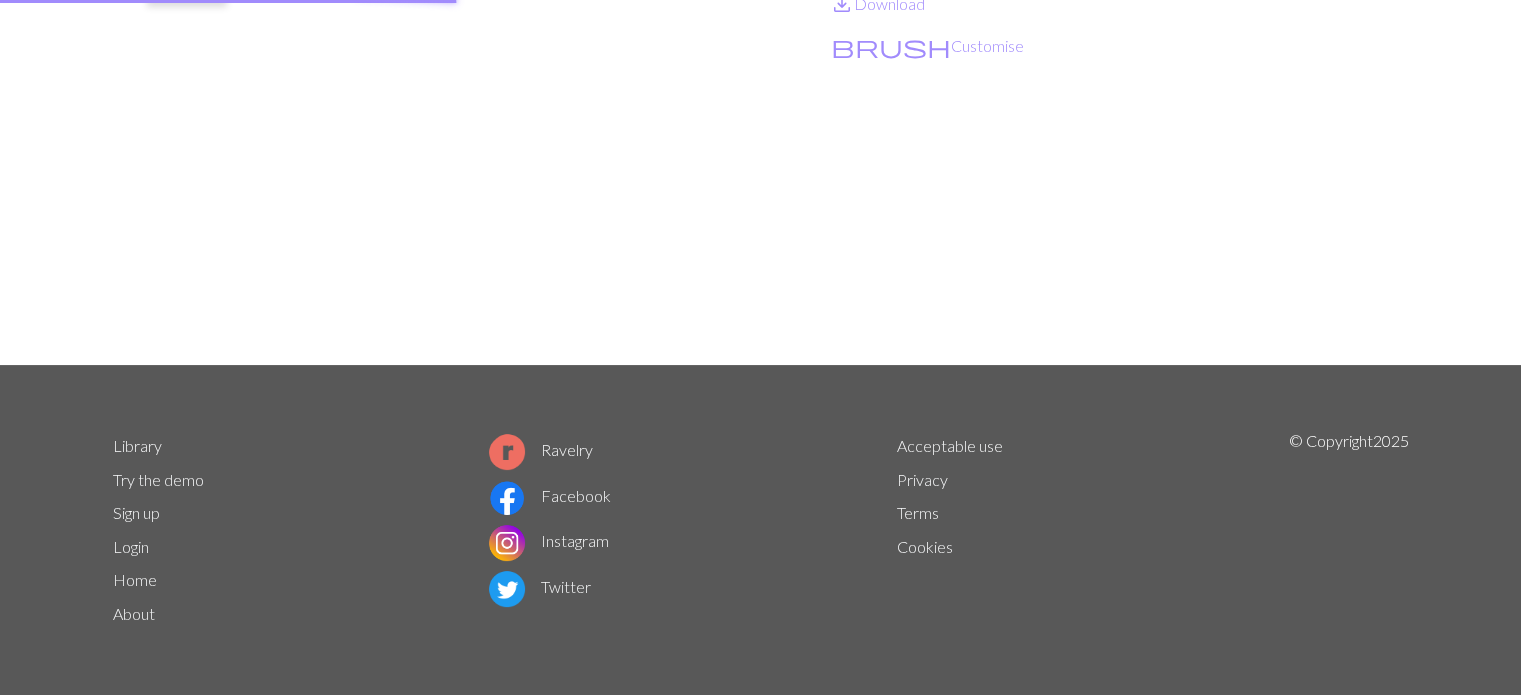 scroll, scrollTop: 0, scrollLeft: 0, axis: both 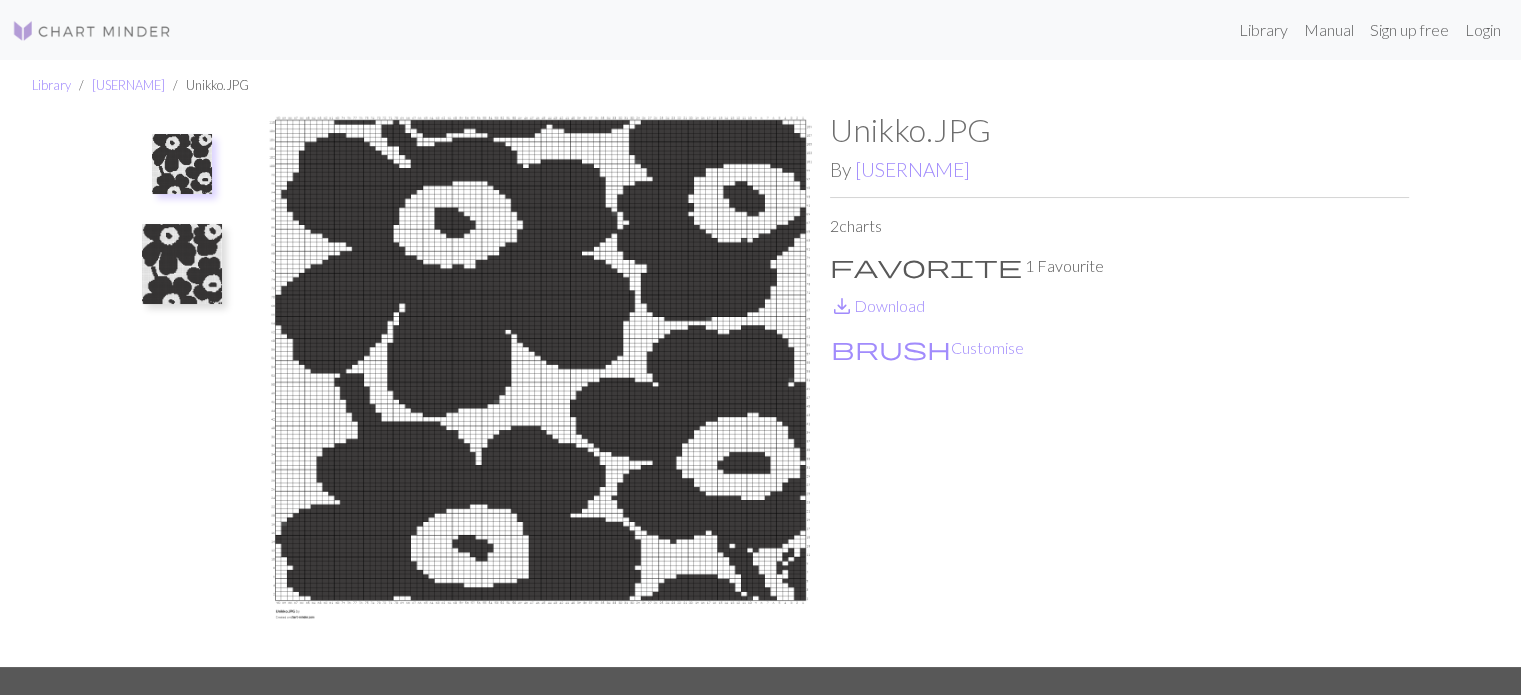 click at bounding box center (540, 389) 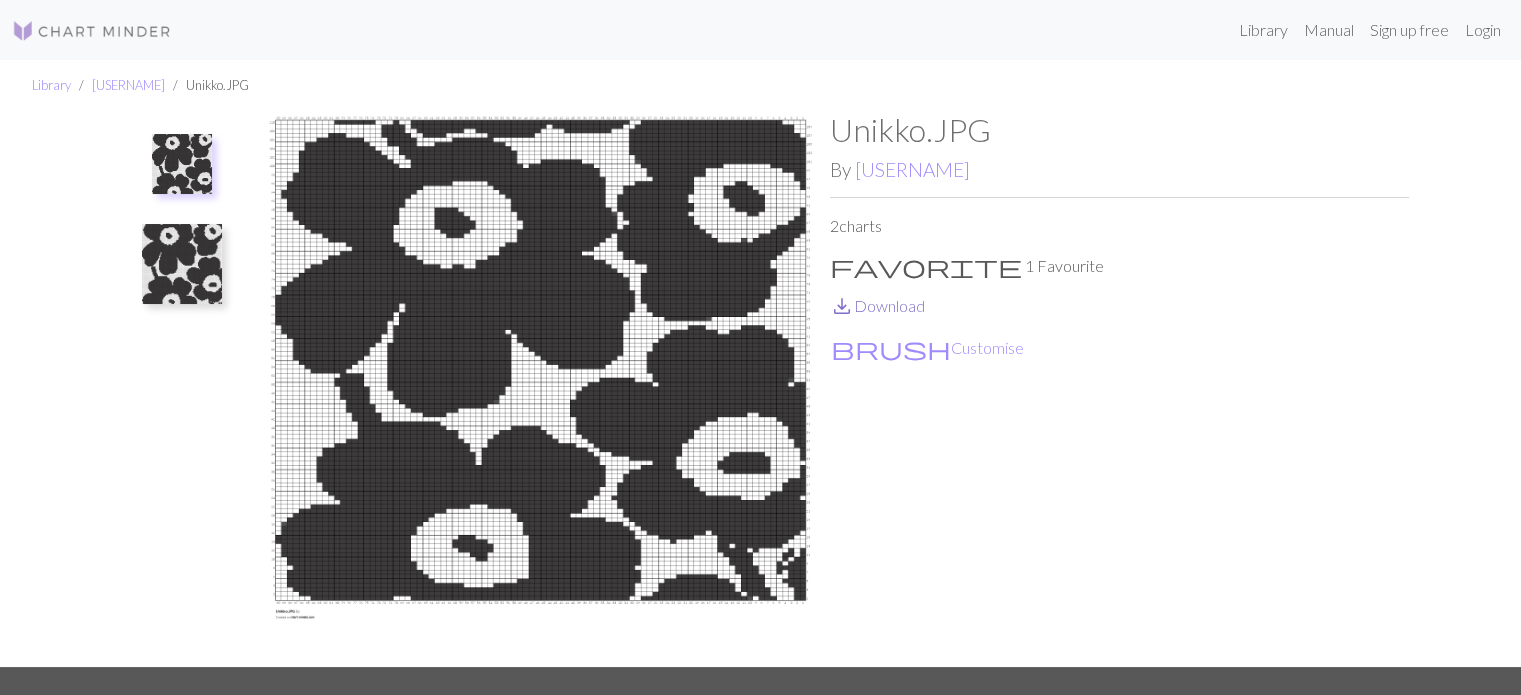 click on "save_alt  Download" at bounding box center (877, 305) 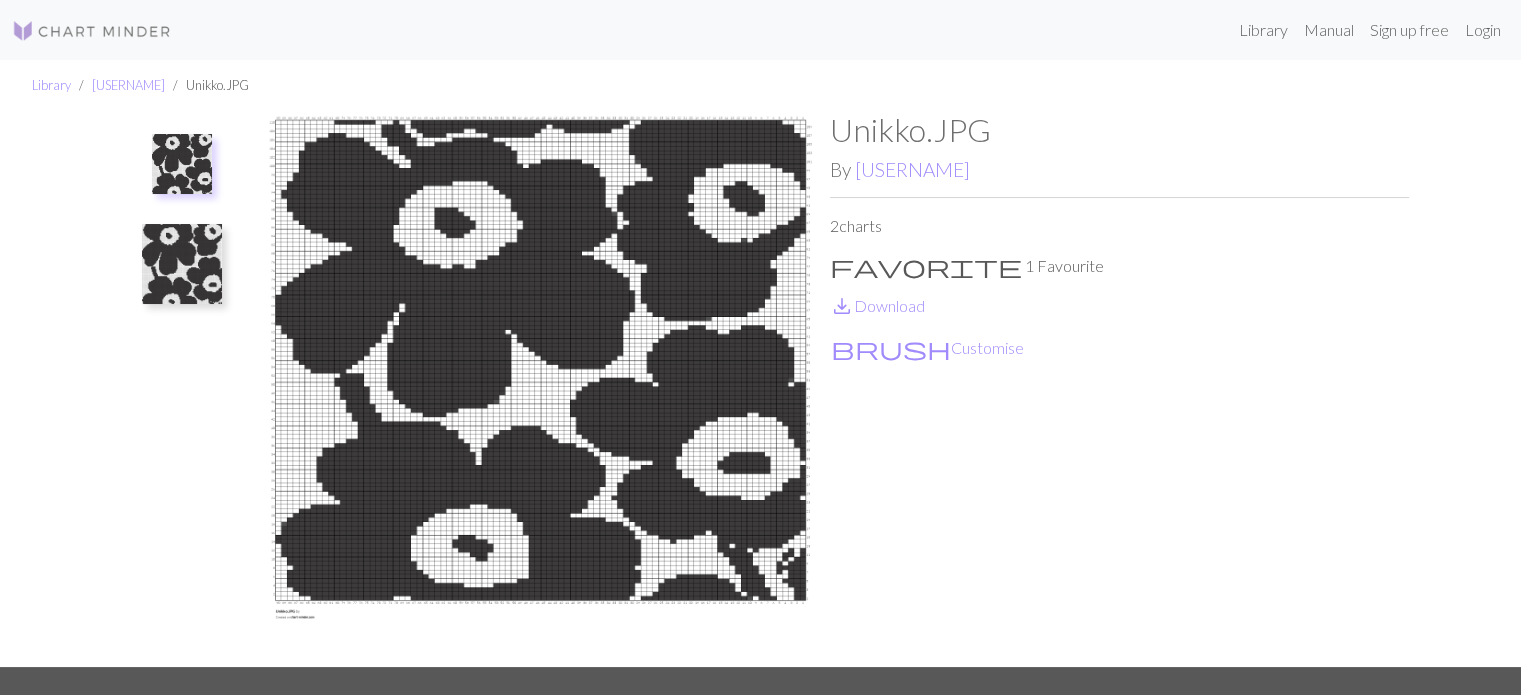 click on "favorite" at bounding box center (926, 266) 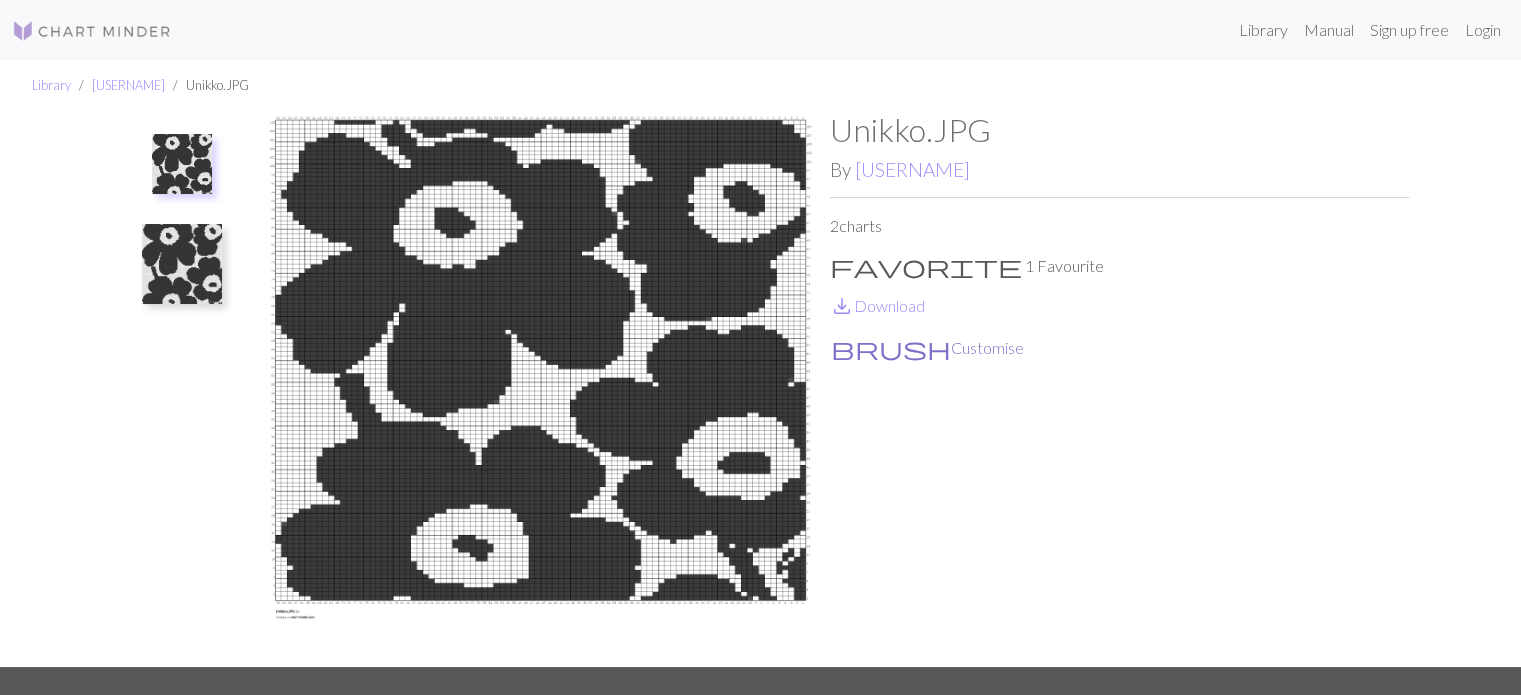 click on "brush Customise" at bounding box center [927, 348] 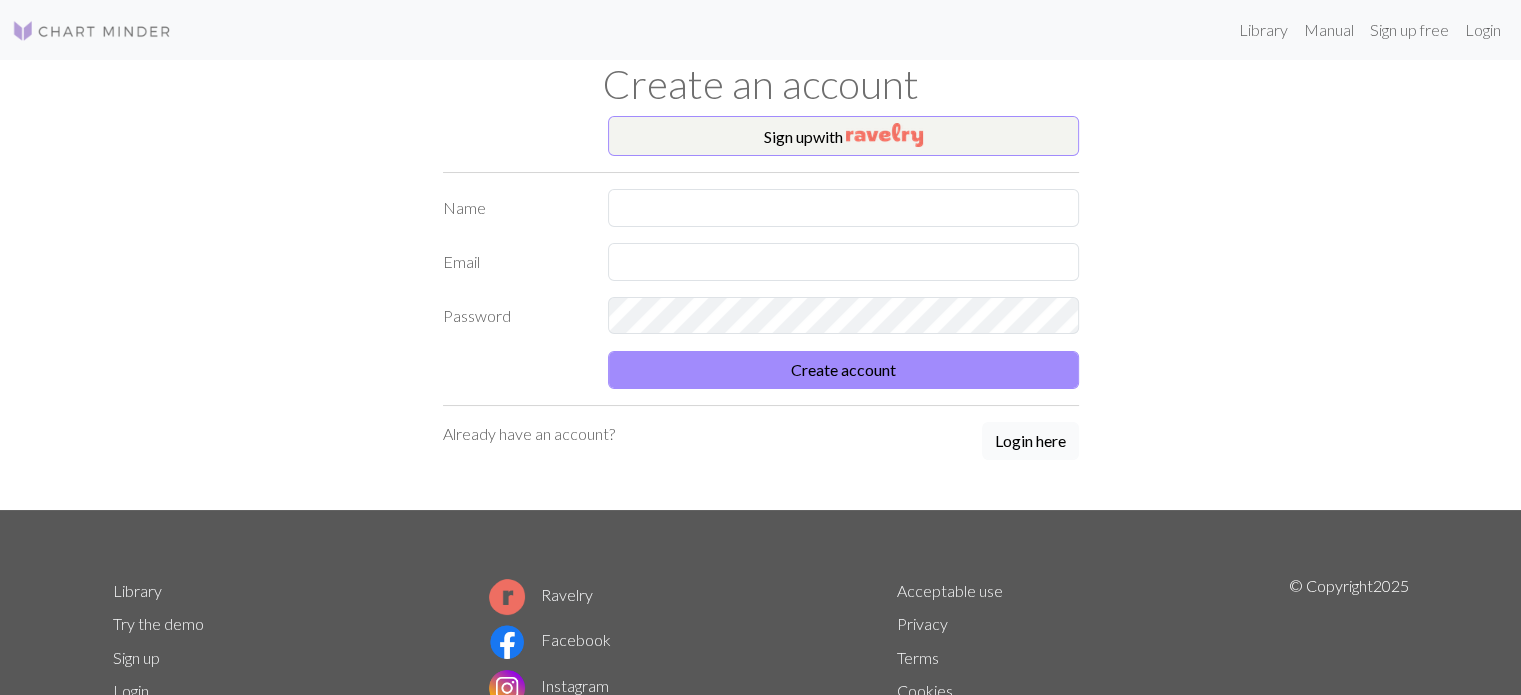 click on "Login here" at bounding box center (1030, 441) 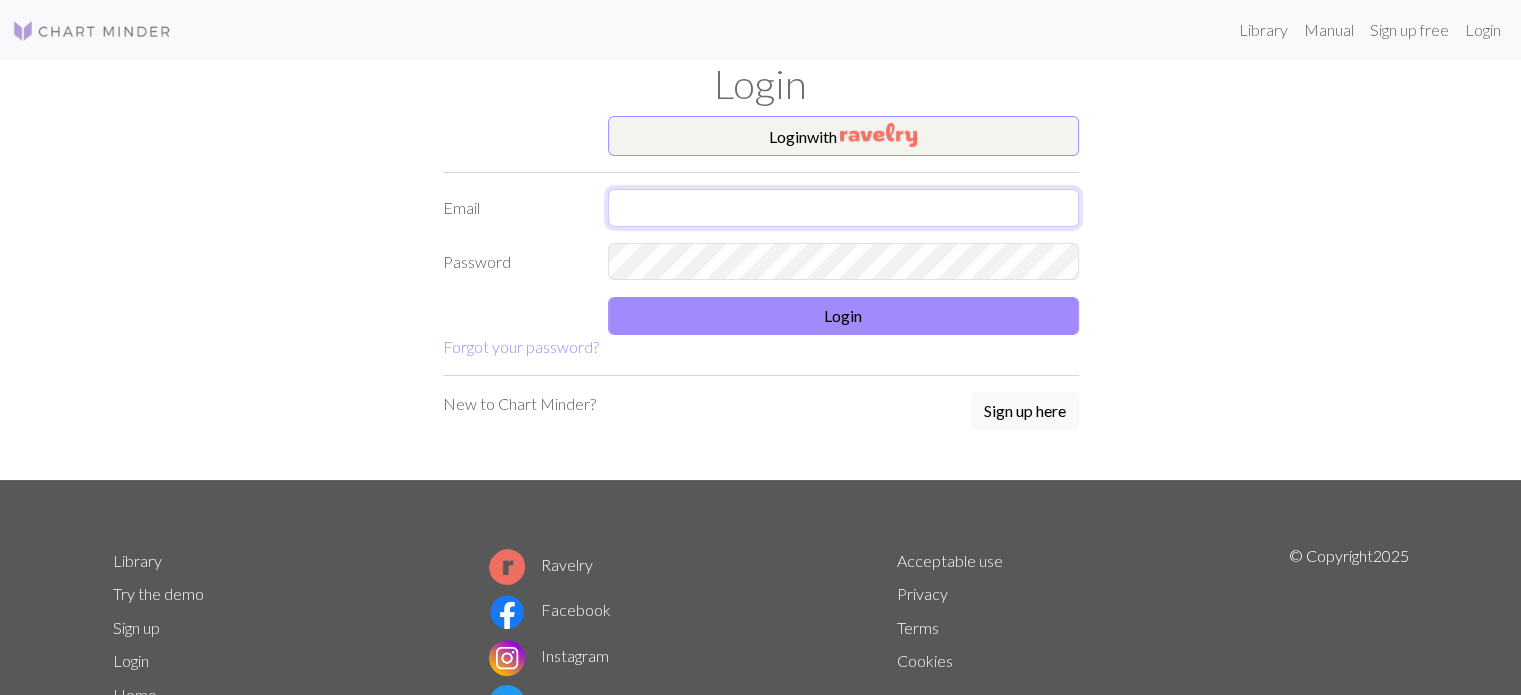 click at bounding box center [843, 208] 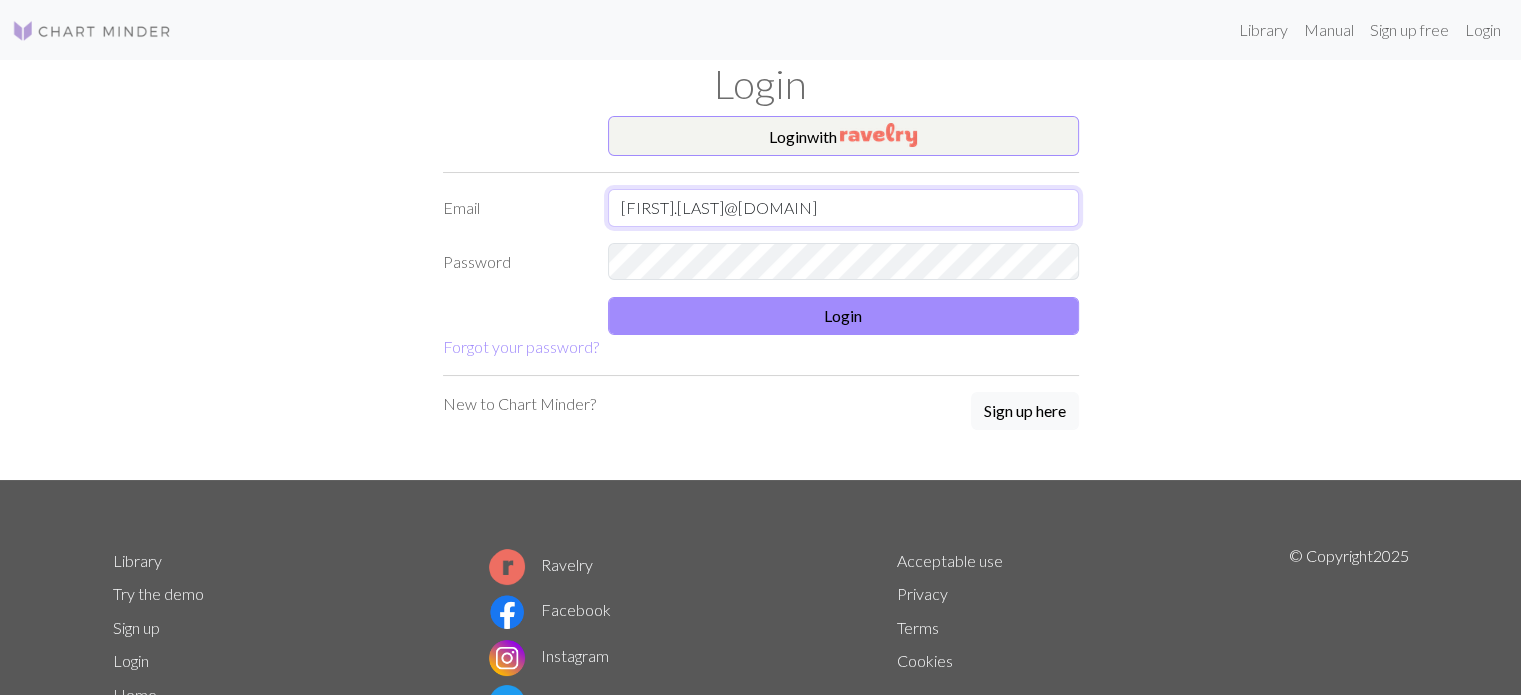 type on "[FIRST].[LAST]@[DOMAIN]" 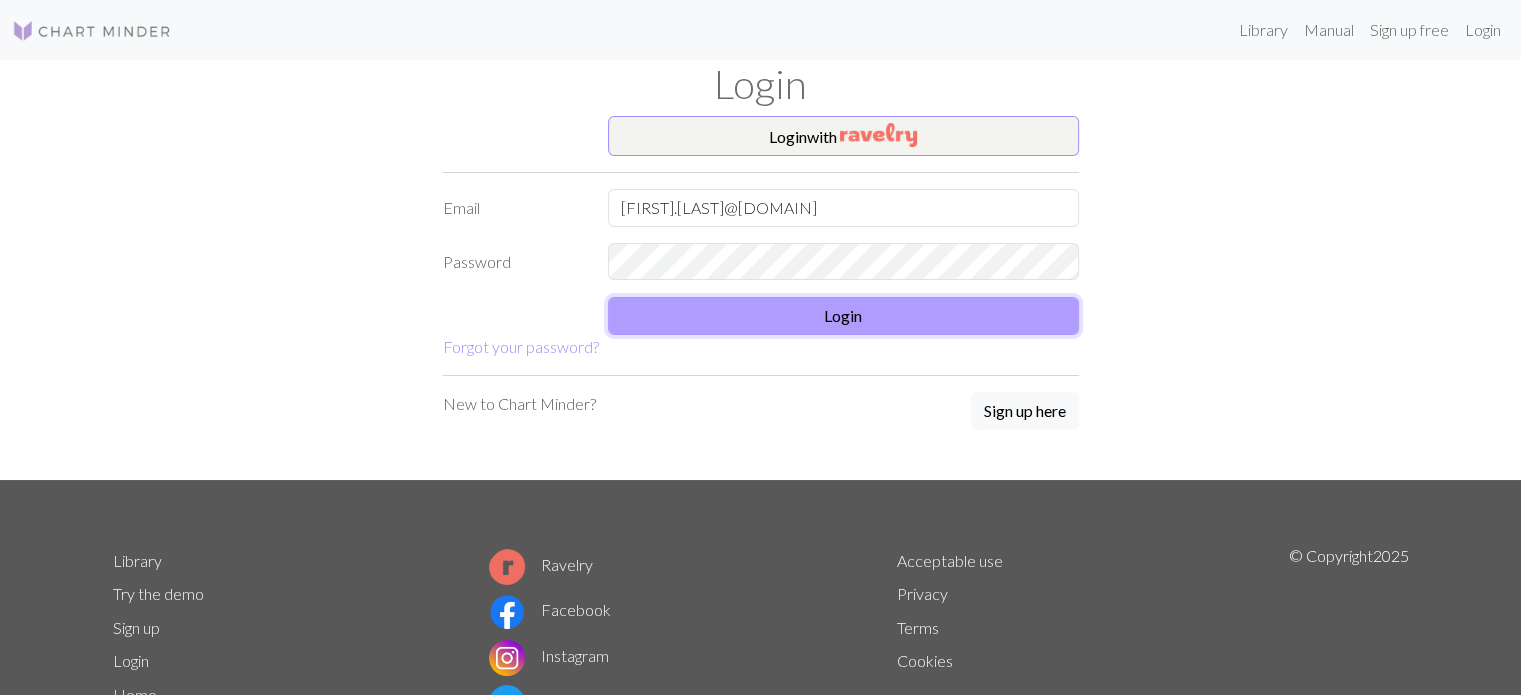 click on "Login" at bounding box center [843, 316] 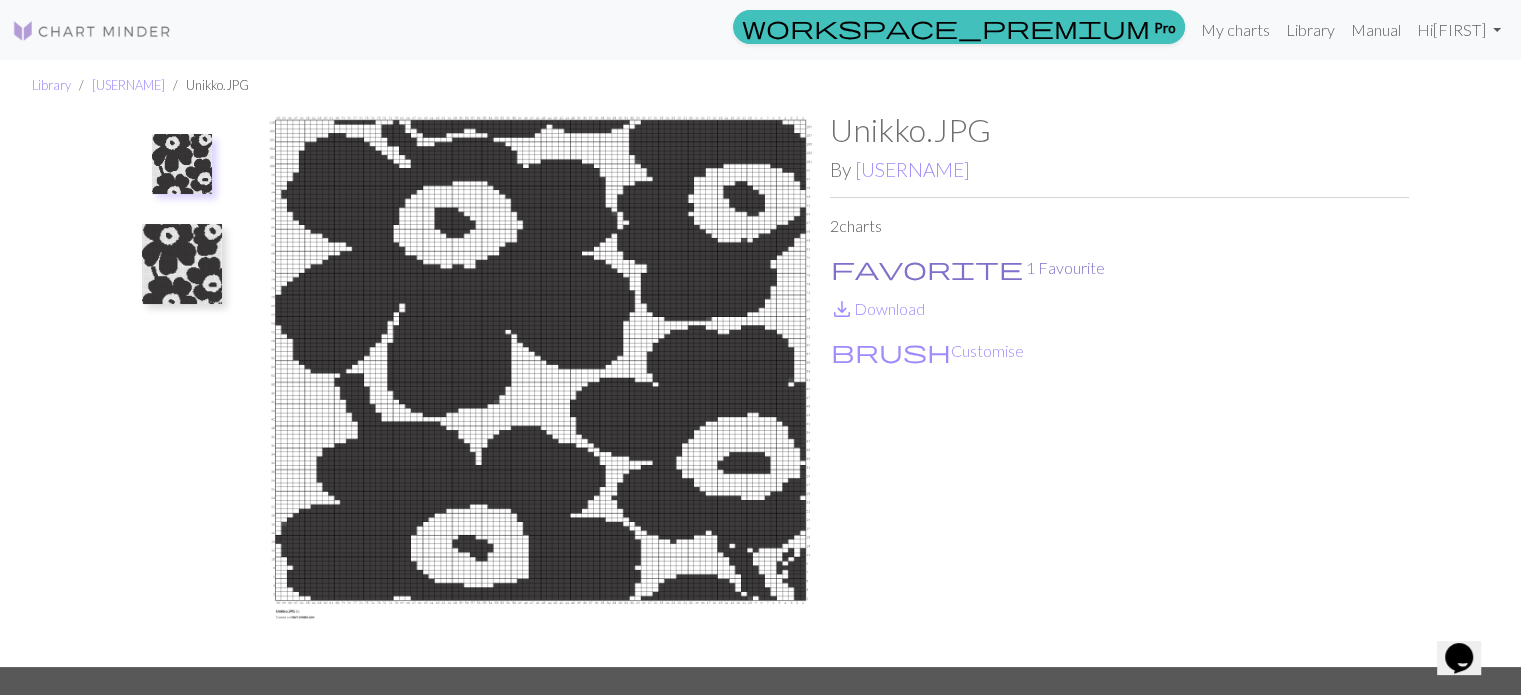 click on "favorite" at bounding box center [927, 268] 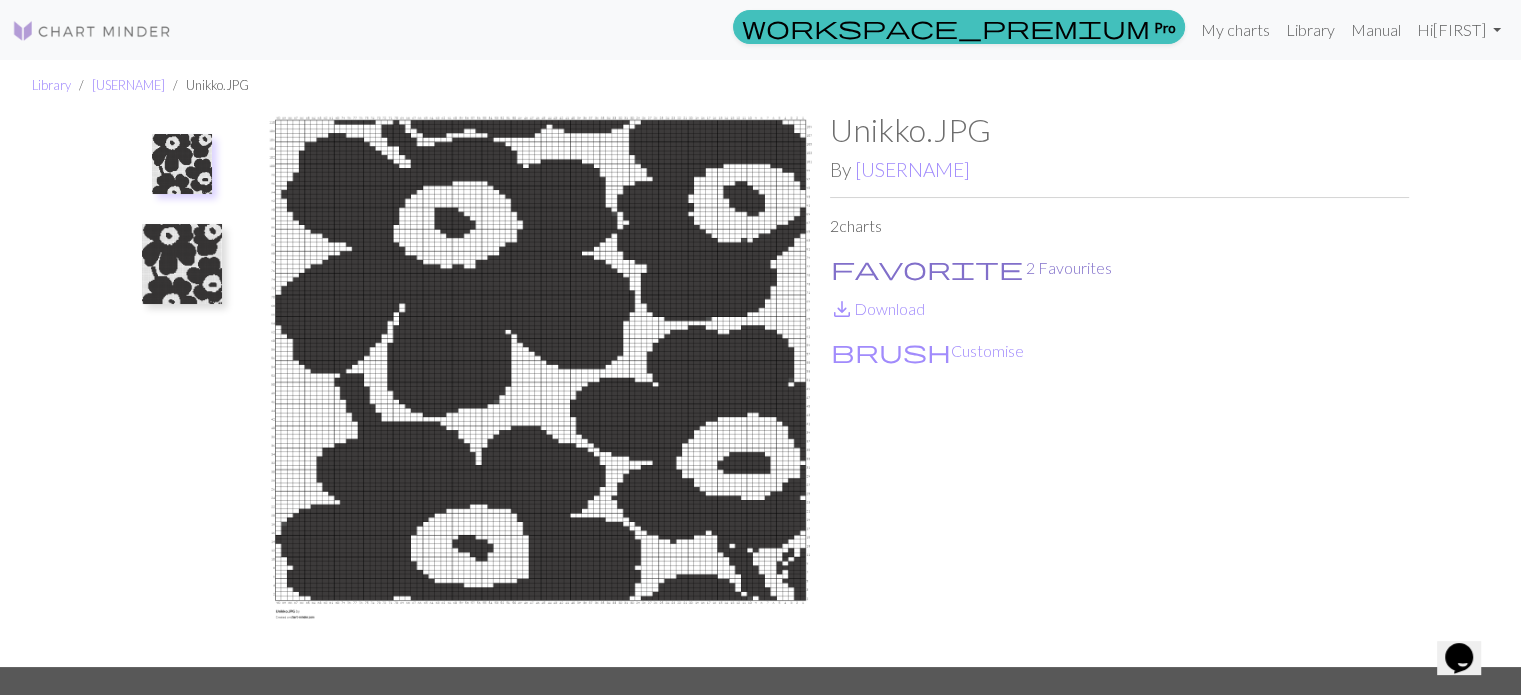 click on "favorite" at bounding box center [927, 268] 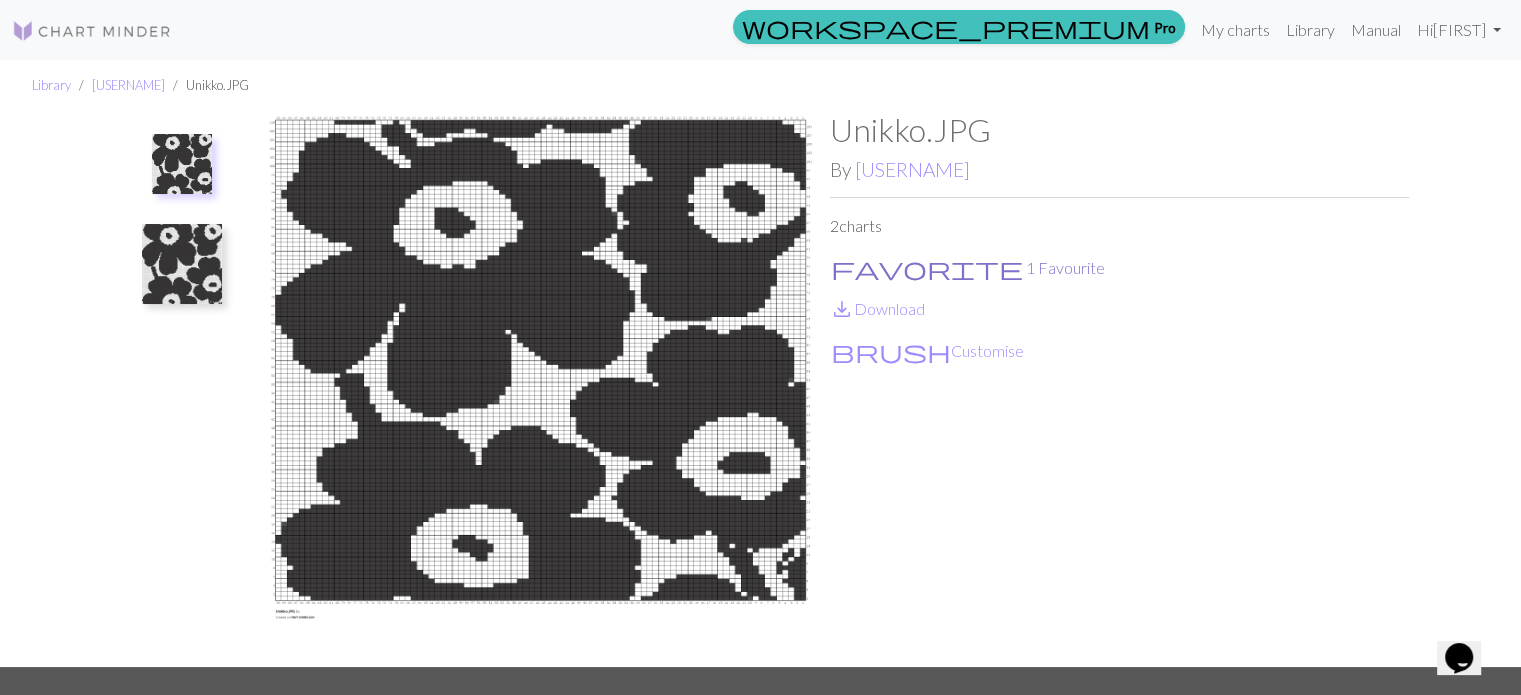 click on "favorite" at bounding box center [927, 268] 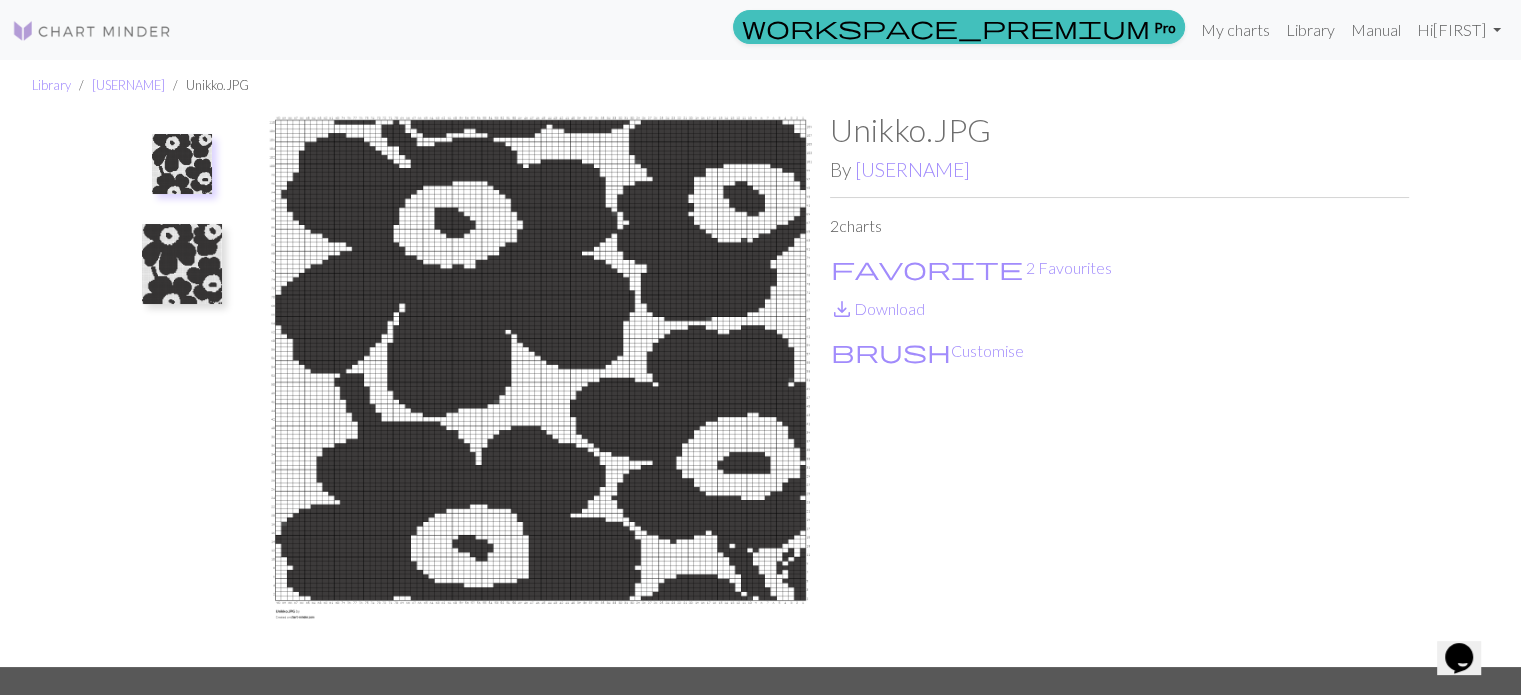 click on "Unikko.JPG By   [FIRST]  2  charts favorite   2 Favourites save_alt  Download brush Customise" at bounding box center (1119, 389) 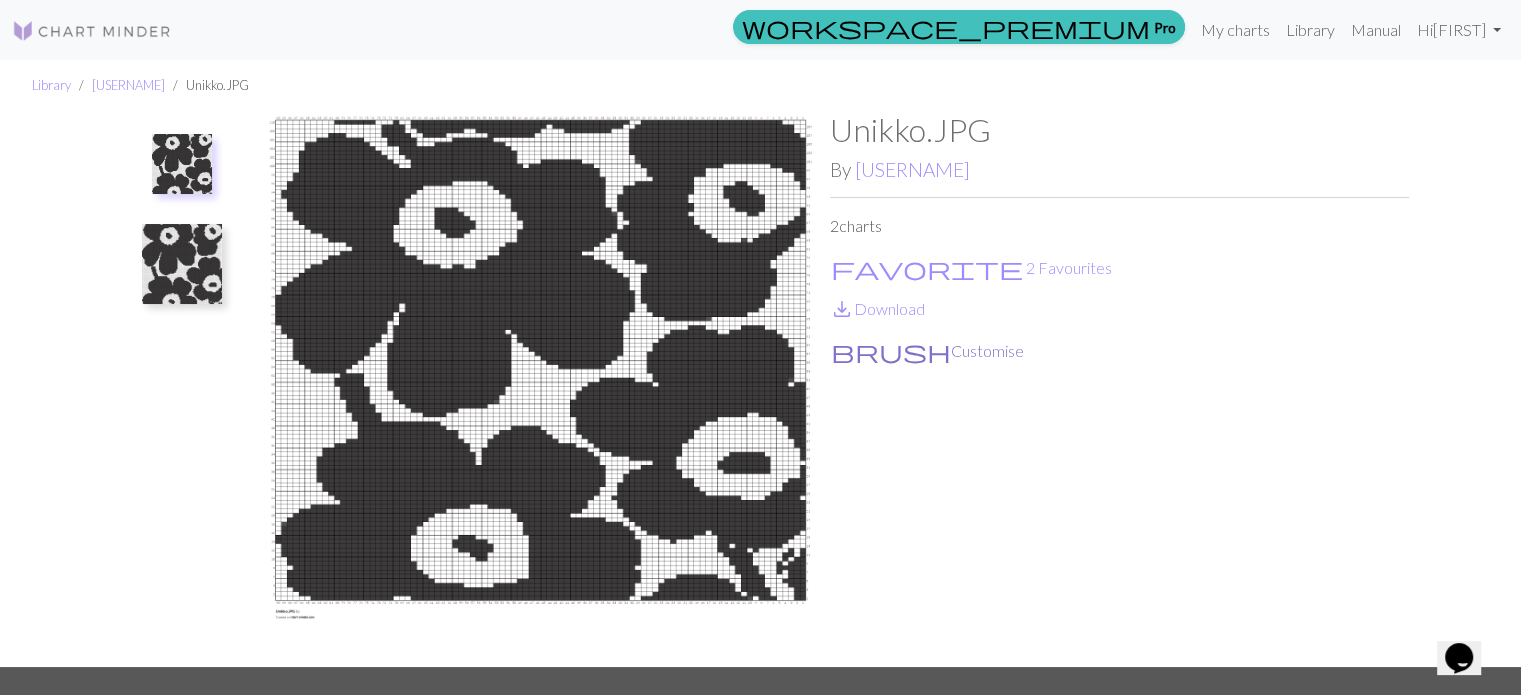click on "brush Customise" at bounding box center (927, 351) 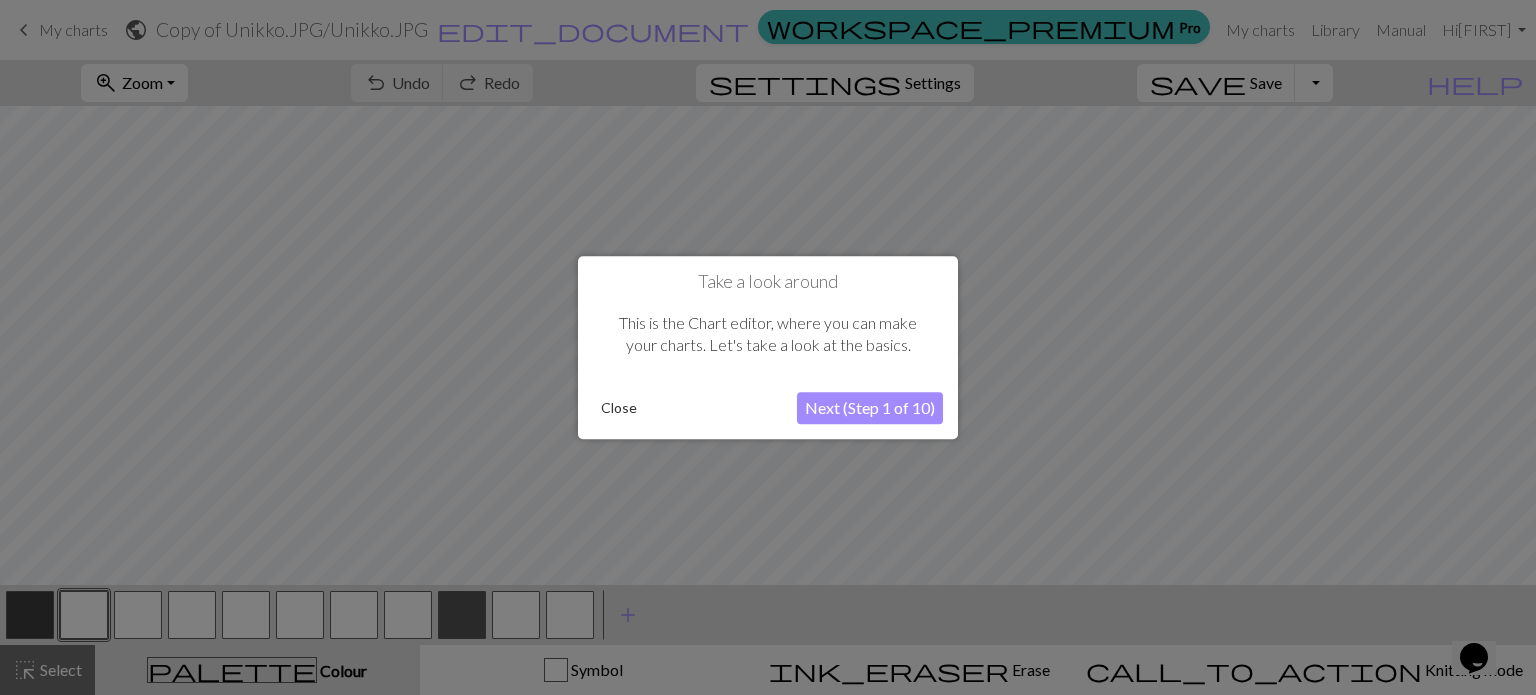 click on "Next (Step 1 of 10)" at bounding box center [870, 408] 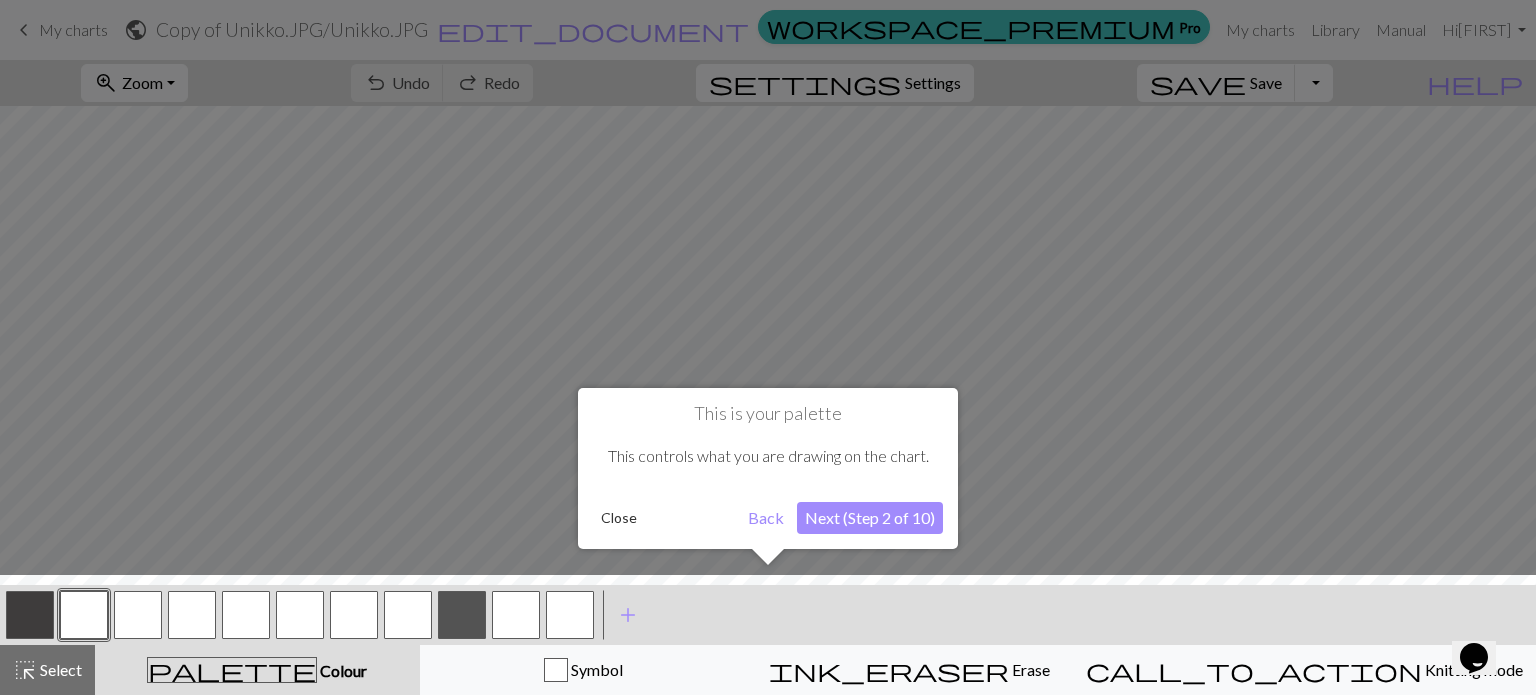 click on "Next (Step 2 of 10)" at bounding box center (870, 518) 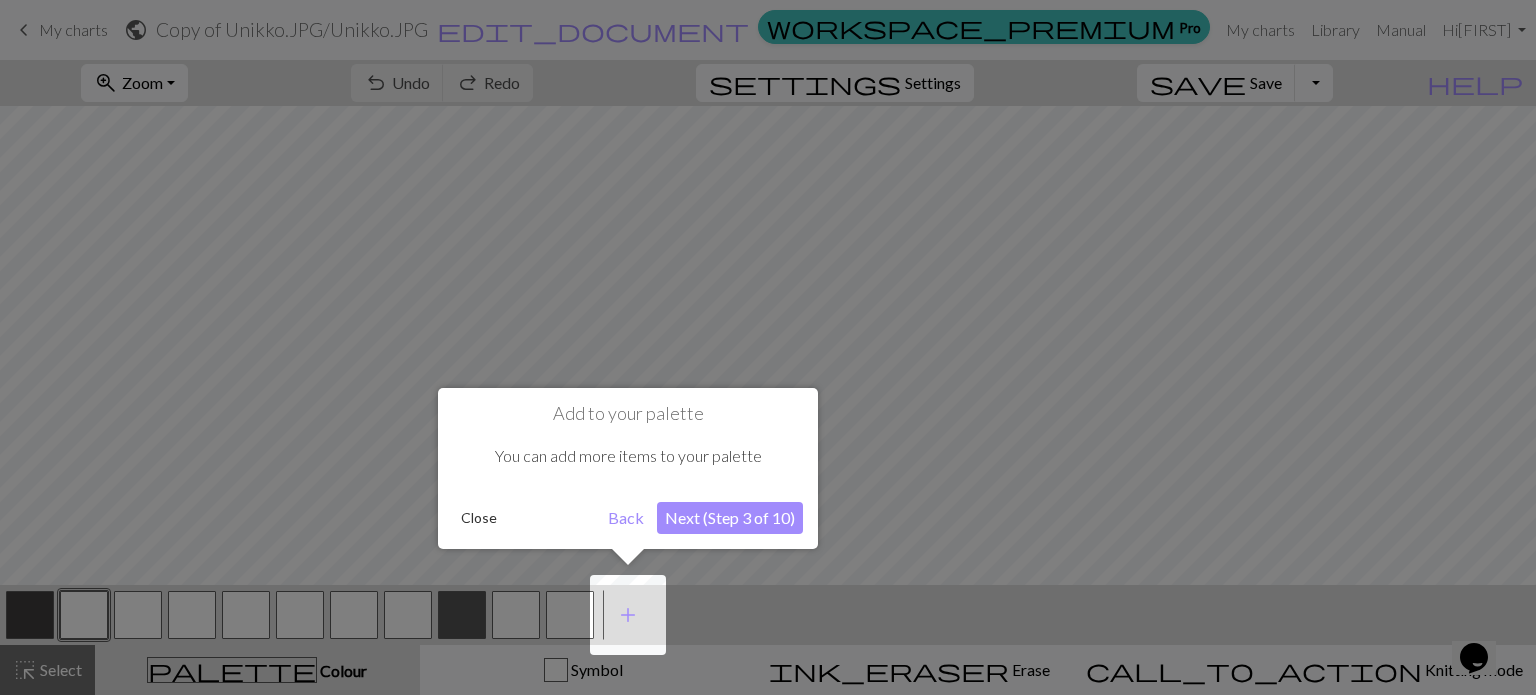click on "Close" at bounding box center (479, 518) 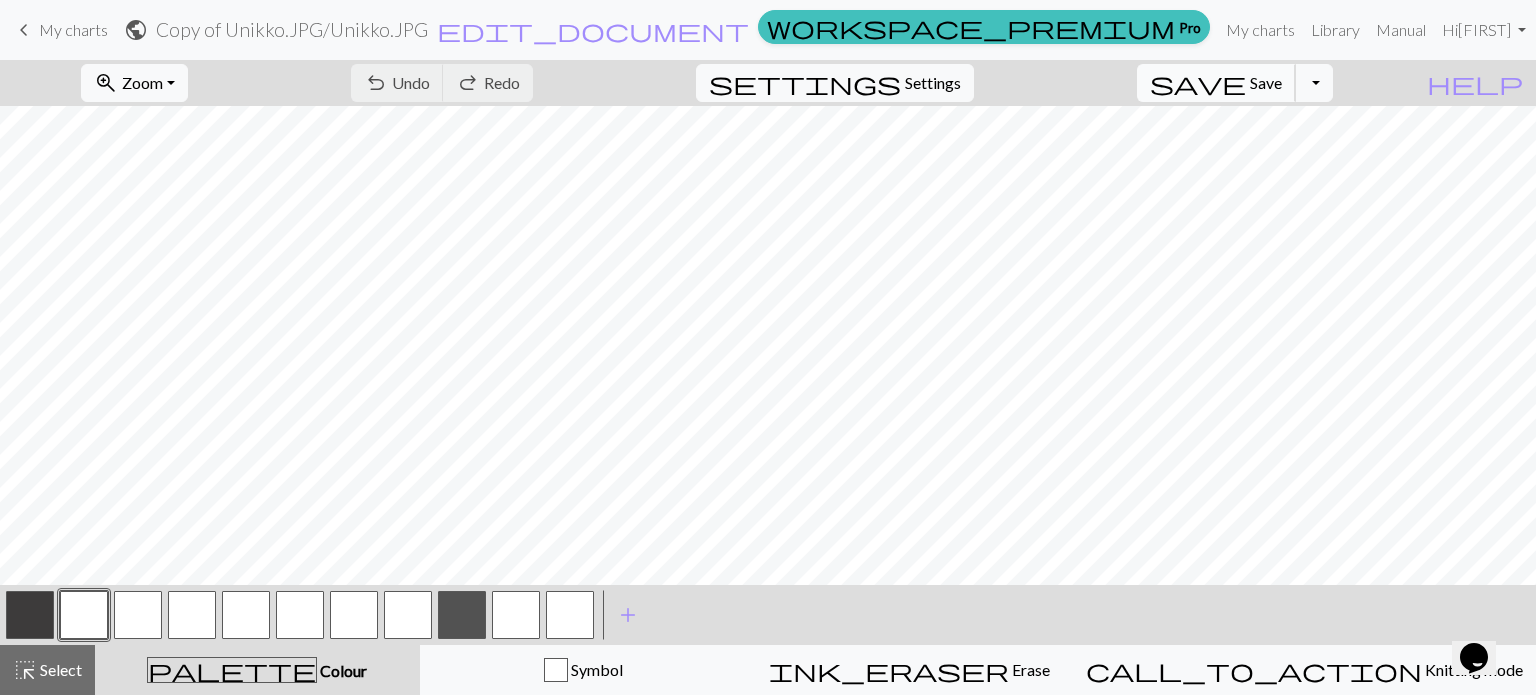 click on "Save" at bounding box center [1266, 82] 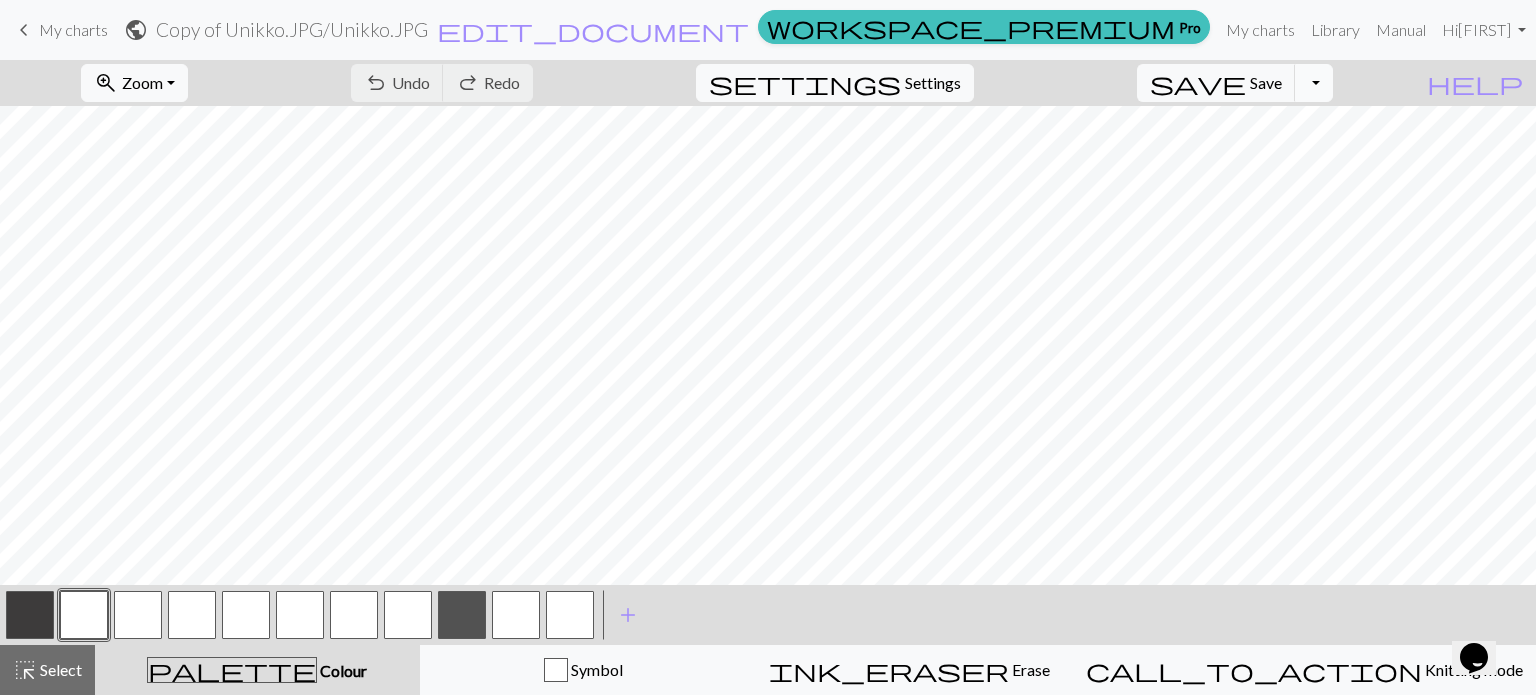 click on "Toggle Dropdown" at bounding box center (1314, 83) 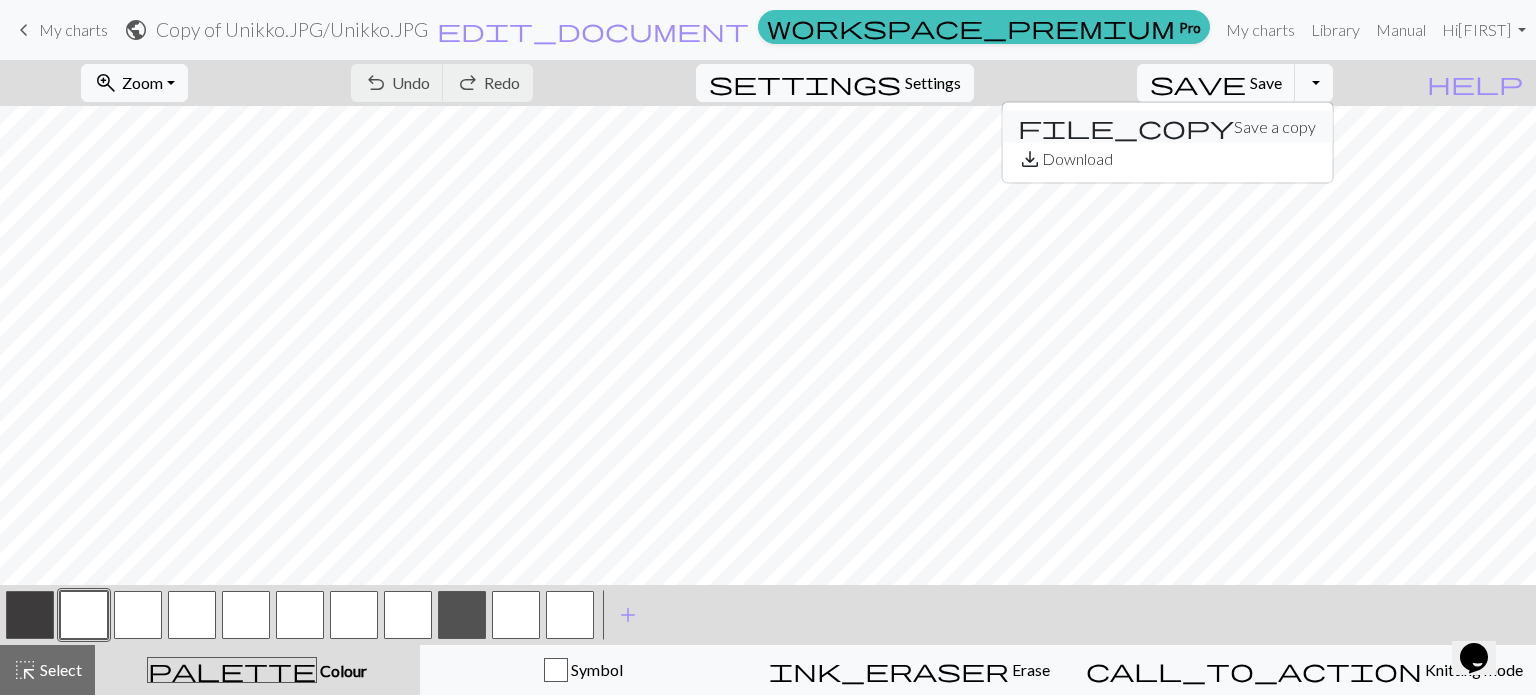 click on "file_copy  Save a copy" at bounding box center [1167, 127] 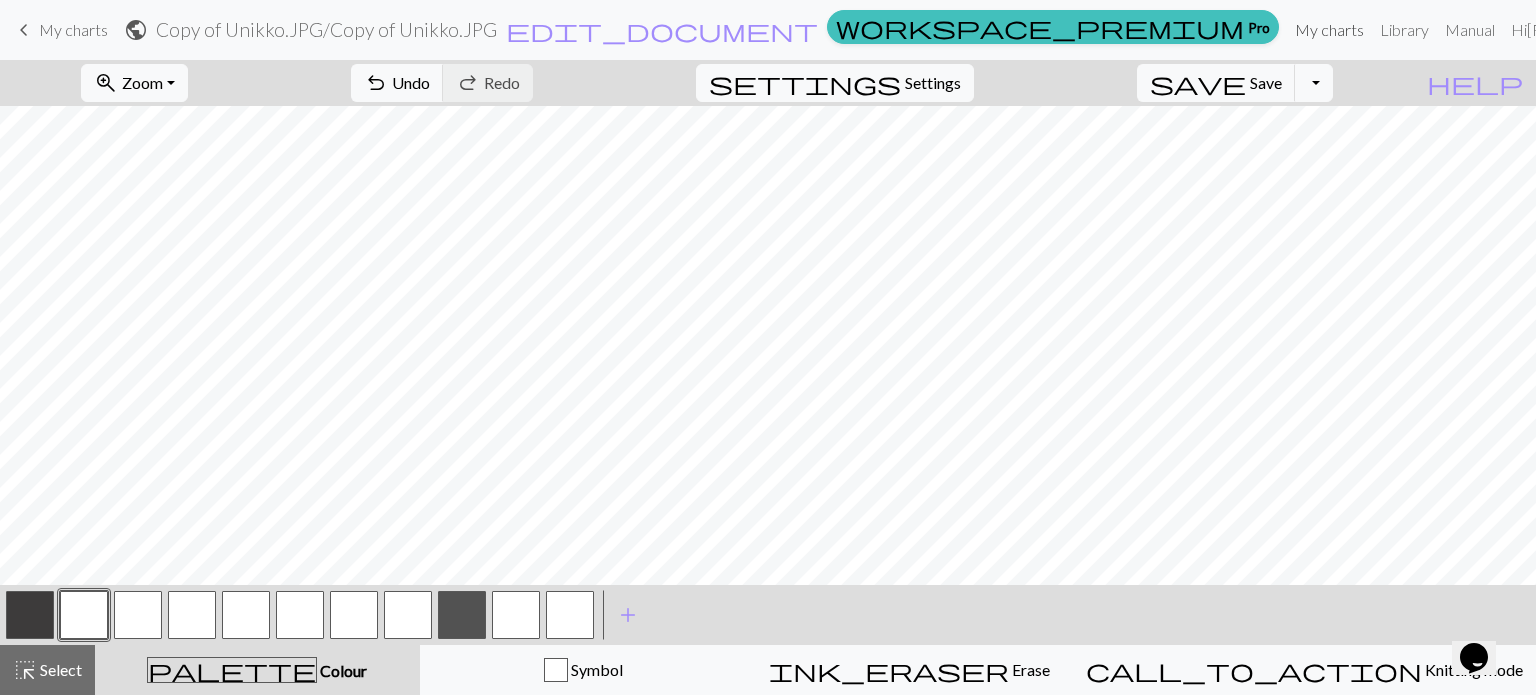 click on "My charts" at bounding box center [1329, 30] 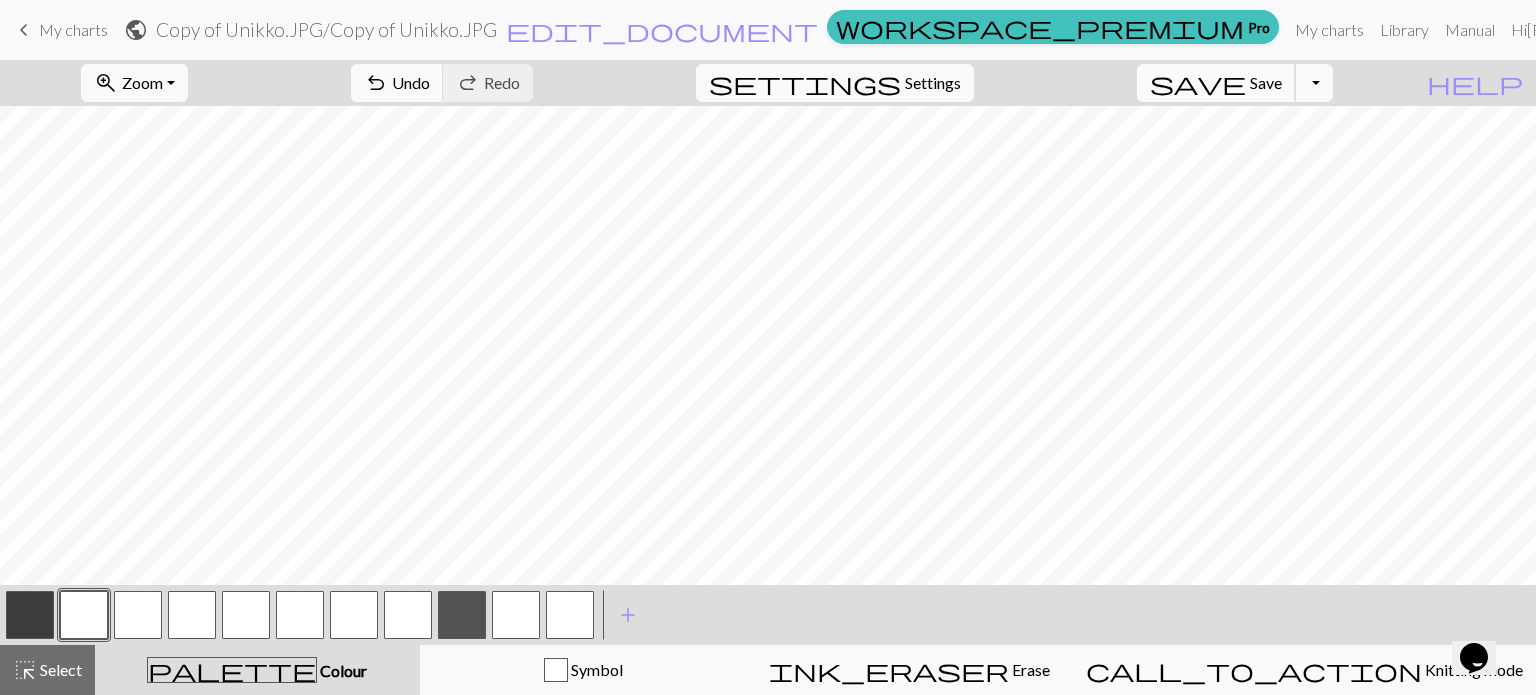 click on "save Save Save" at bounding box center [1216, 83] 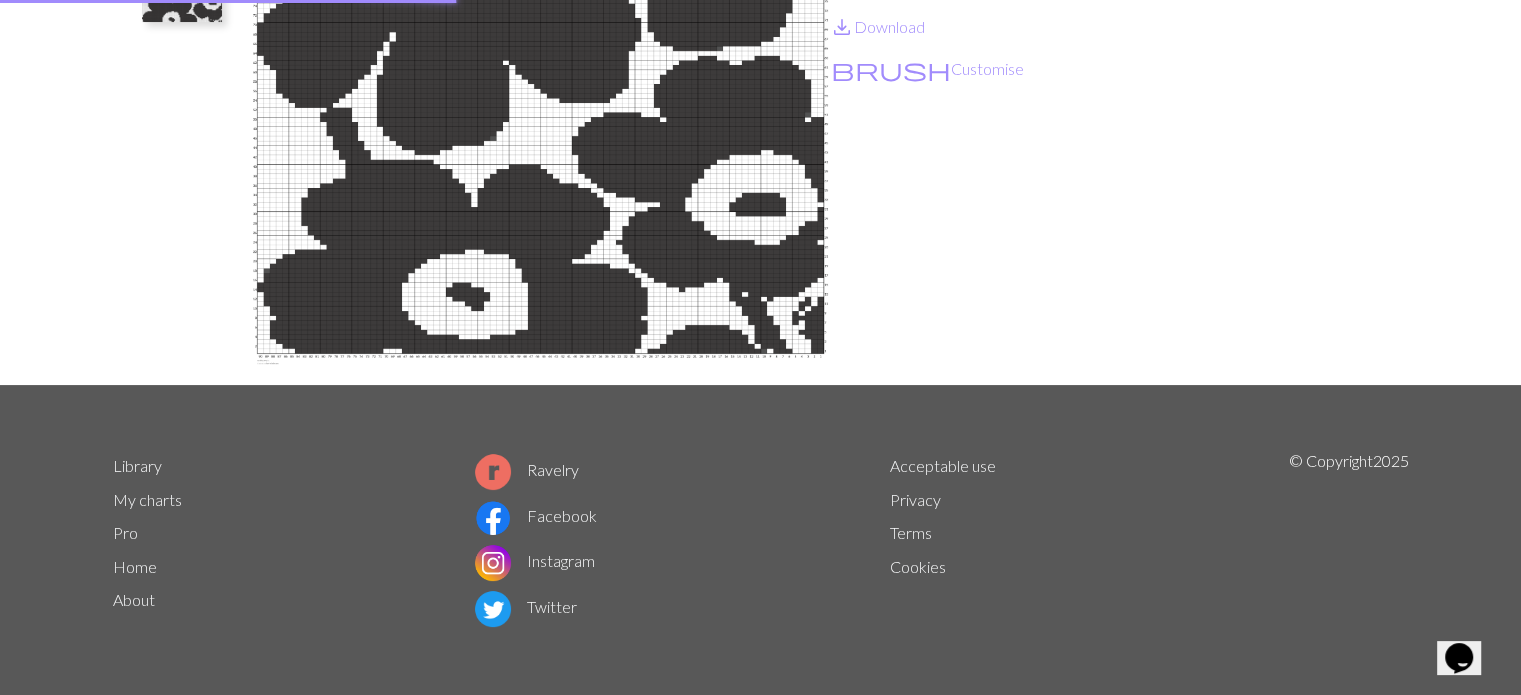 scroll, scrollTop: 0, scrollLeft: 0, axis: both 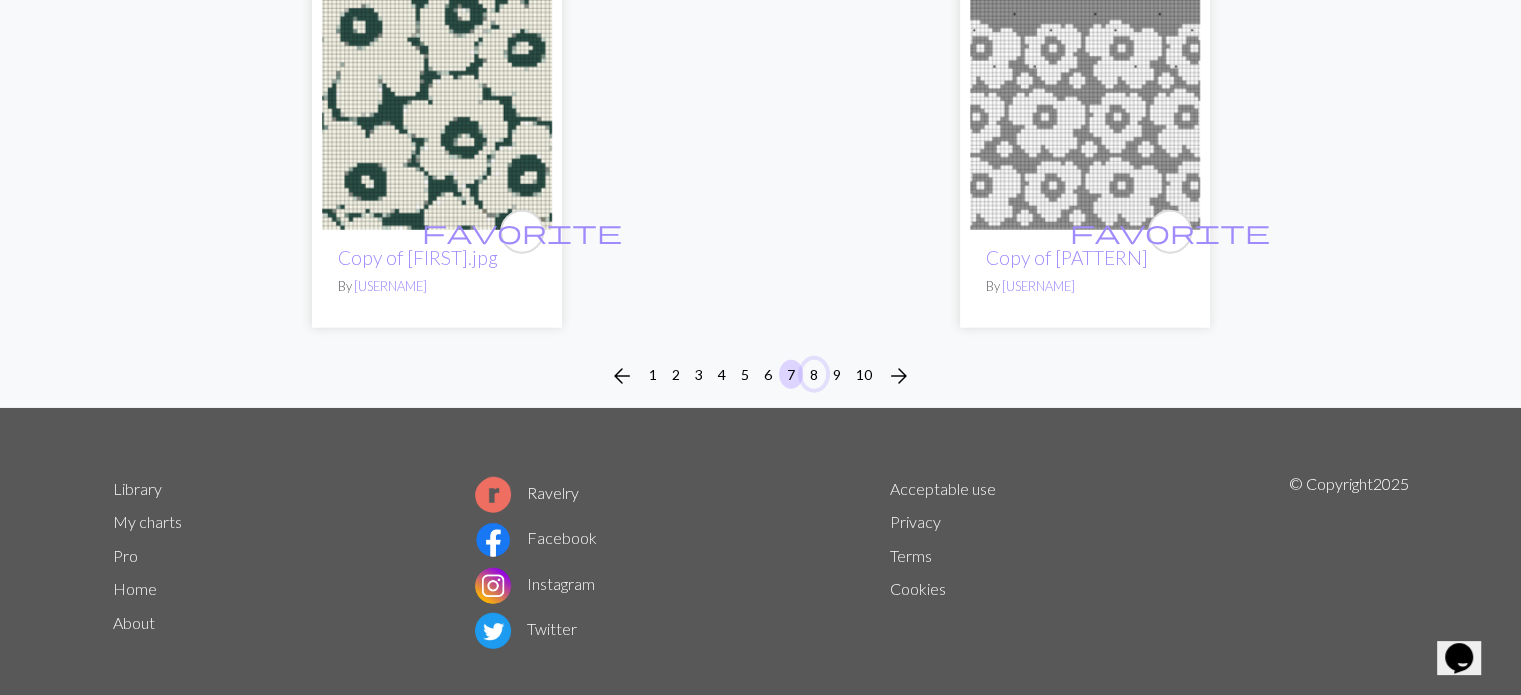 click on "8" at bounding box center [814, 374] 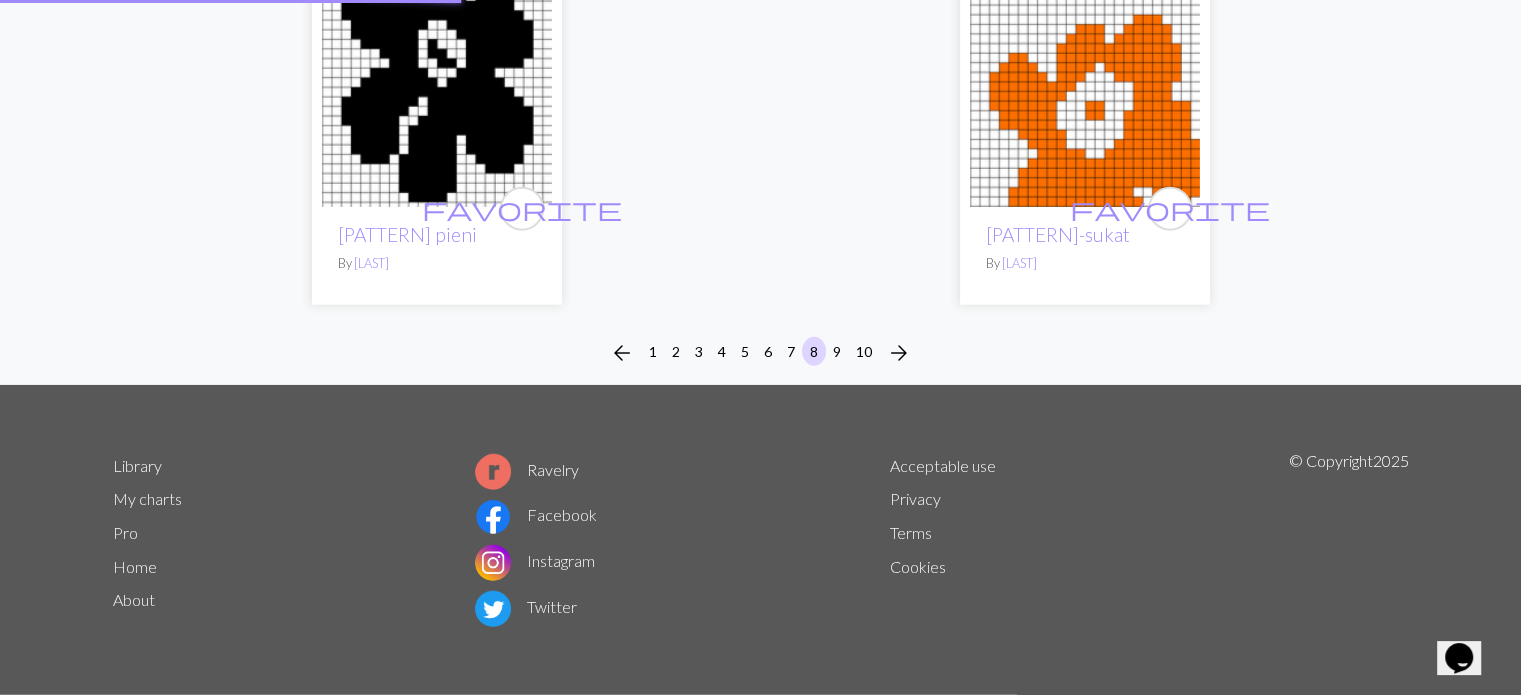 scroll, scrollTop: 0, scrollLeft: 0, axis: both 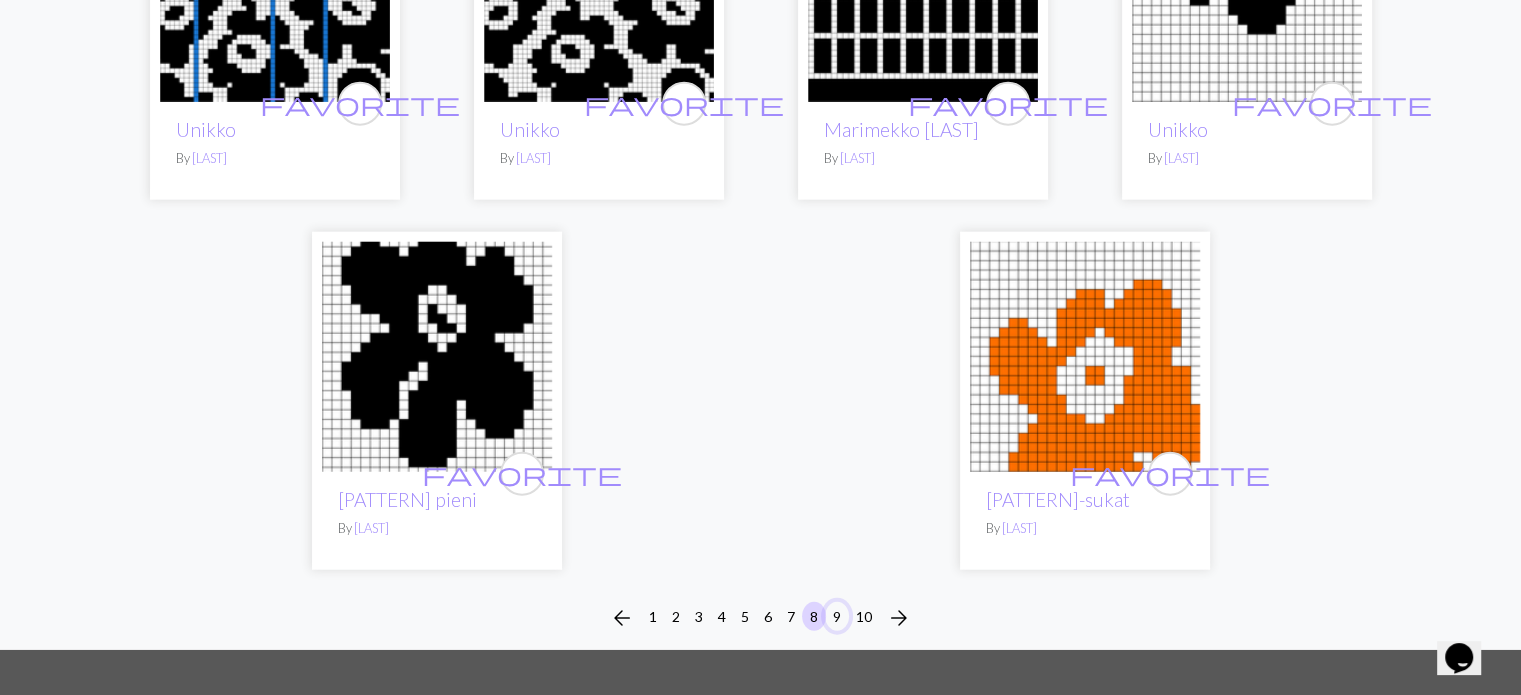 click on "9" at bounding box center (837, 616) 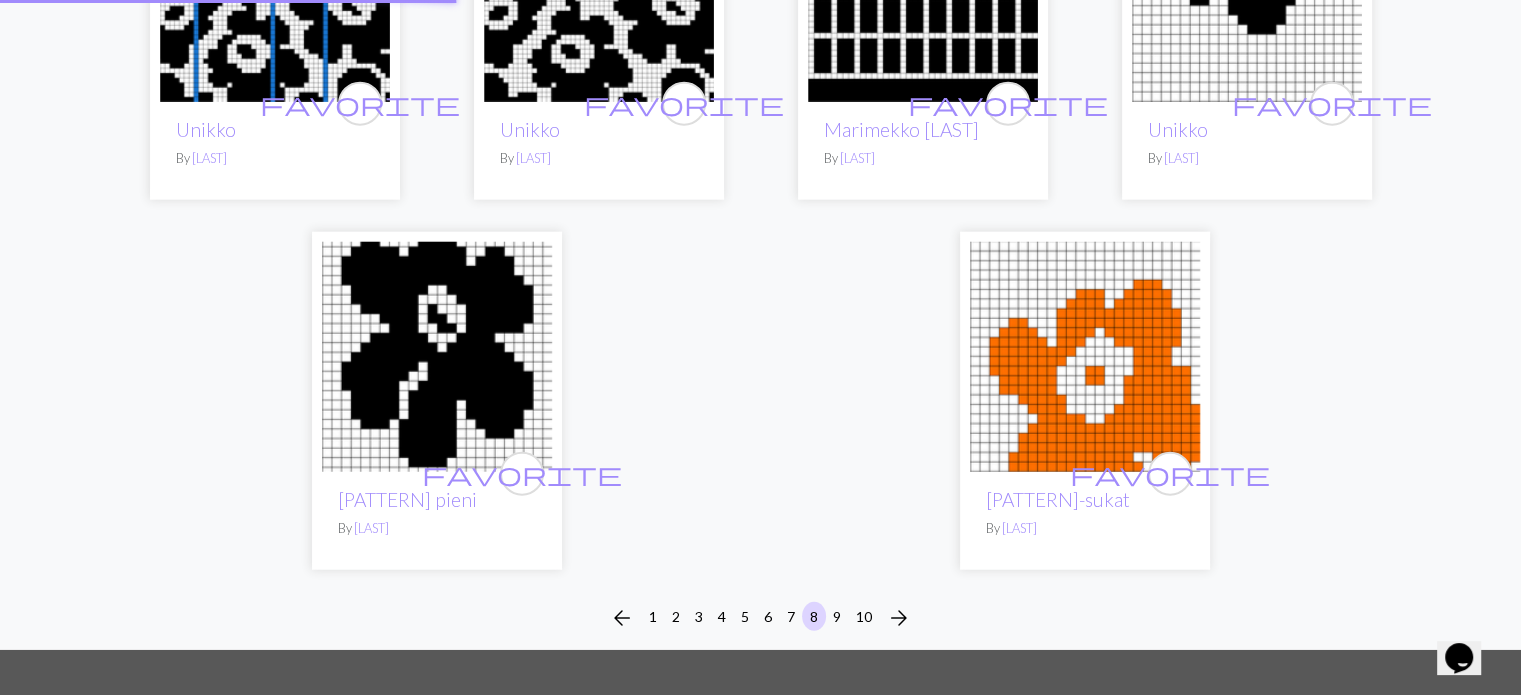 scroll, scrollTop: 0, scrollLeft: 0, axis: both 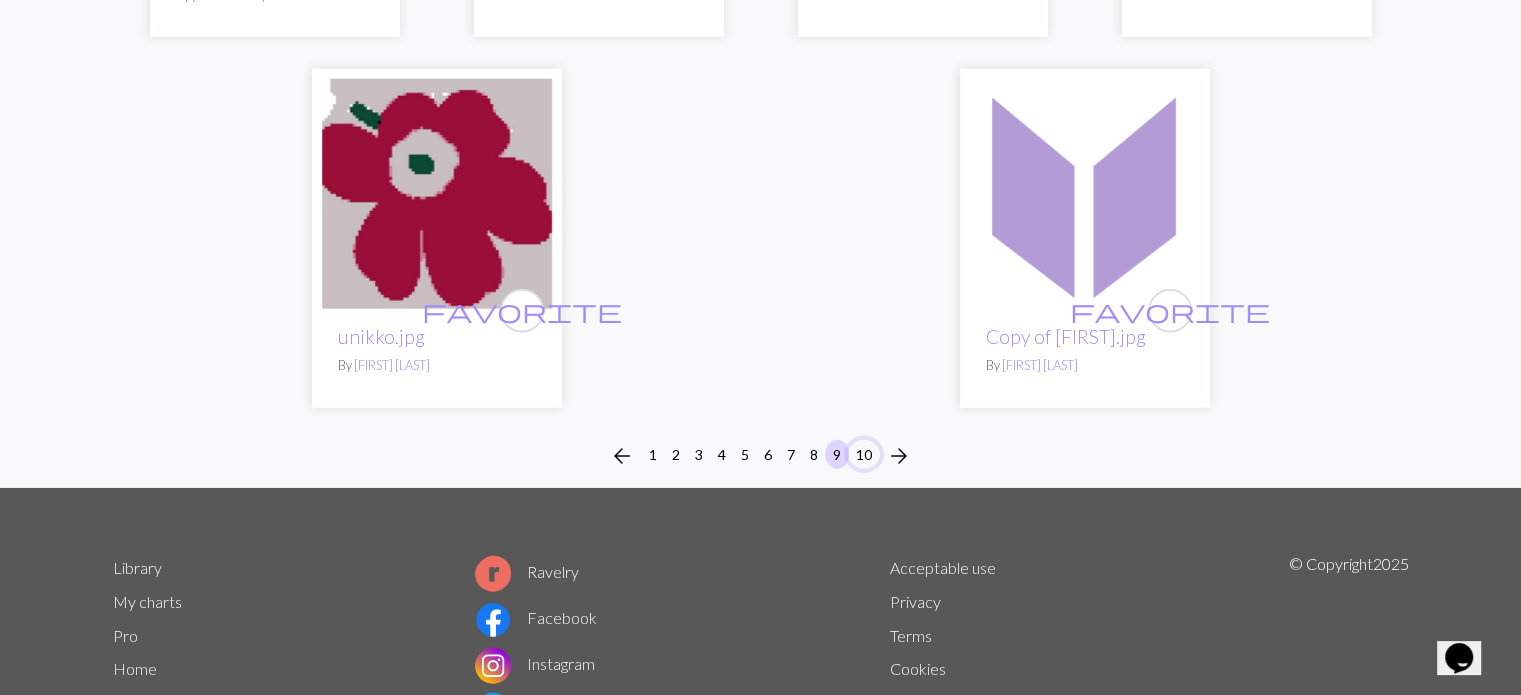 click on "10" at bounding box center (864, 454) 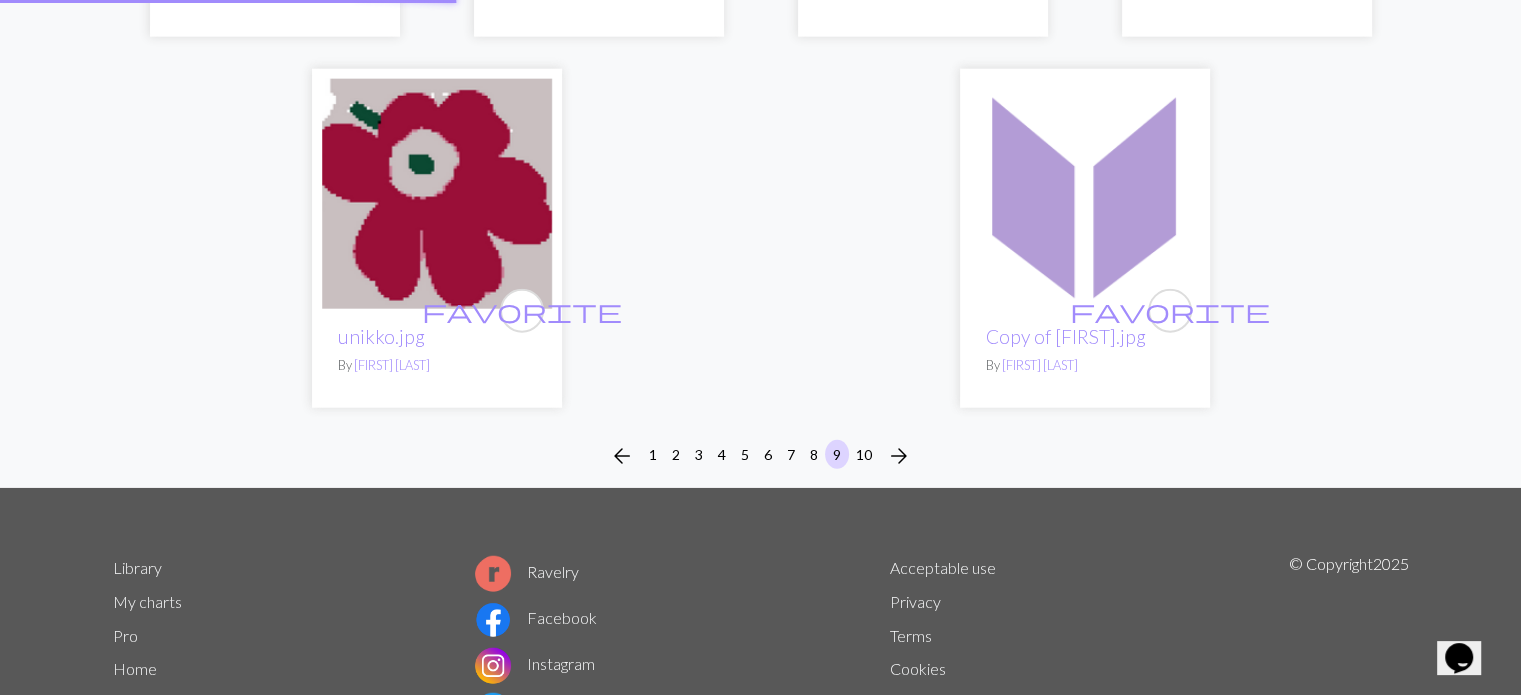 scroll, scrollTop: 0, scrollLeft: 0, axis: both 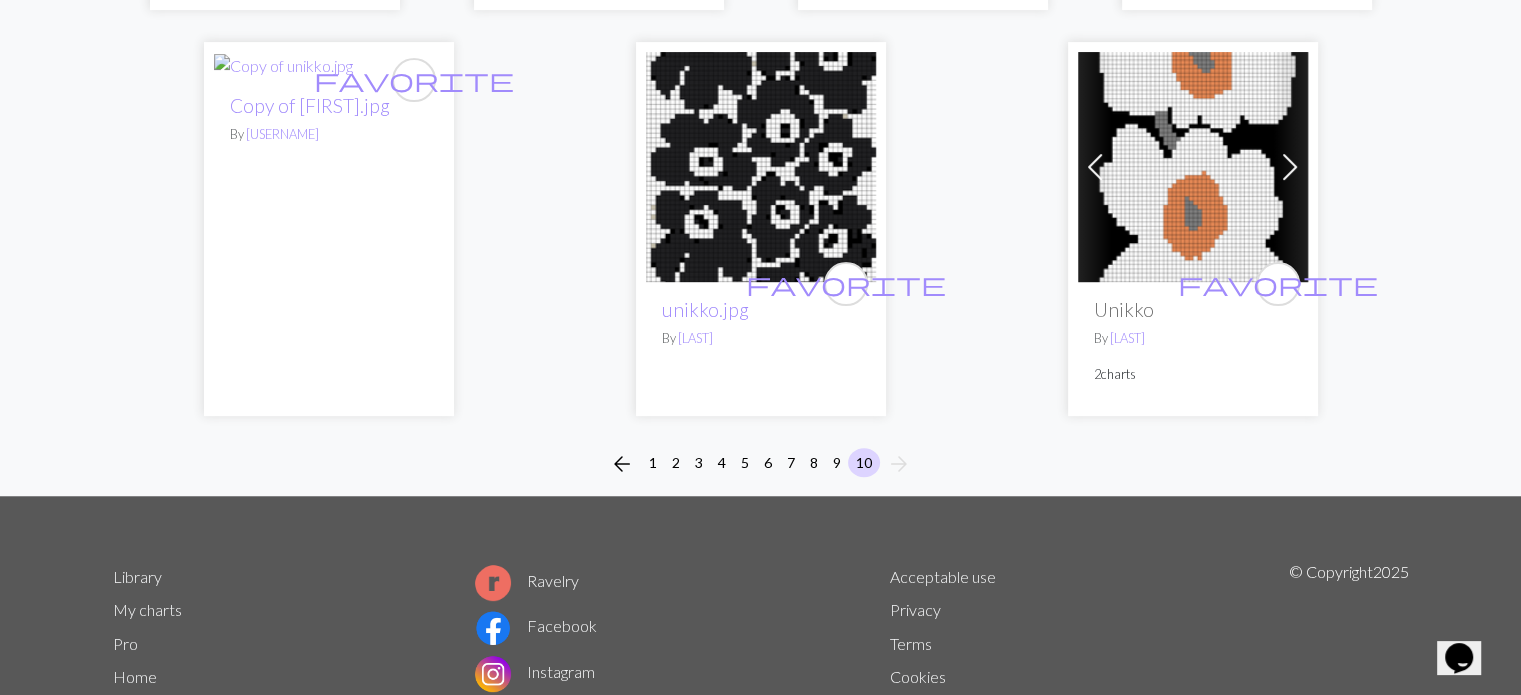 click at bounding box center [1193, 167] 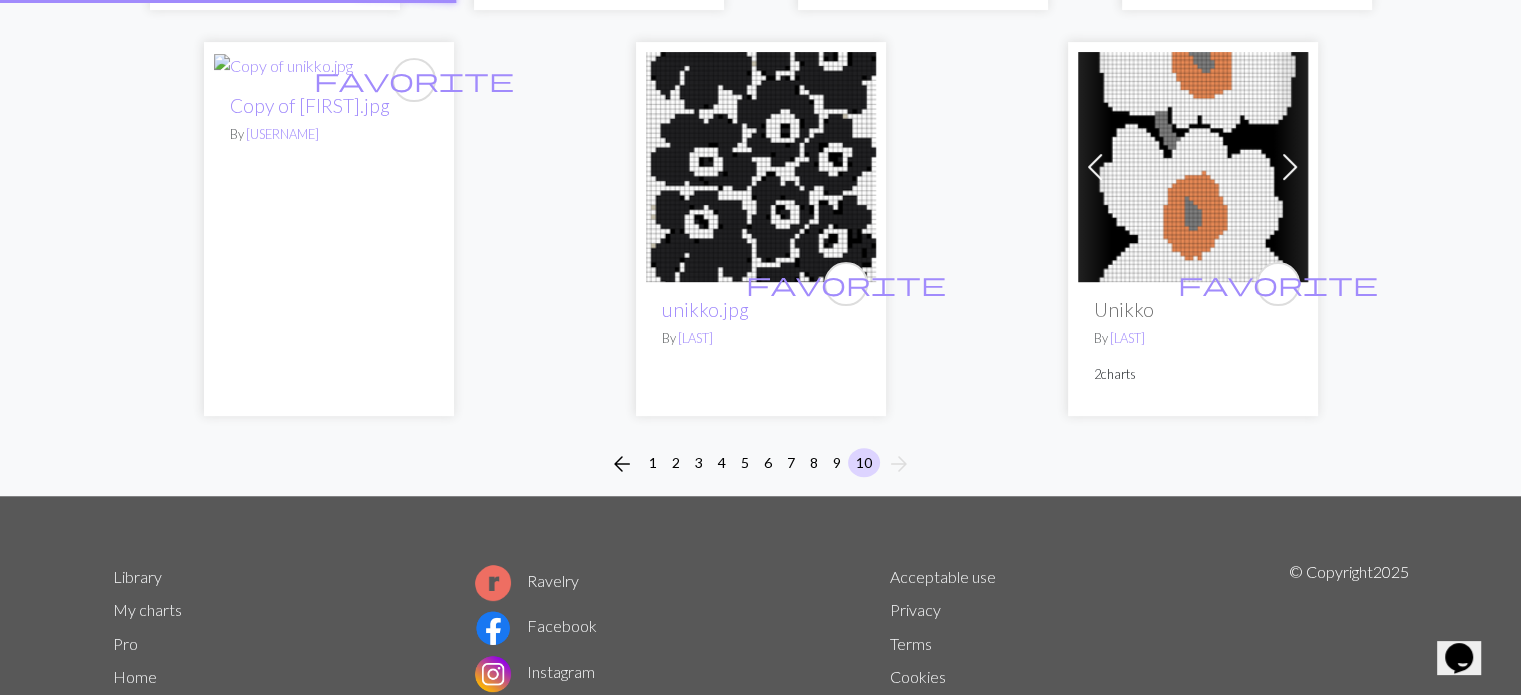 scroll, scrollTop: 0, scrollLeft: 0, axis: both 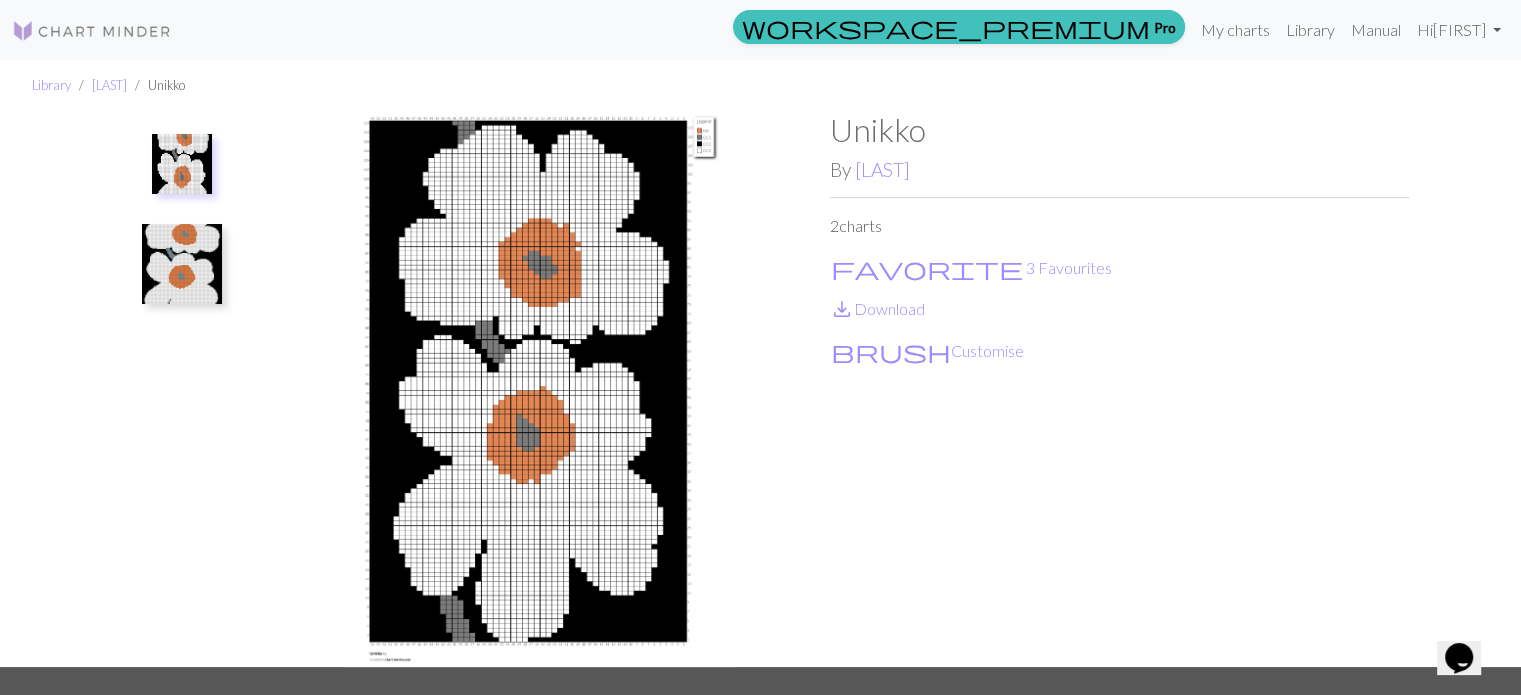 click at bounding box center [540, 389] 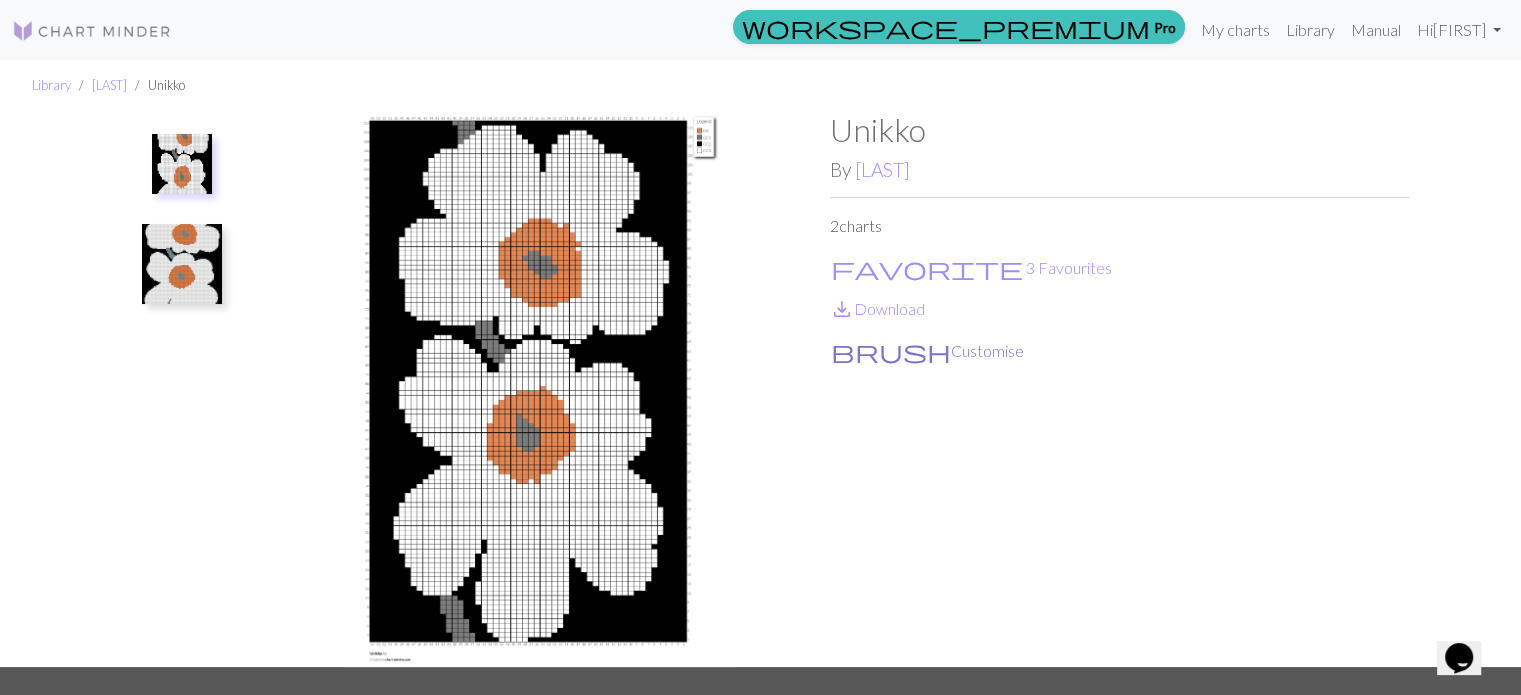 click on "brush Customise" at bounding box center [927, 351] 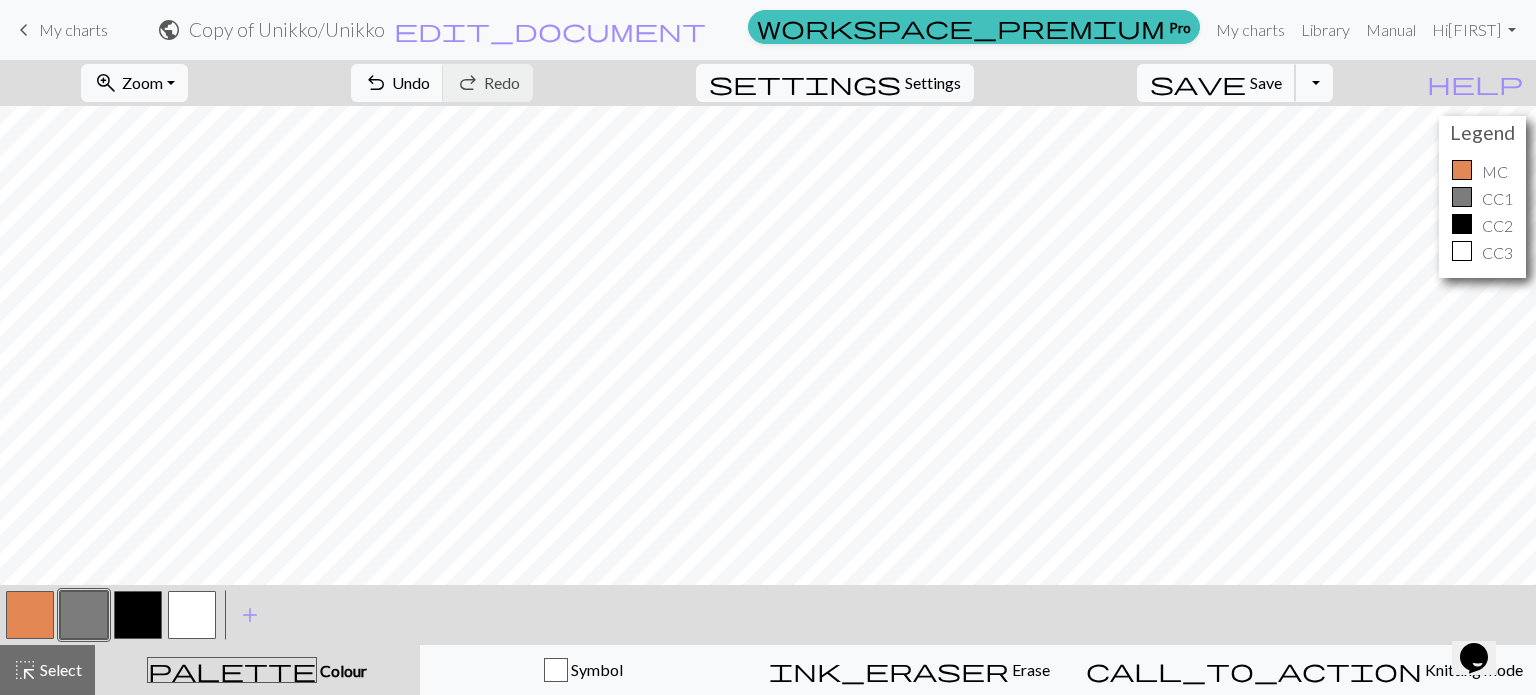 click on "save Save Save" at bounding box center (1216, 83) 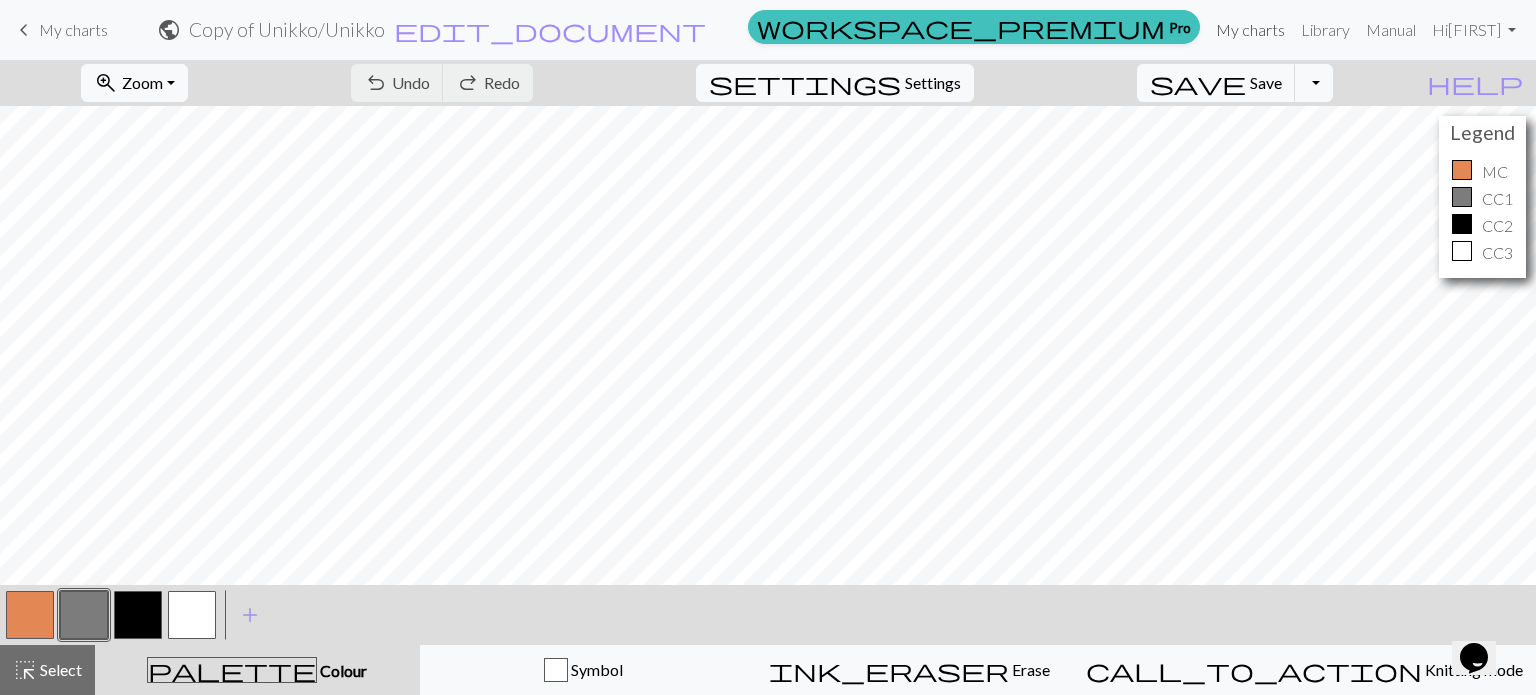 click on "My charts" at bounding box center [1250, 30] 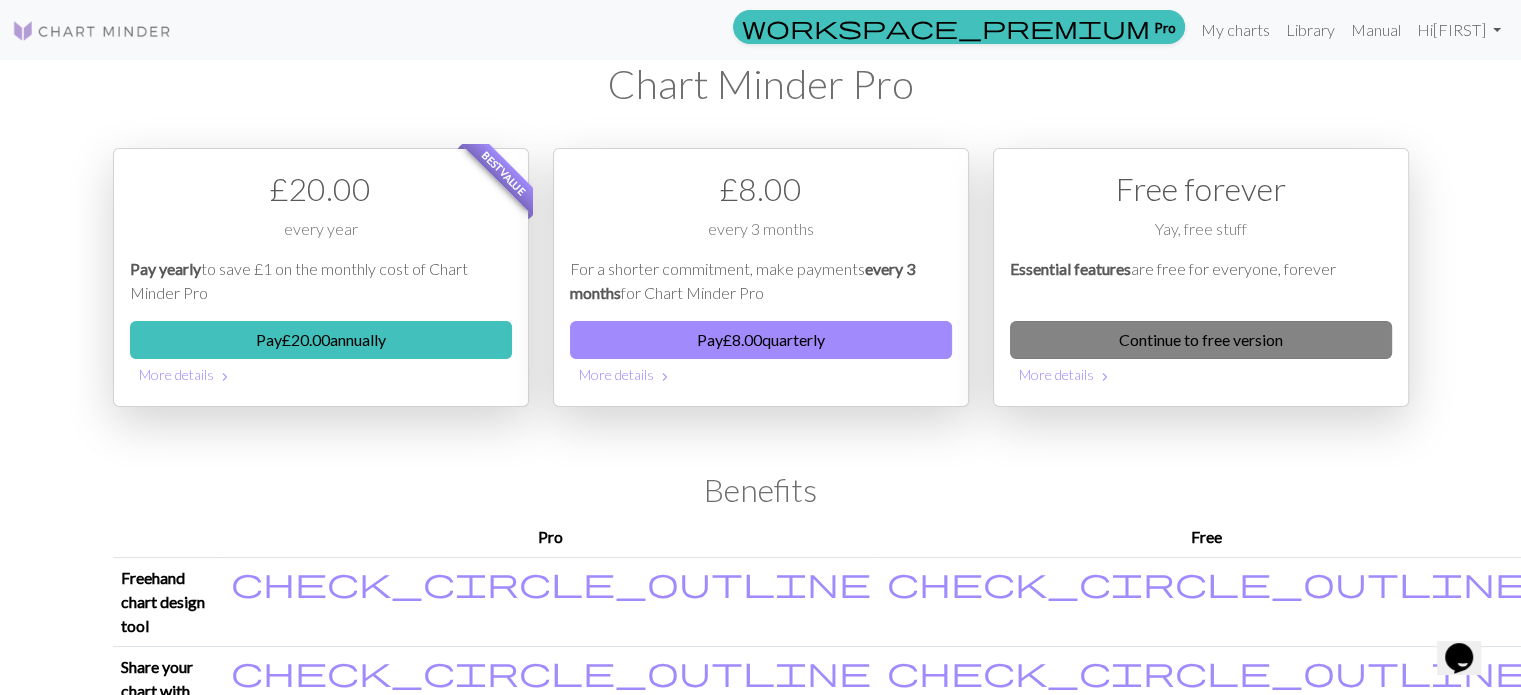 click on "Continue to free version" at bounding box center (1201, 340) 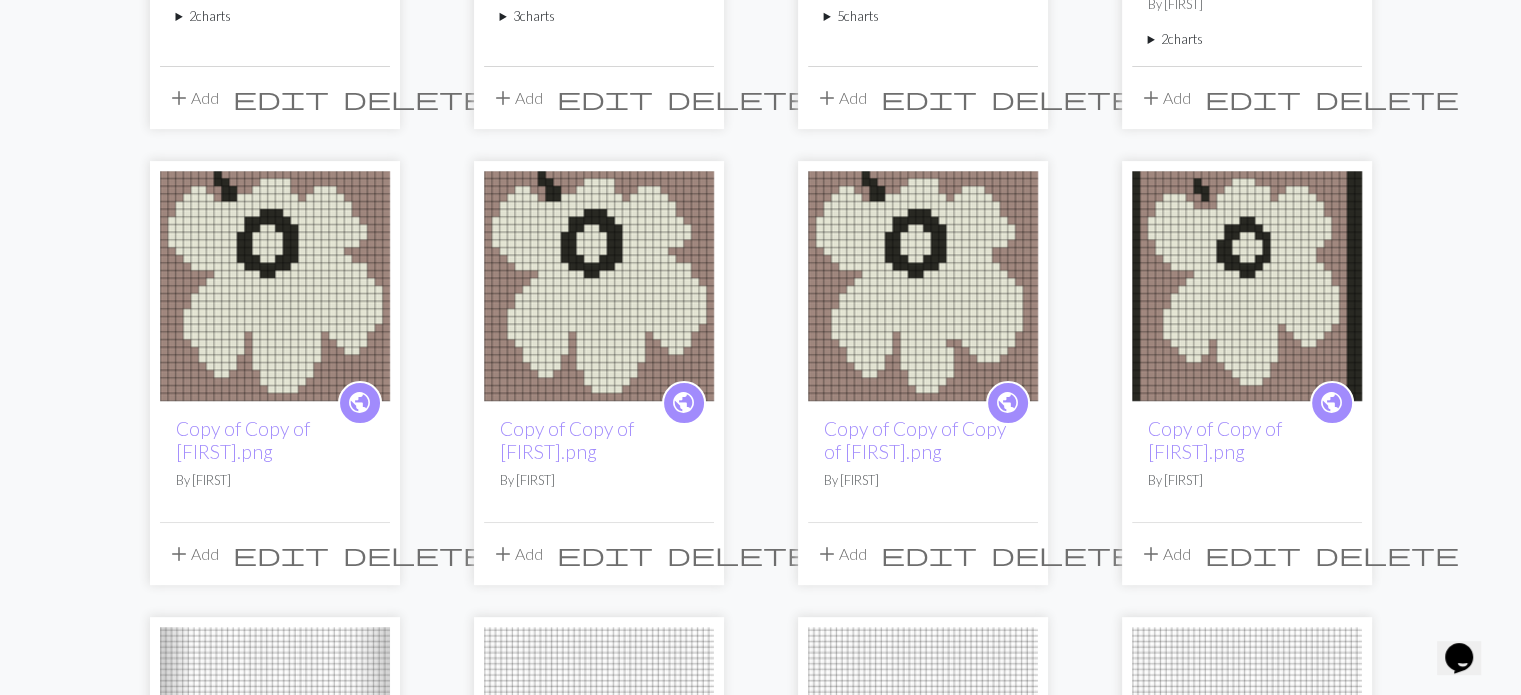 scroll, scrollTop: 438, scrollLeft: 0, axis: vertical 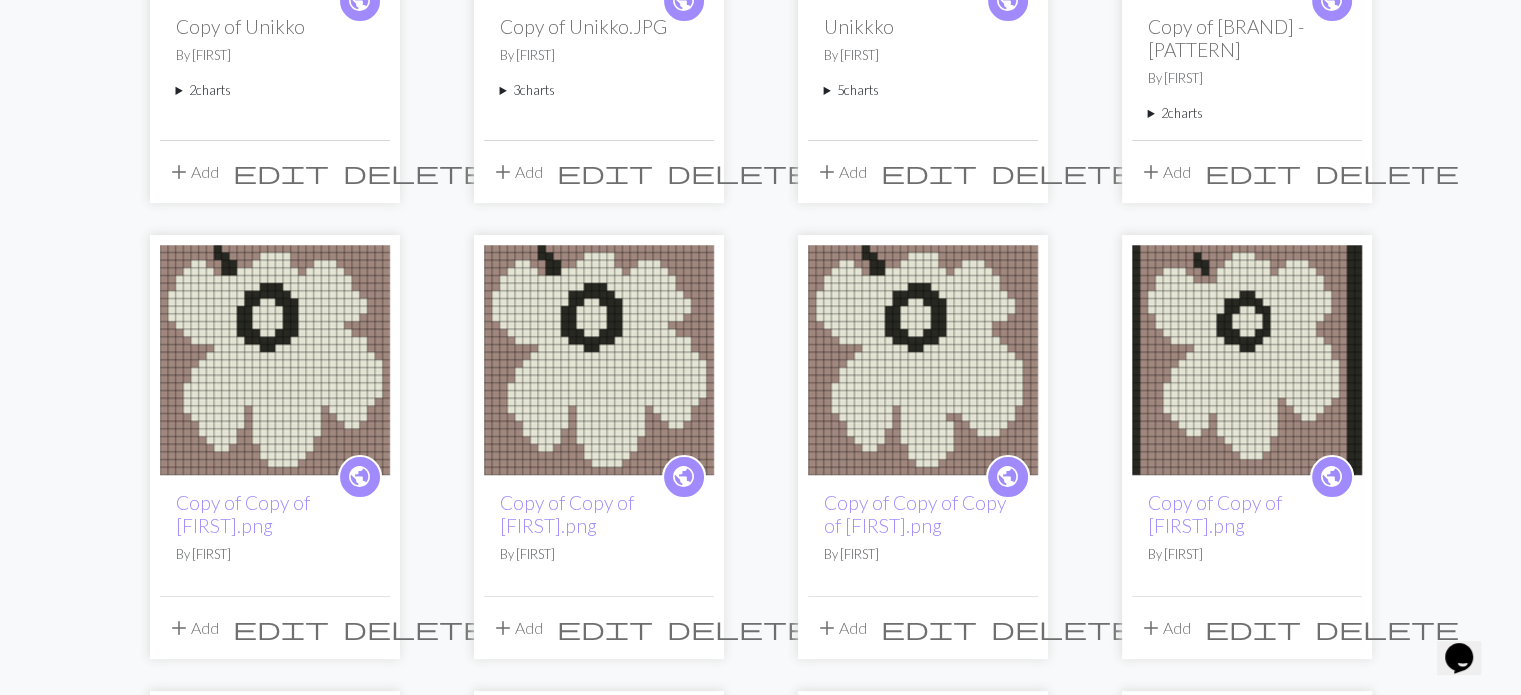 click at bounding box center [599, 360] 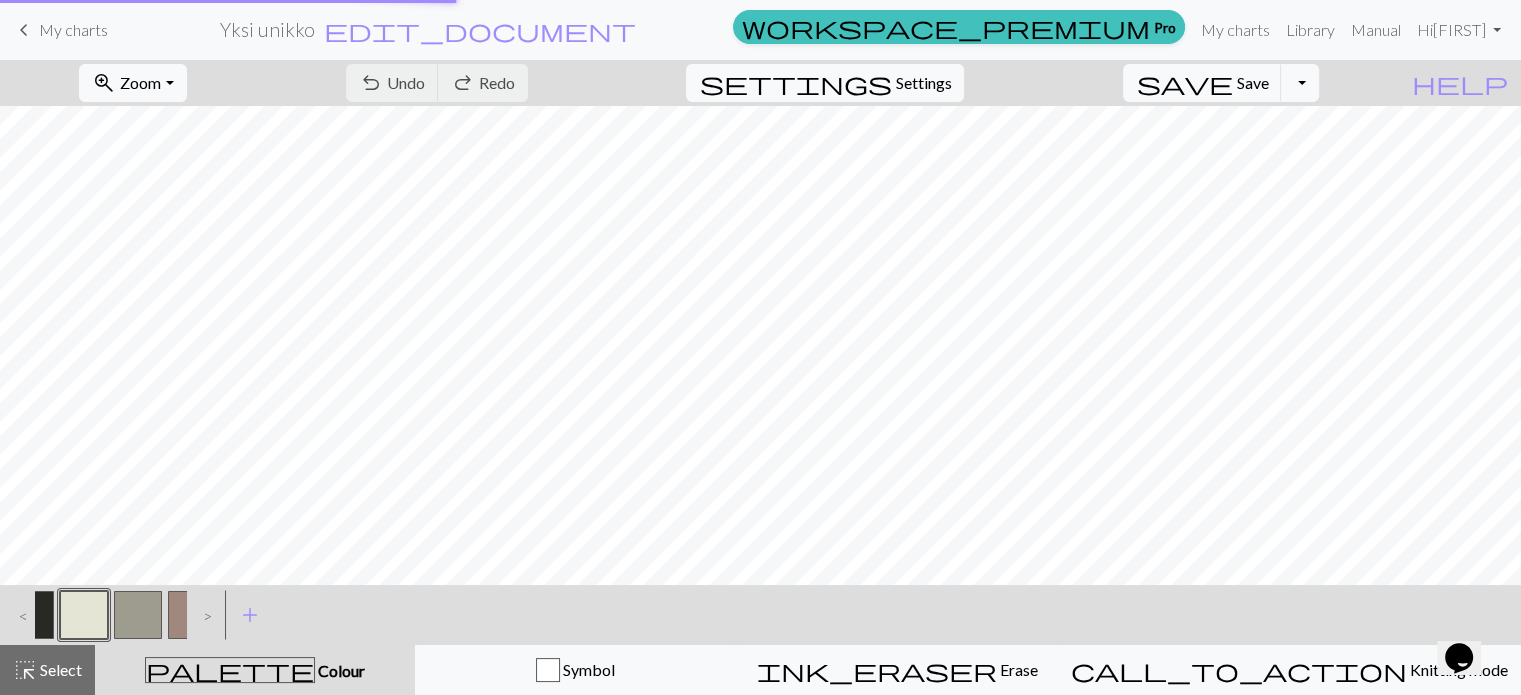 scroll, scrollTop: 0, scrollLeft: 0, axis: both 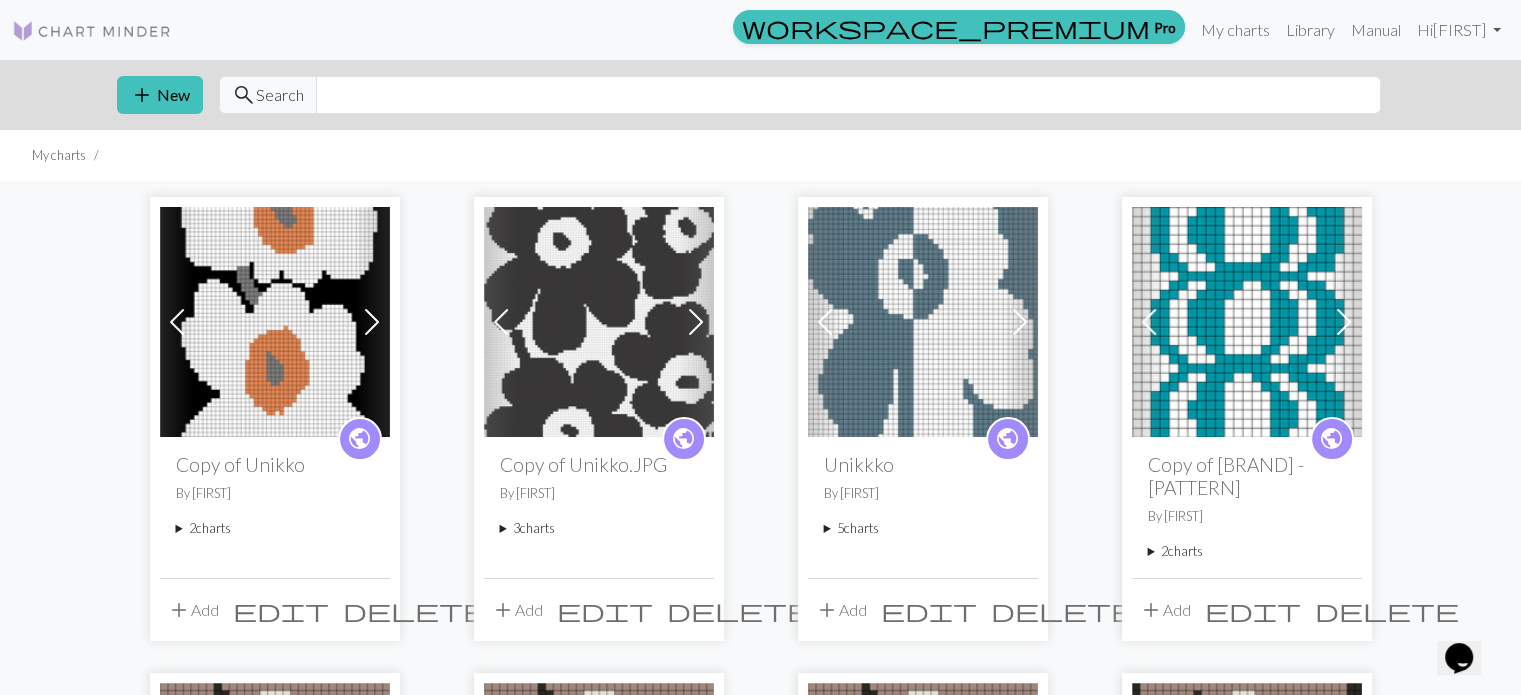 click at bounding box center (923, 322) 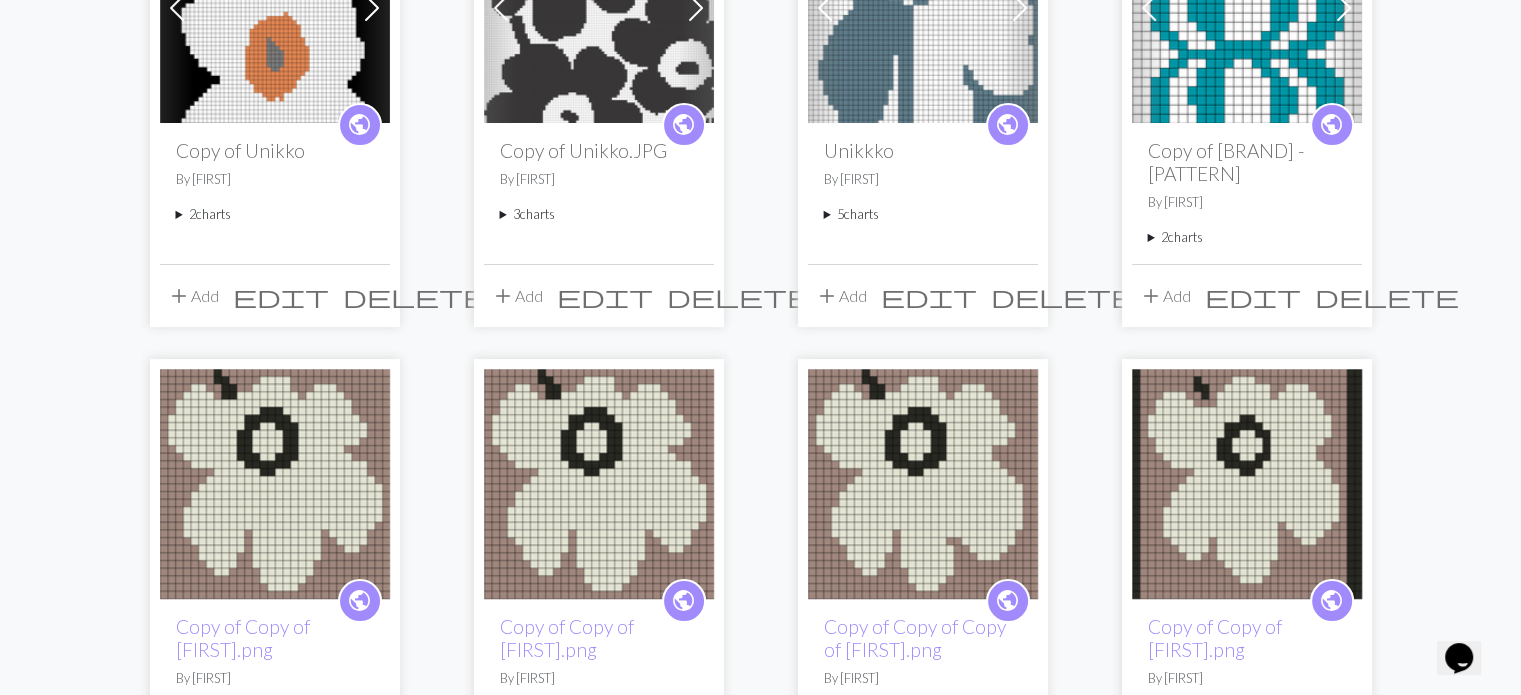 scroll, scrollTop: 441, scrollLeft: 0, axis: vertical 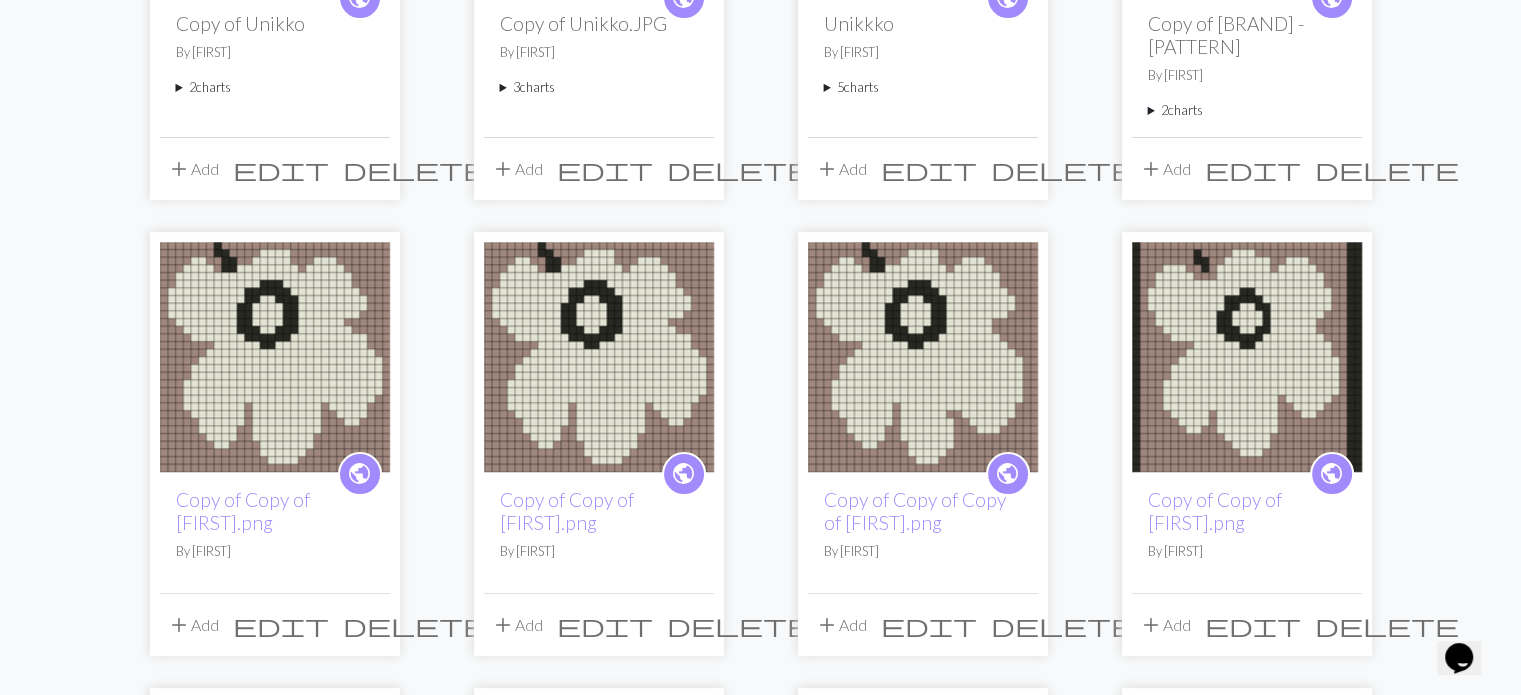click at bounding box center [275, 357] 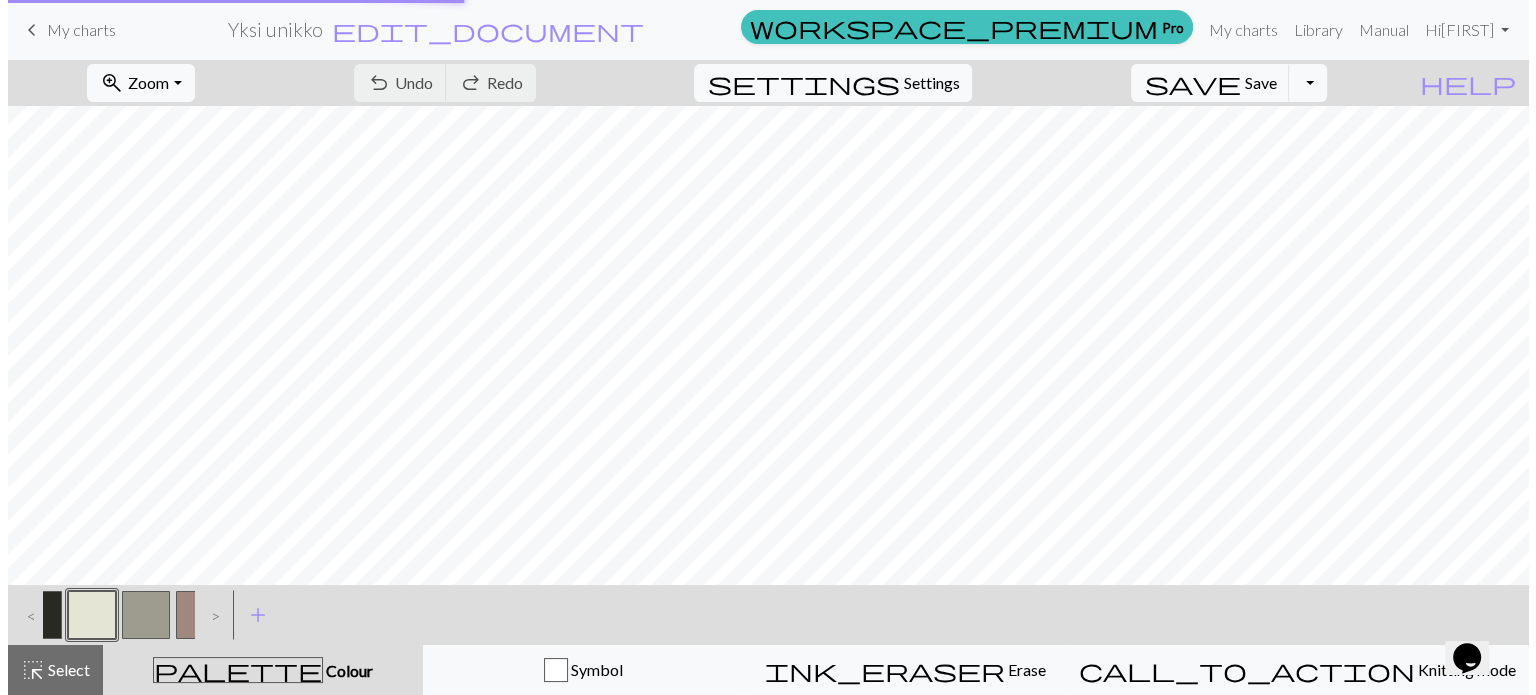 scroll, scrollTop: 0, scrollLeft: 0, axis: both 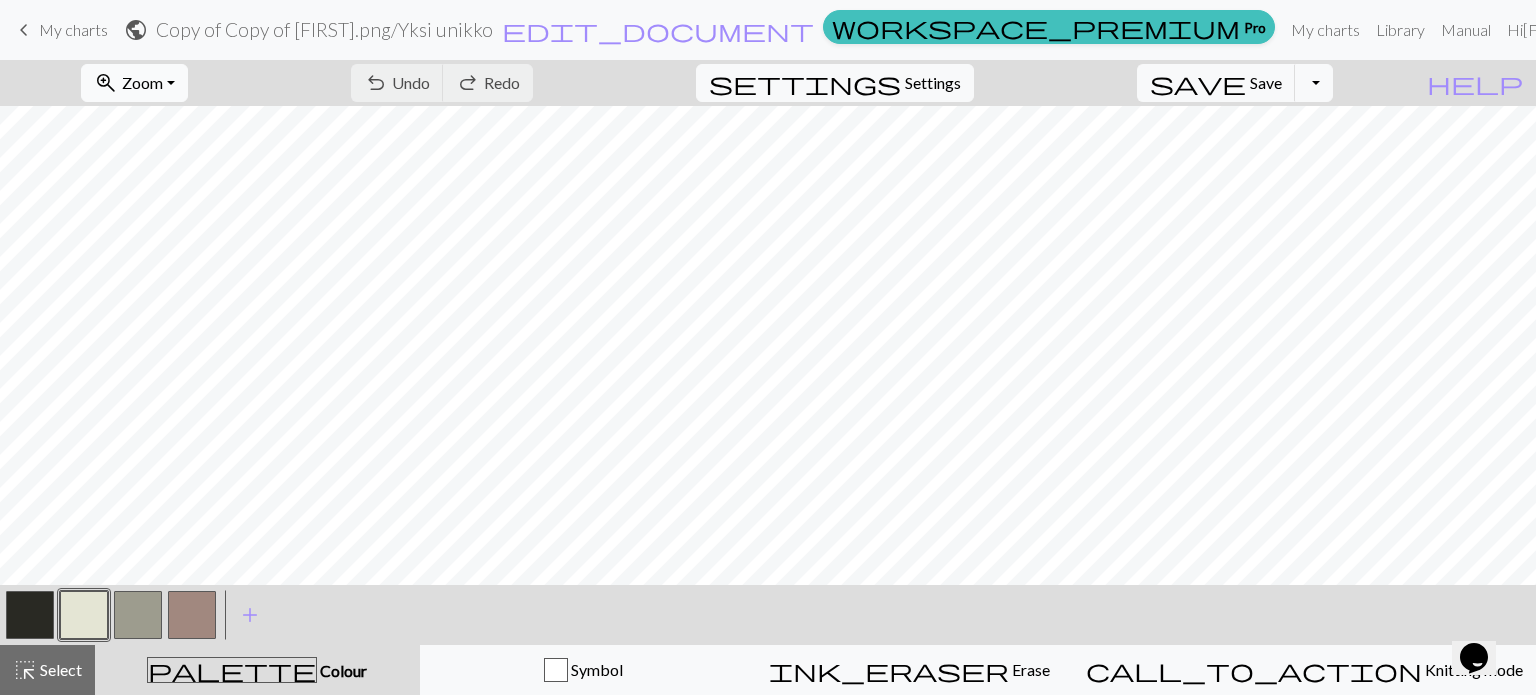 click on "Zoom" at bounding box center (142, 82) 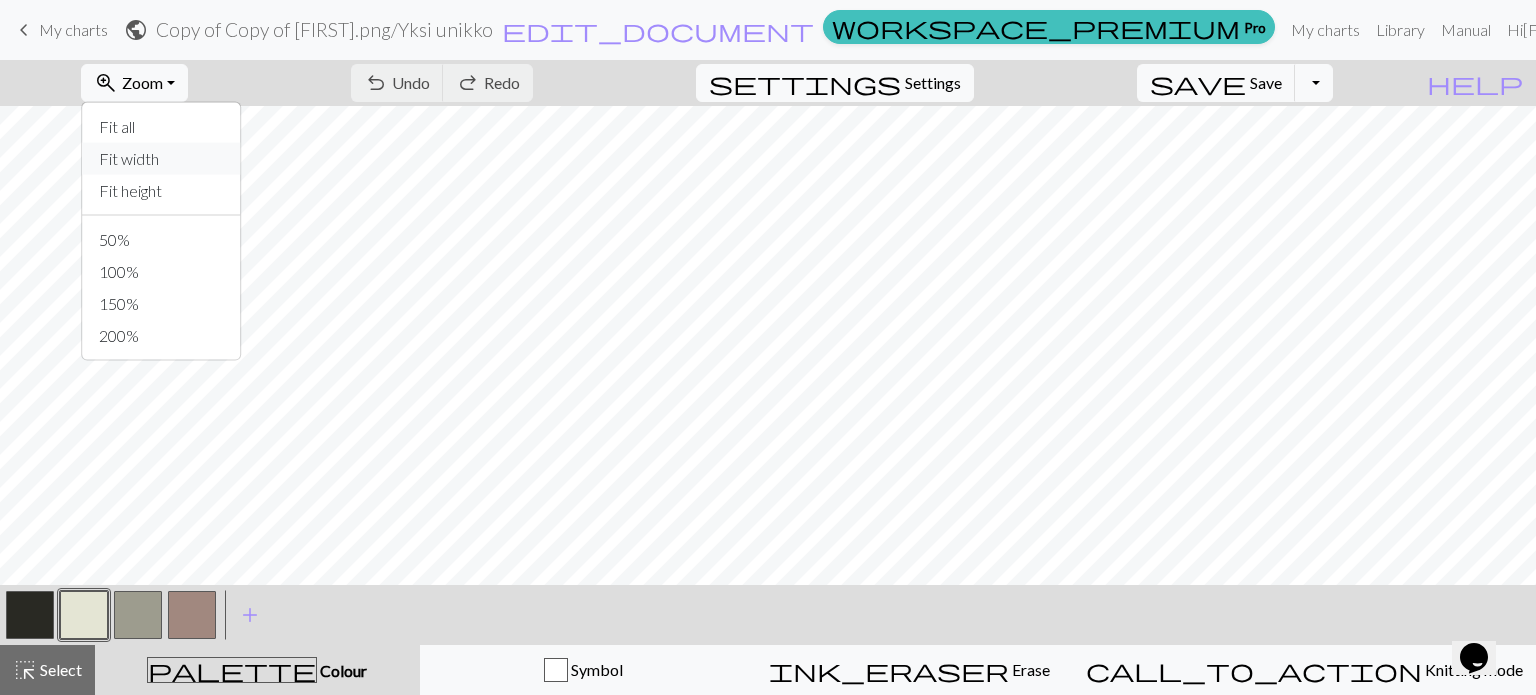 click on "Fit width" at bounding box center [162, 159] 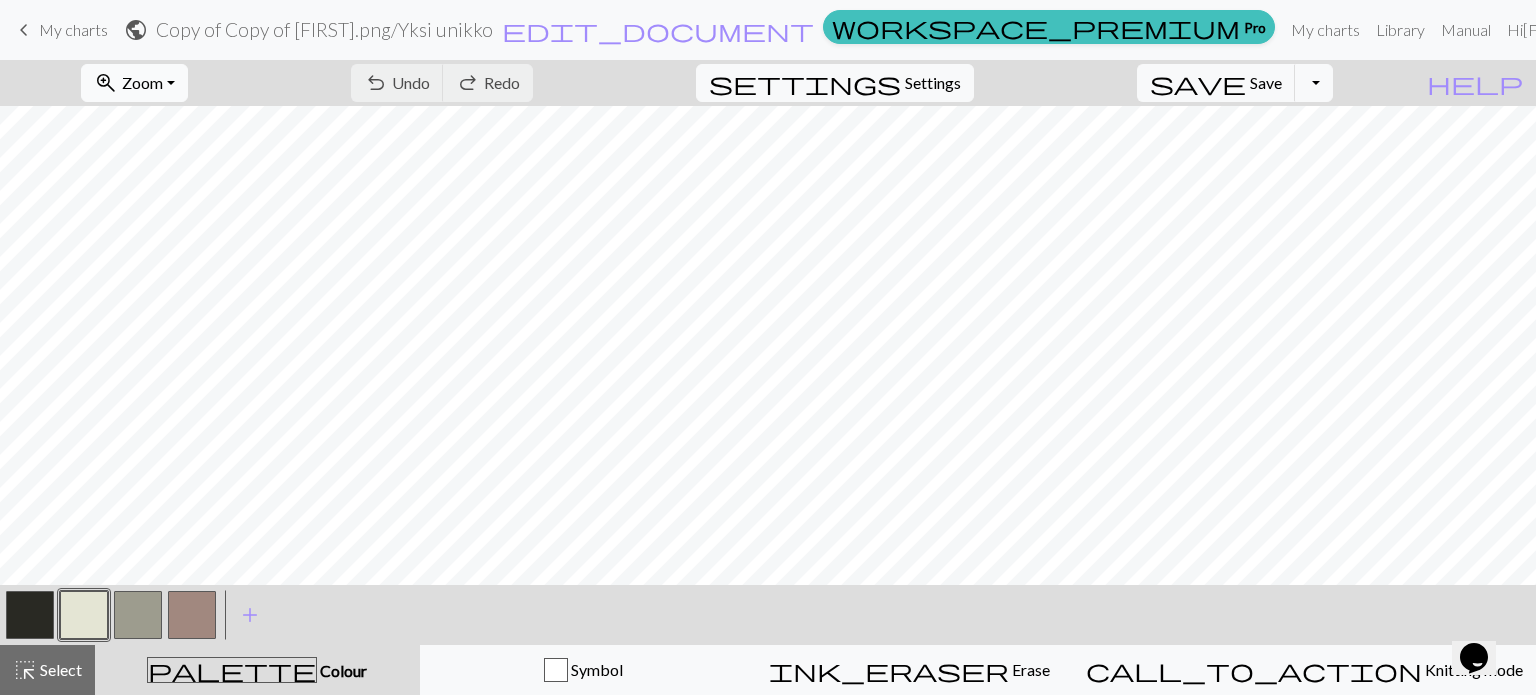 click on "zoom_in Zoom Zoom" at bounding box center [134, 83] 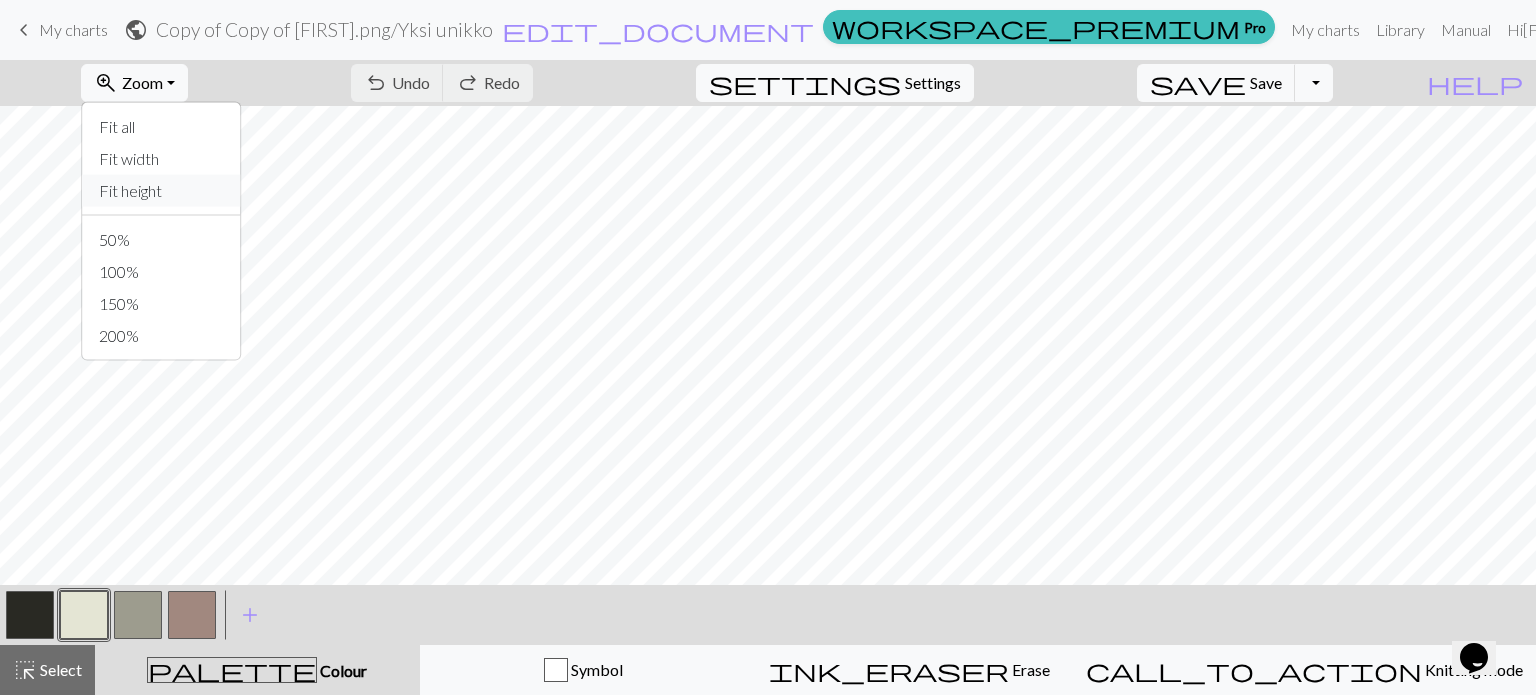 click on "Fit height" at bounding box center [162, 191] 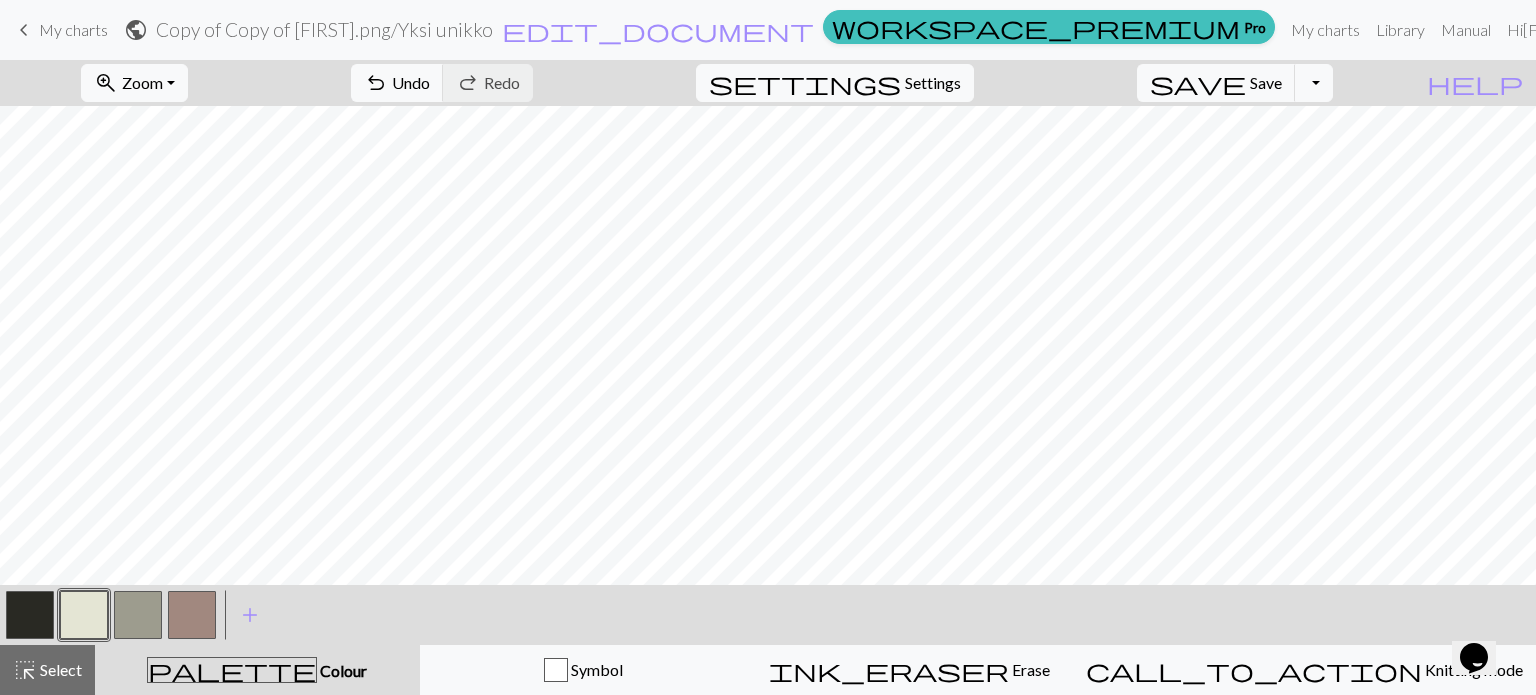 click at bounding box center [192, 615] 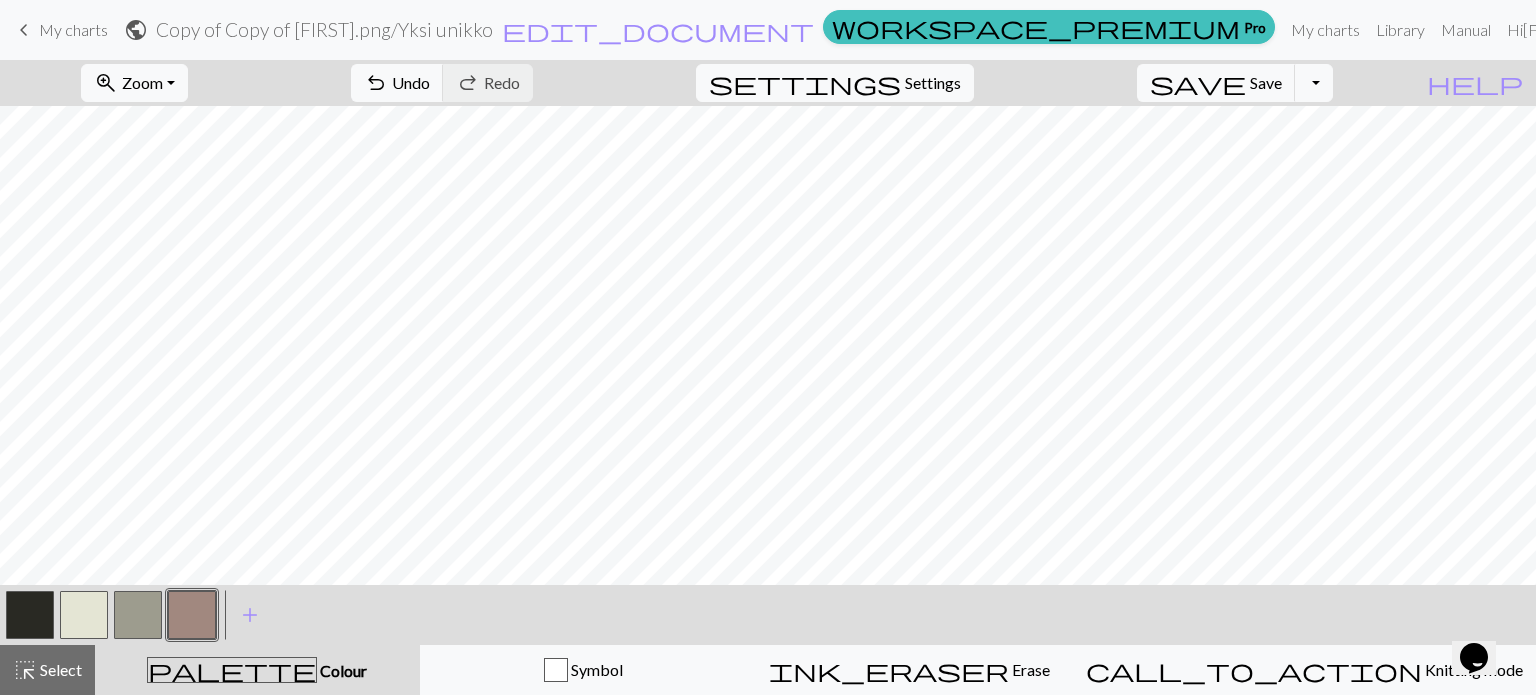 click at bounding box center [84, 615] 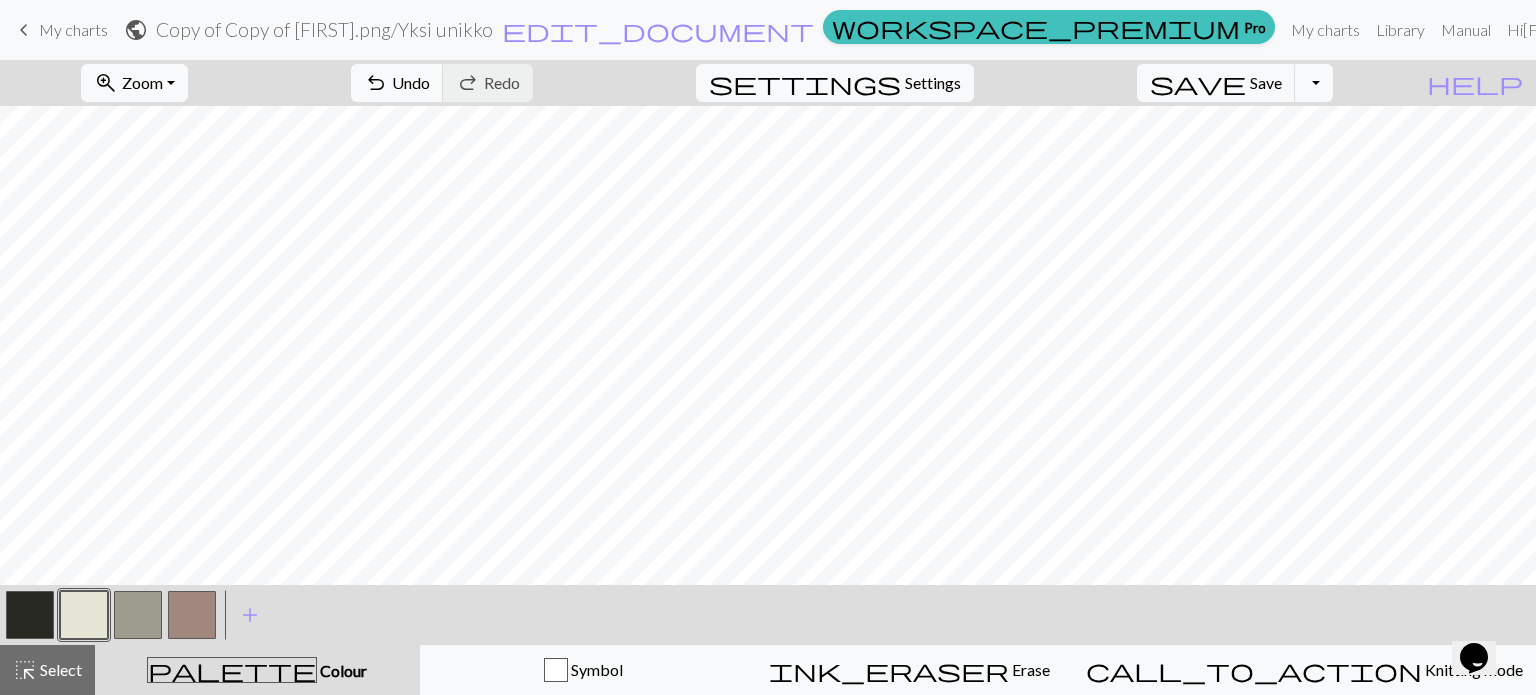 click at bounding box center (192, 615) 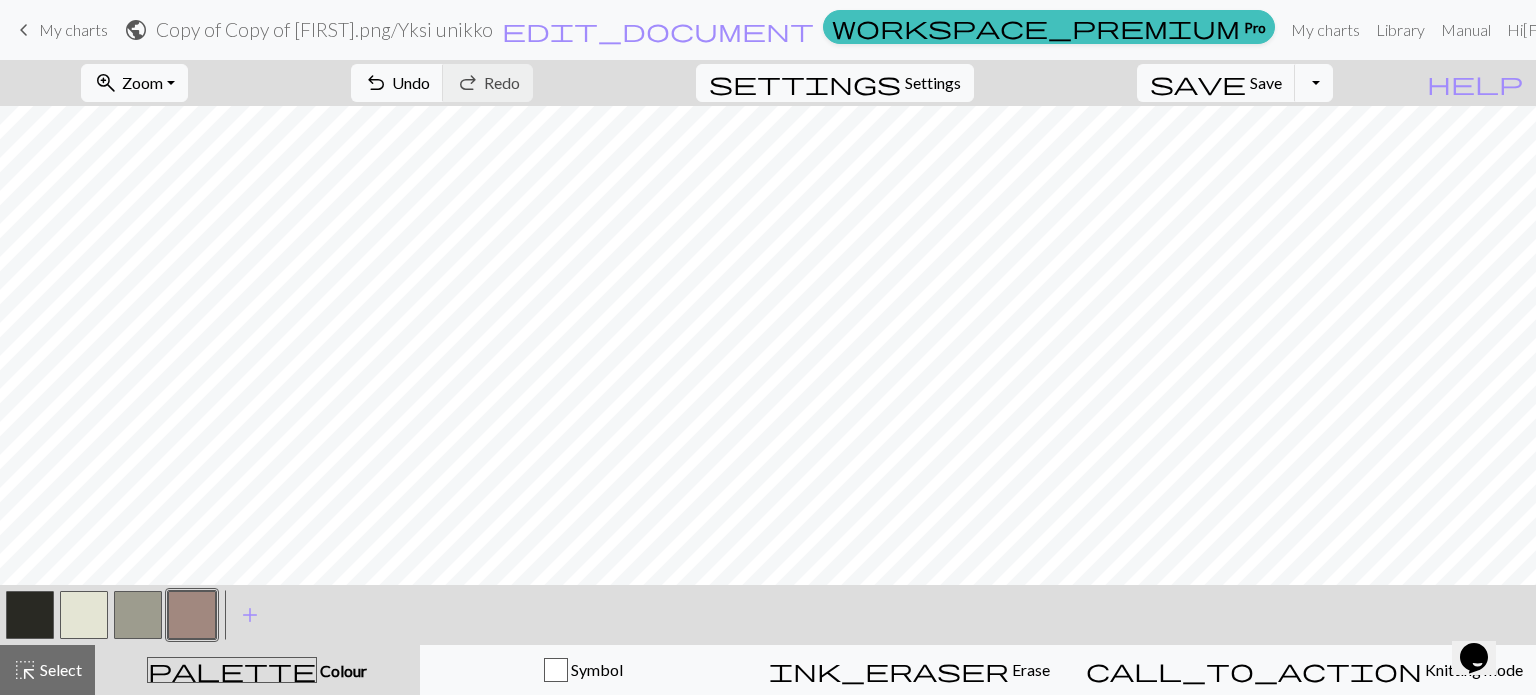 click at bounding box center [84, 615] 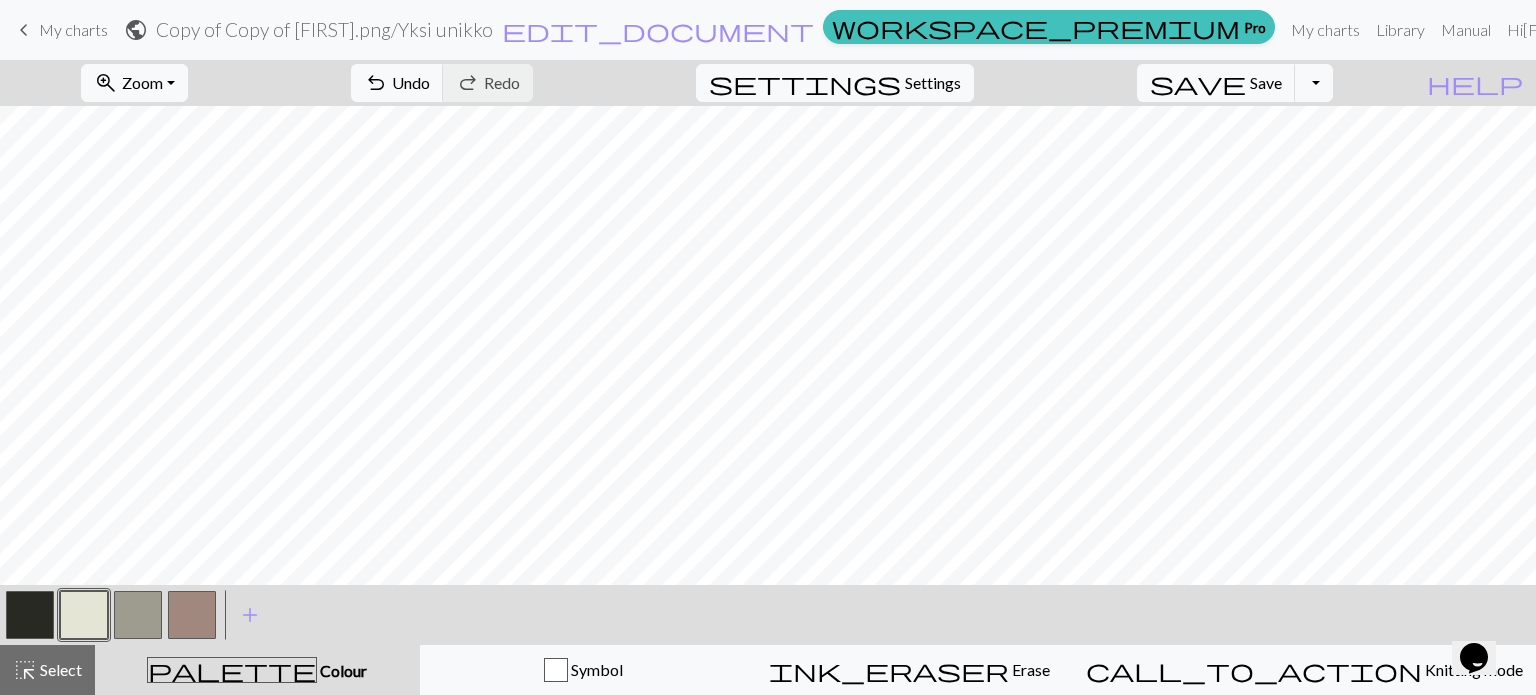 click at bounding box center (30, 615) 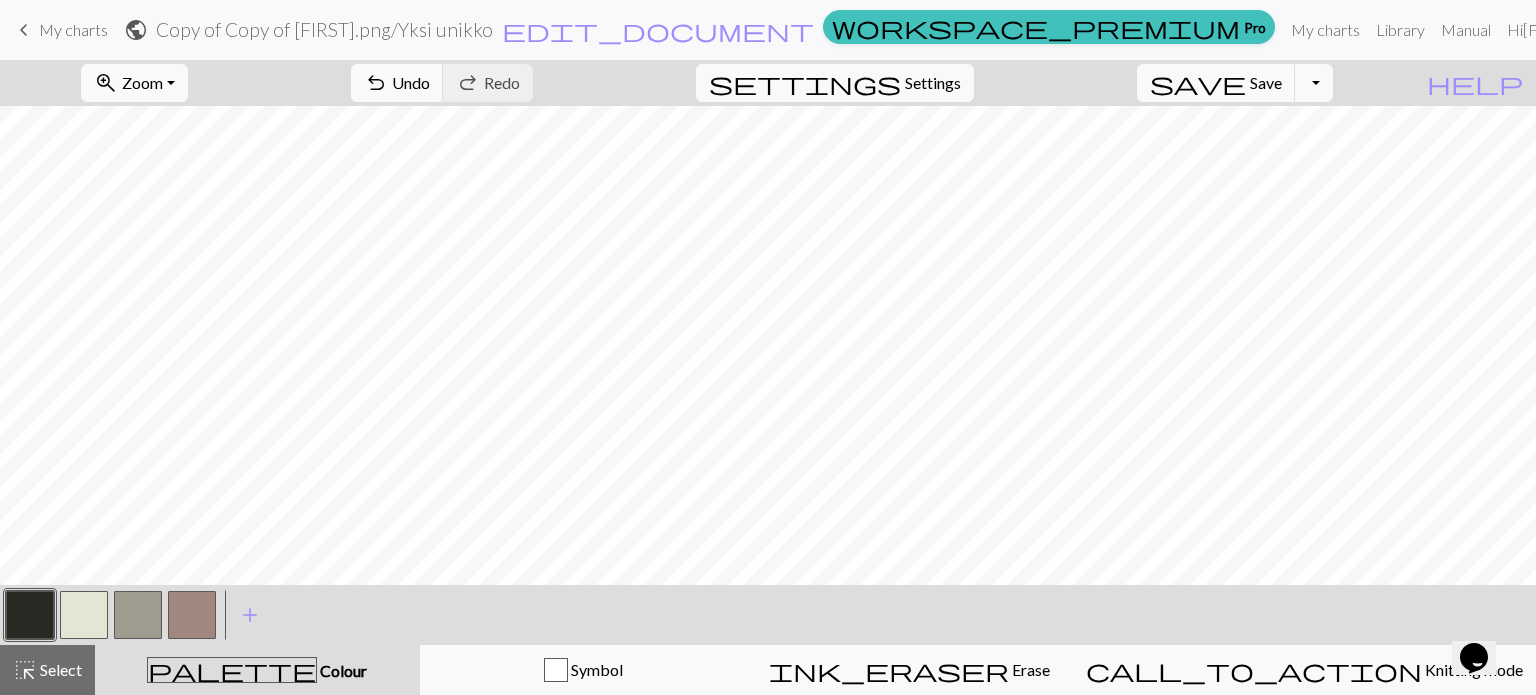 click at bounding box center (192, 615) 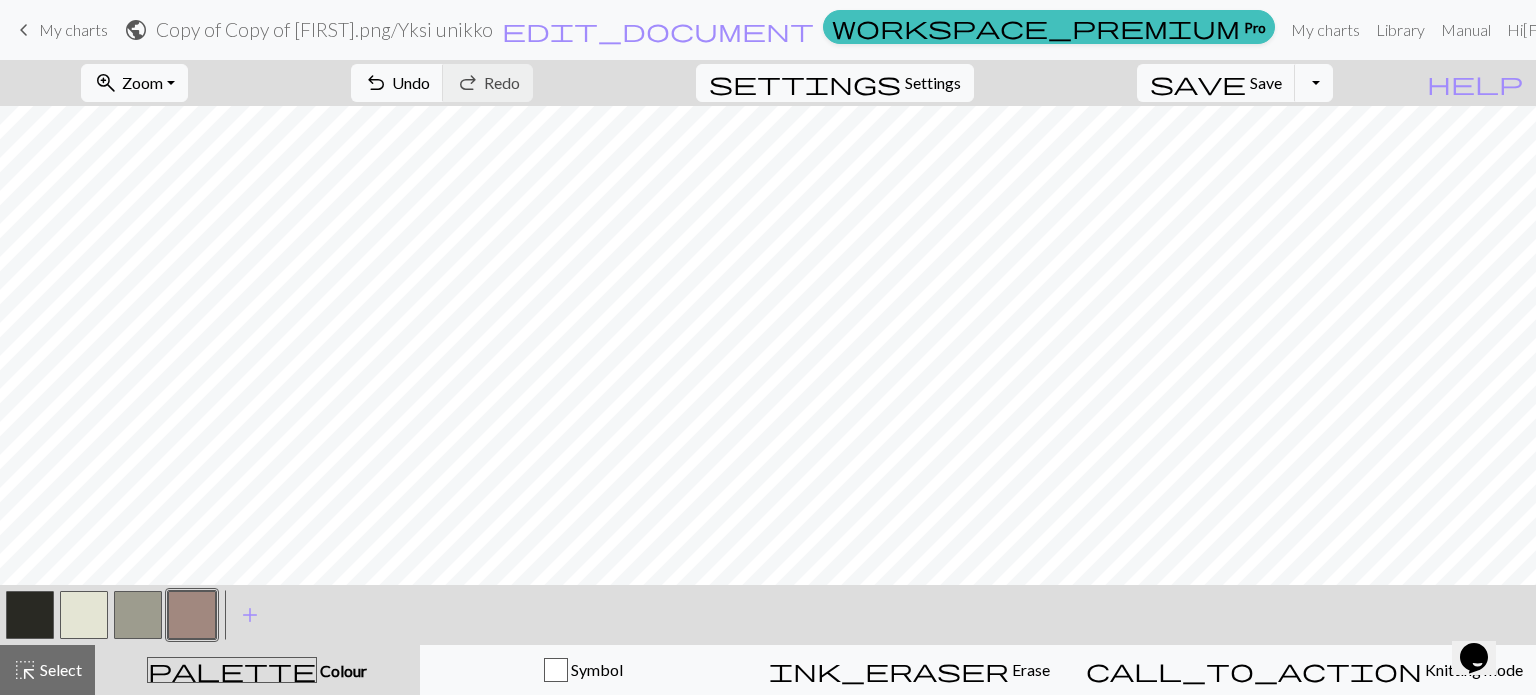 click at bounding box center (84, 615) 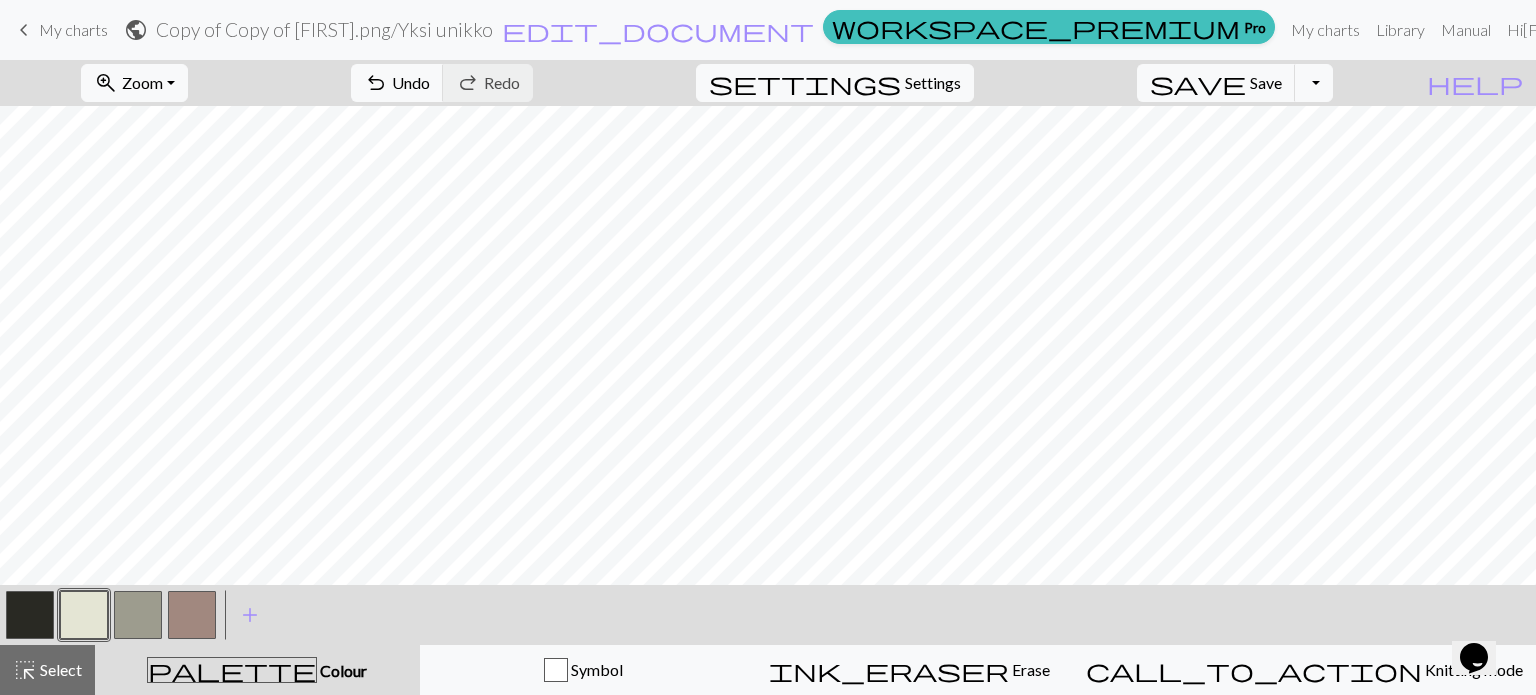 click at bounding box center [30, 615] 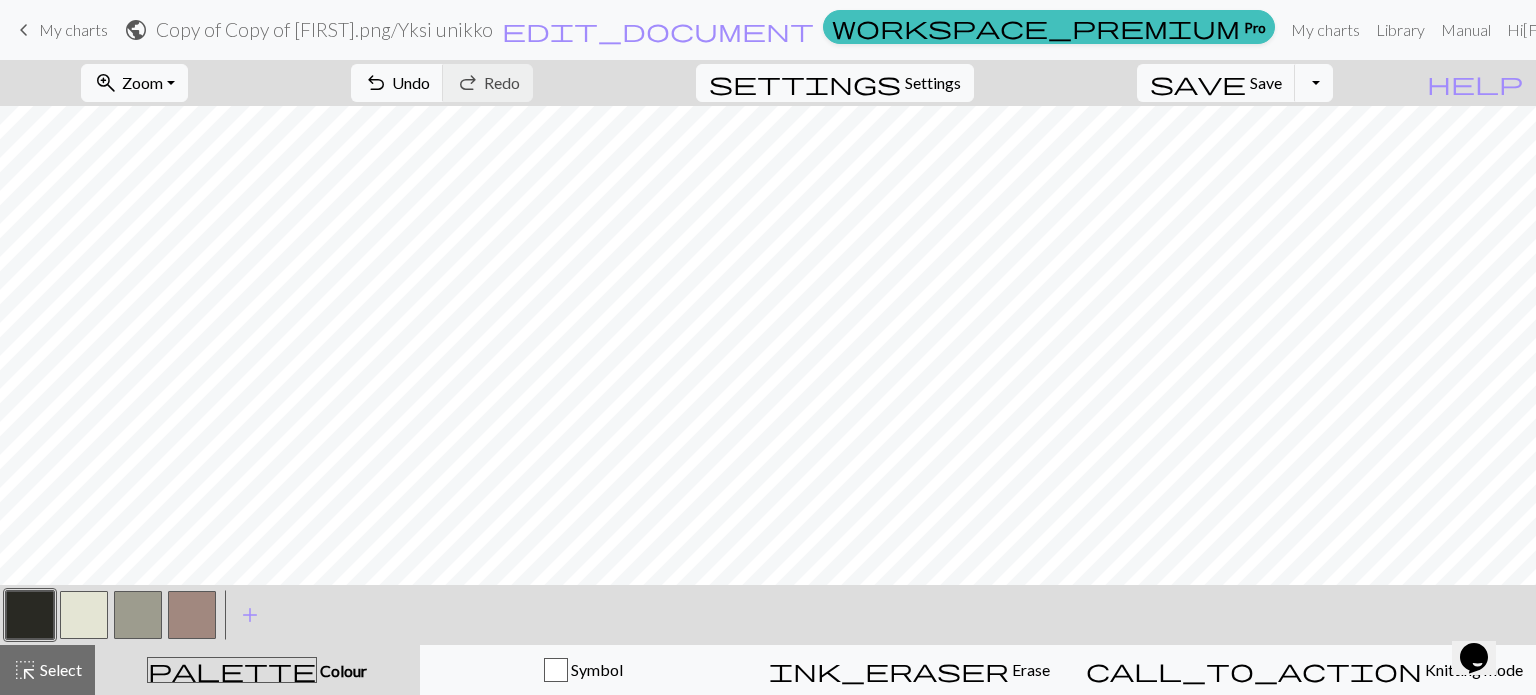 click at bounding box center (192, 615) 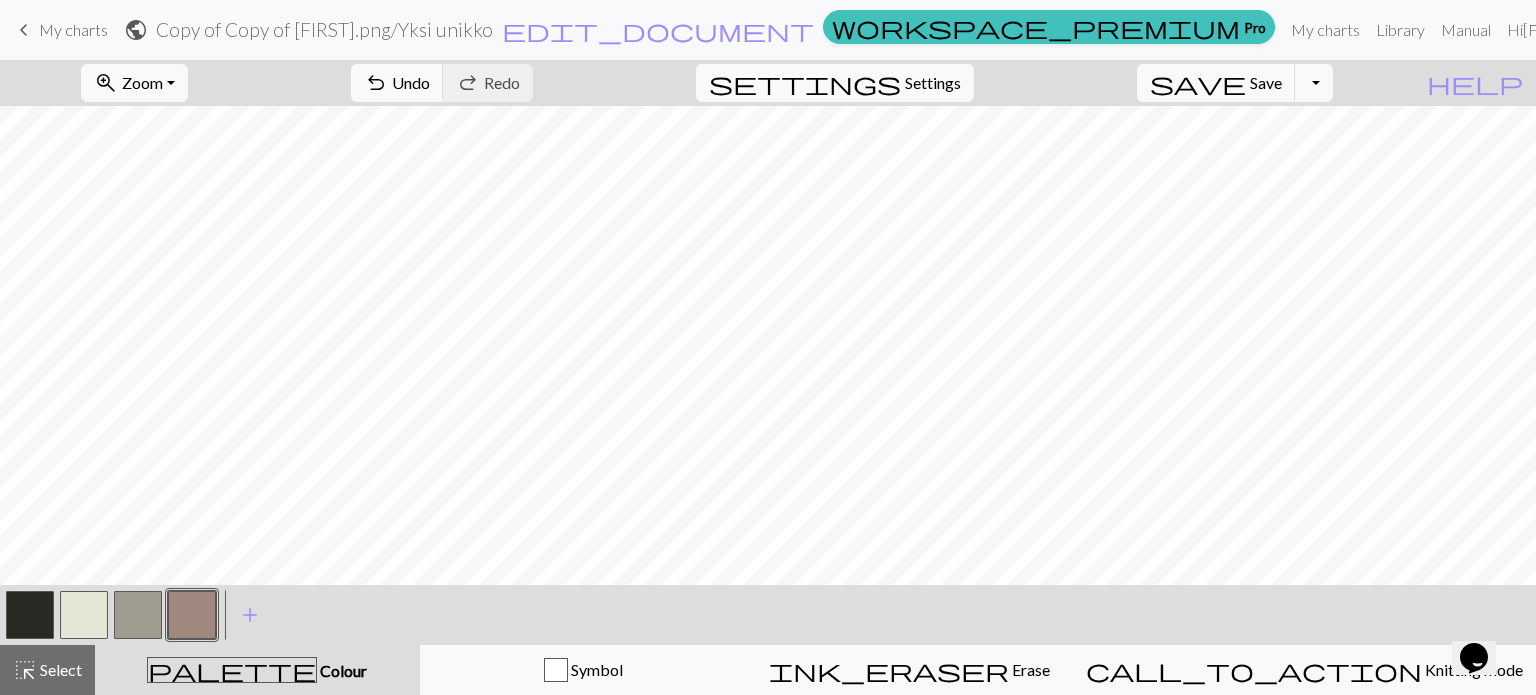 click at bounding box center (30, 615) 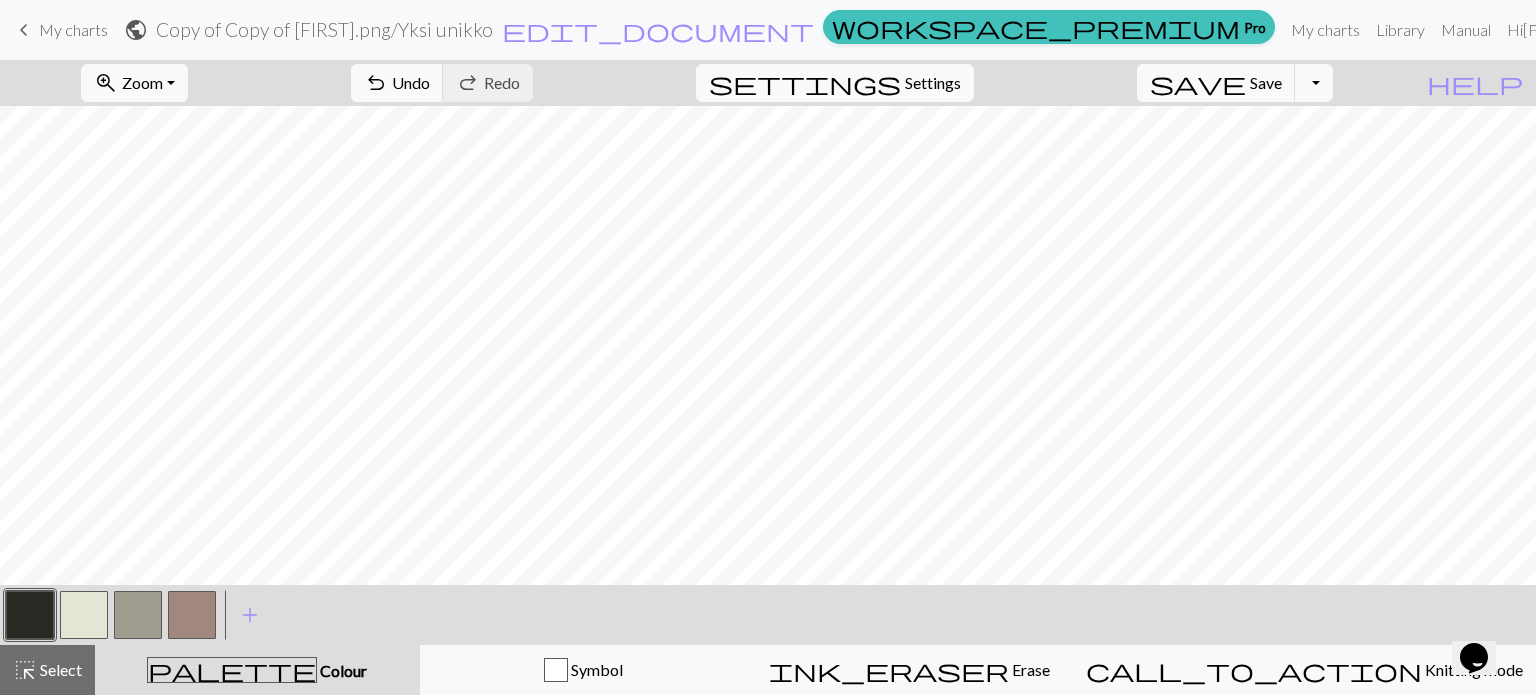 click at bounding box center [84, 615] 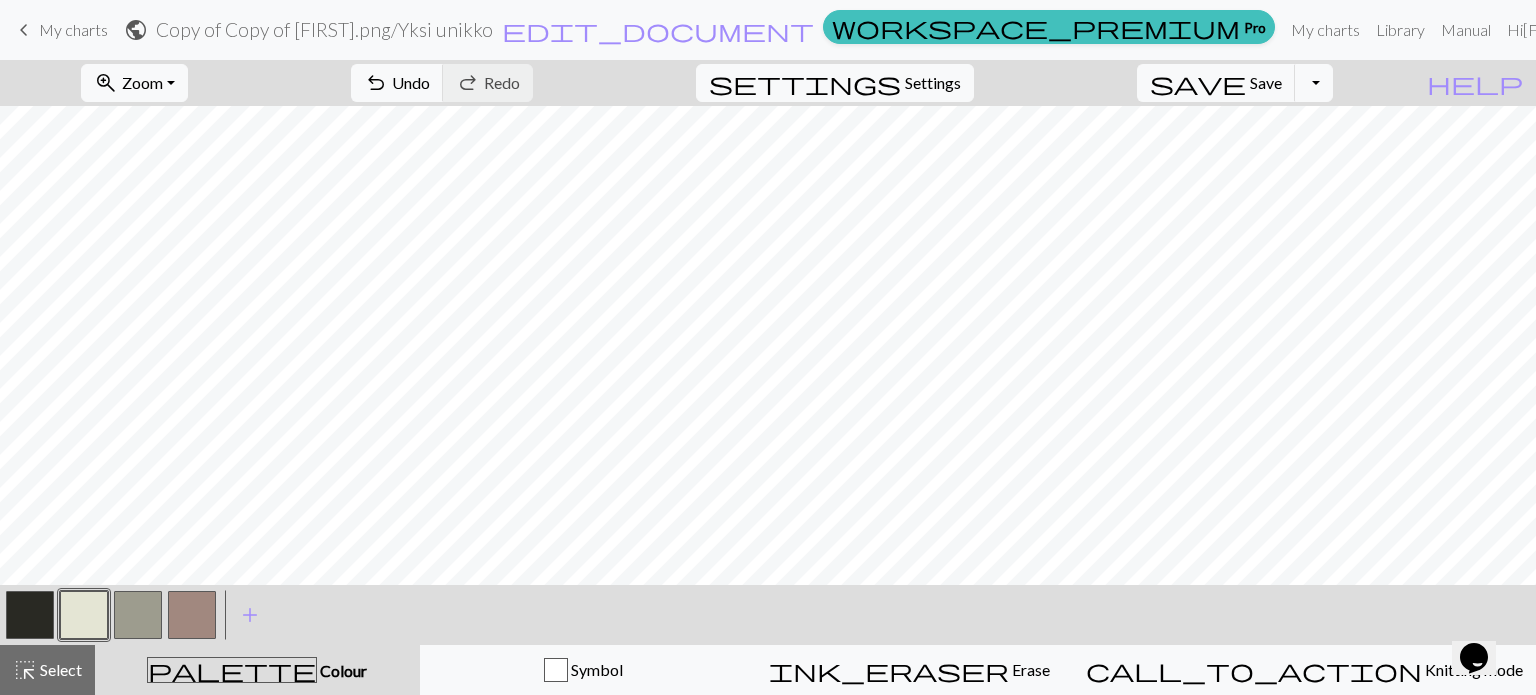 click at bounding box center (30, 615) 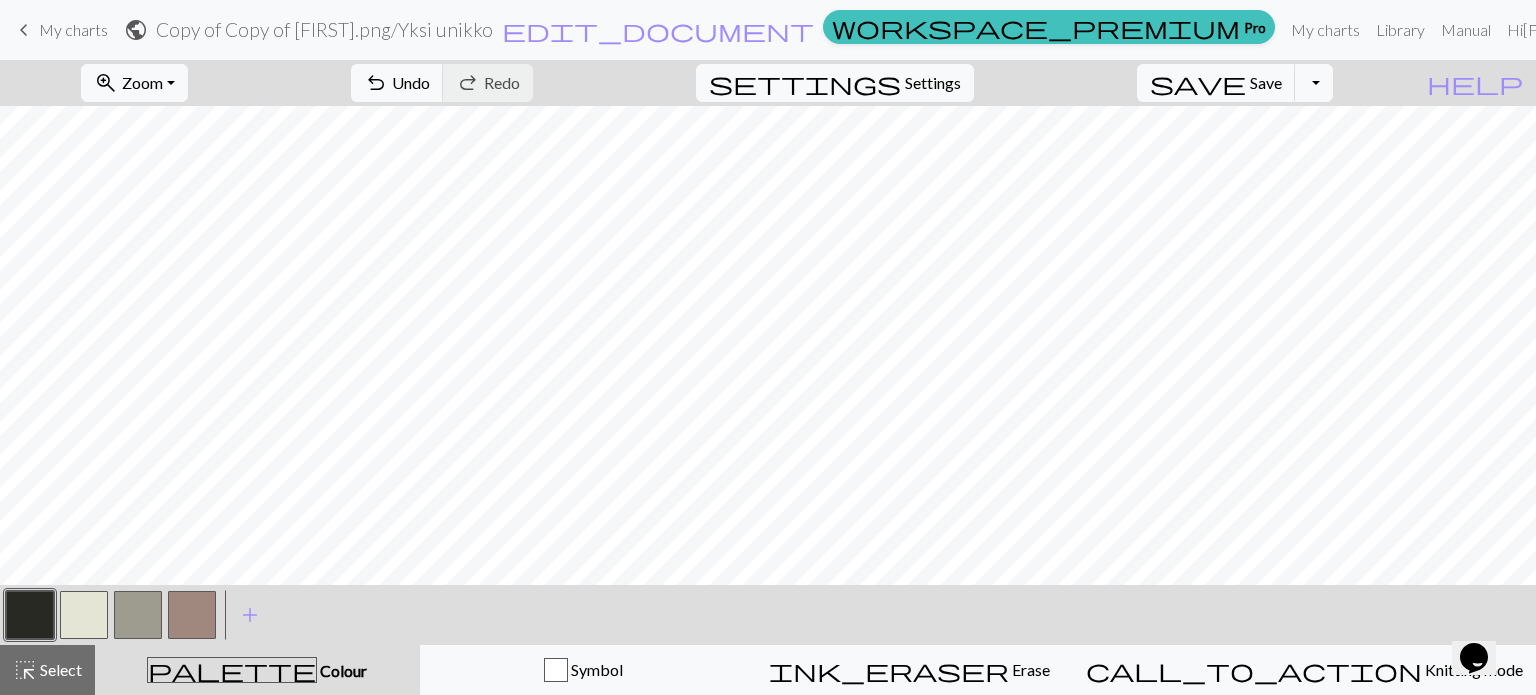 click at bounding box center (84, 615) 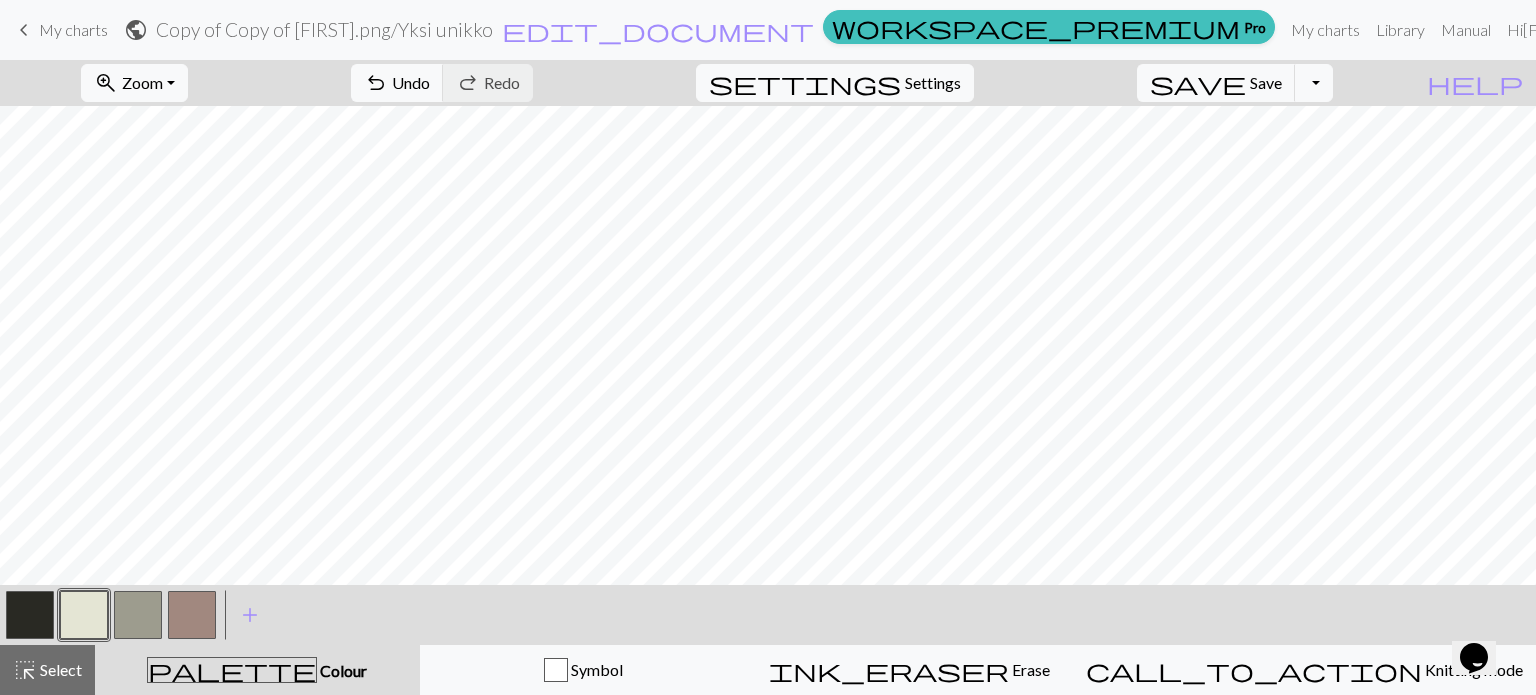 click at bounding box center (30, 615) 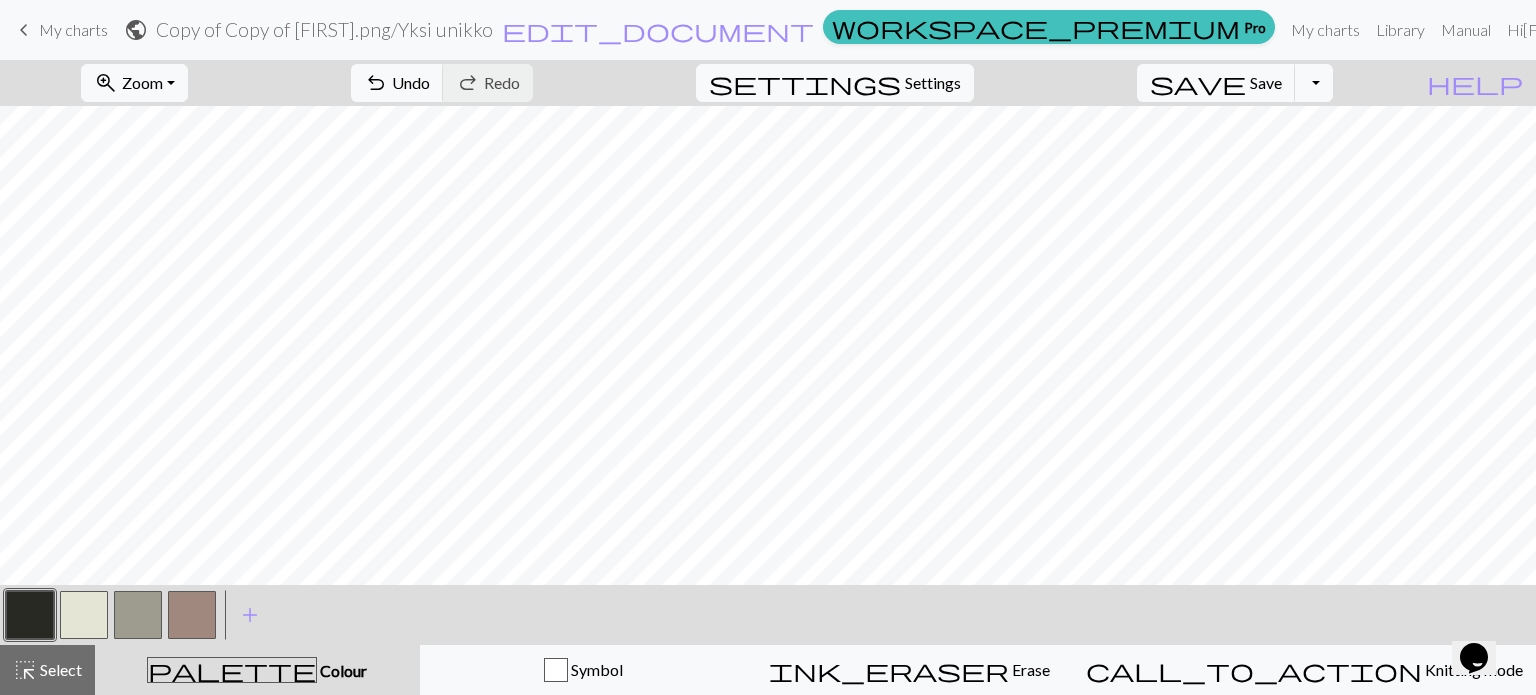 click at bounding box center (84, 615) 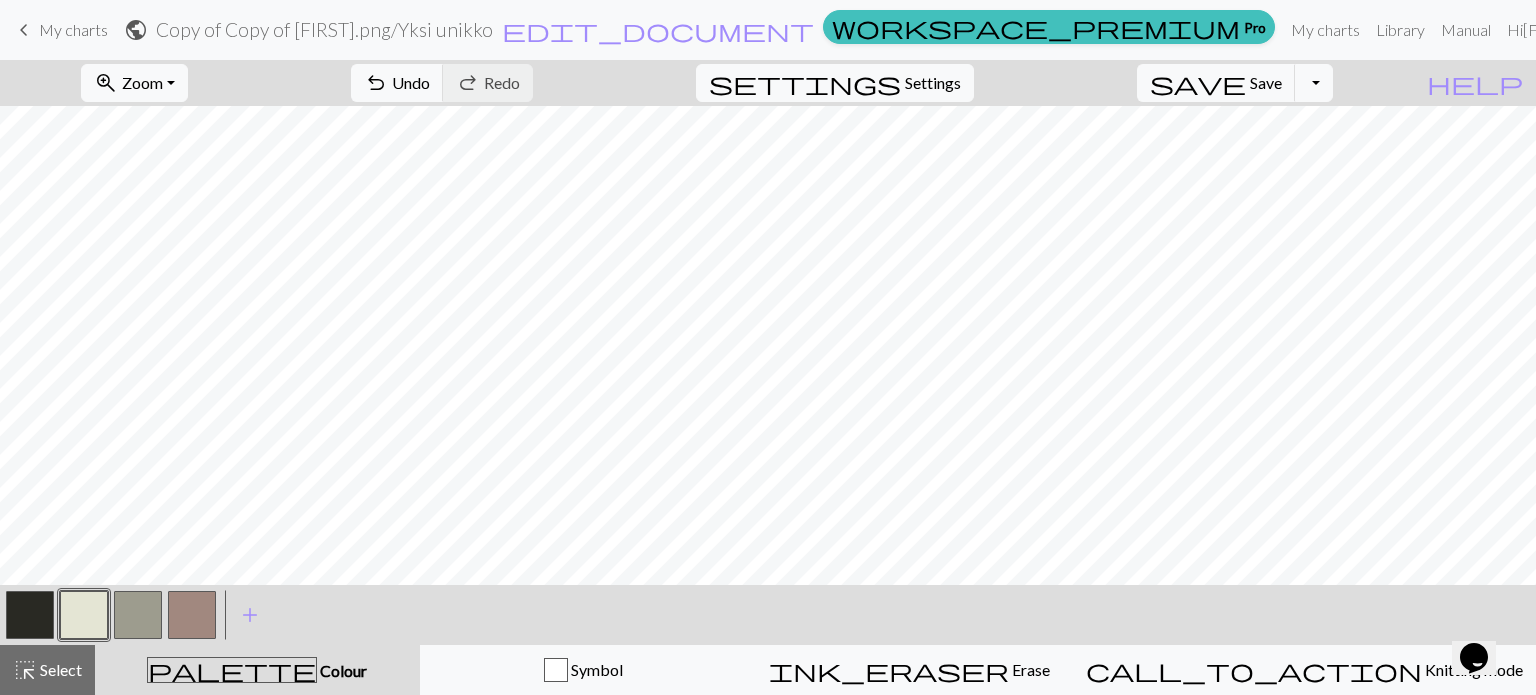 click at bounding box center [30, 615] 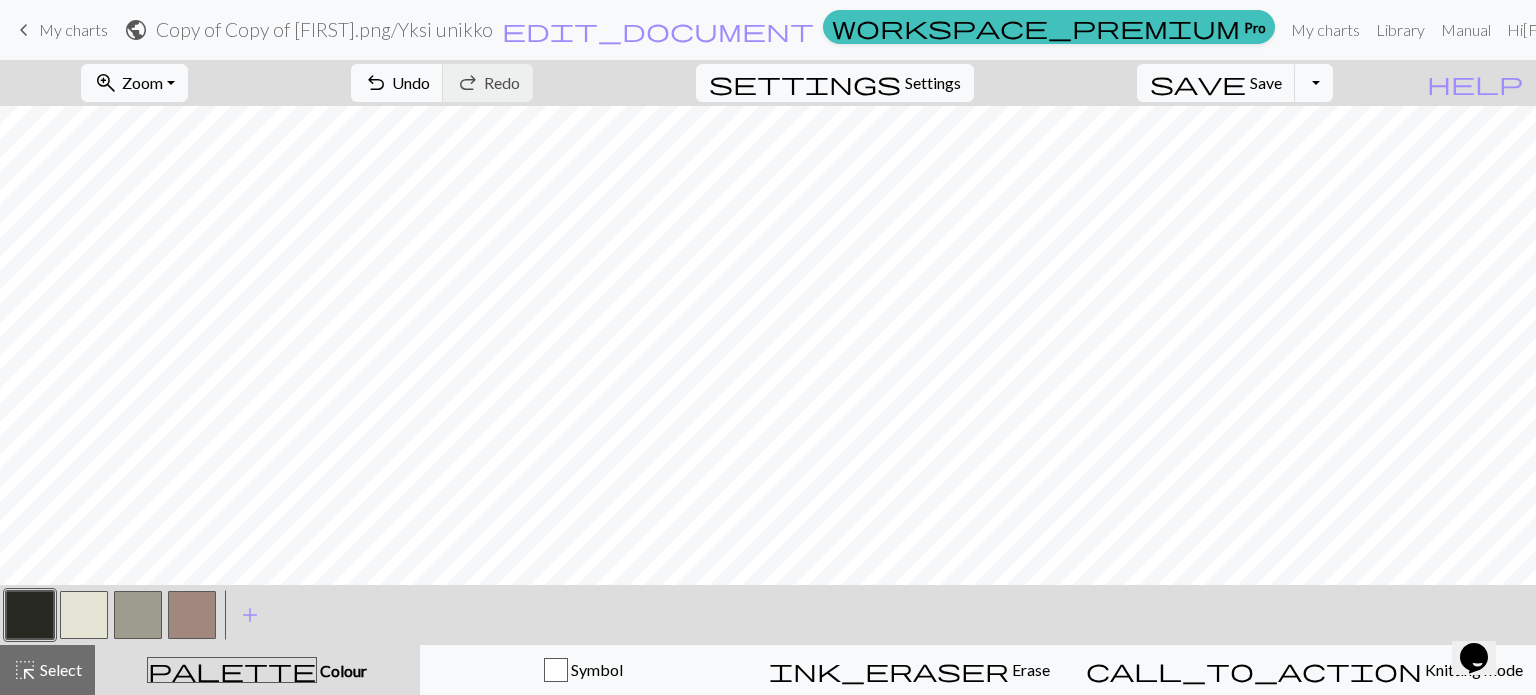 click at bounding box center [84, 615] 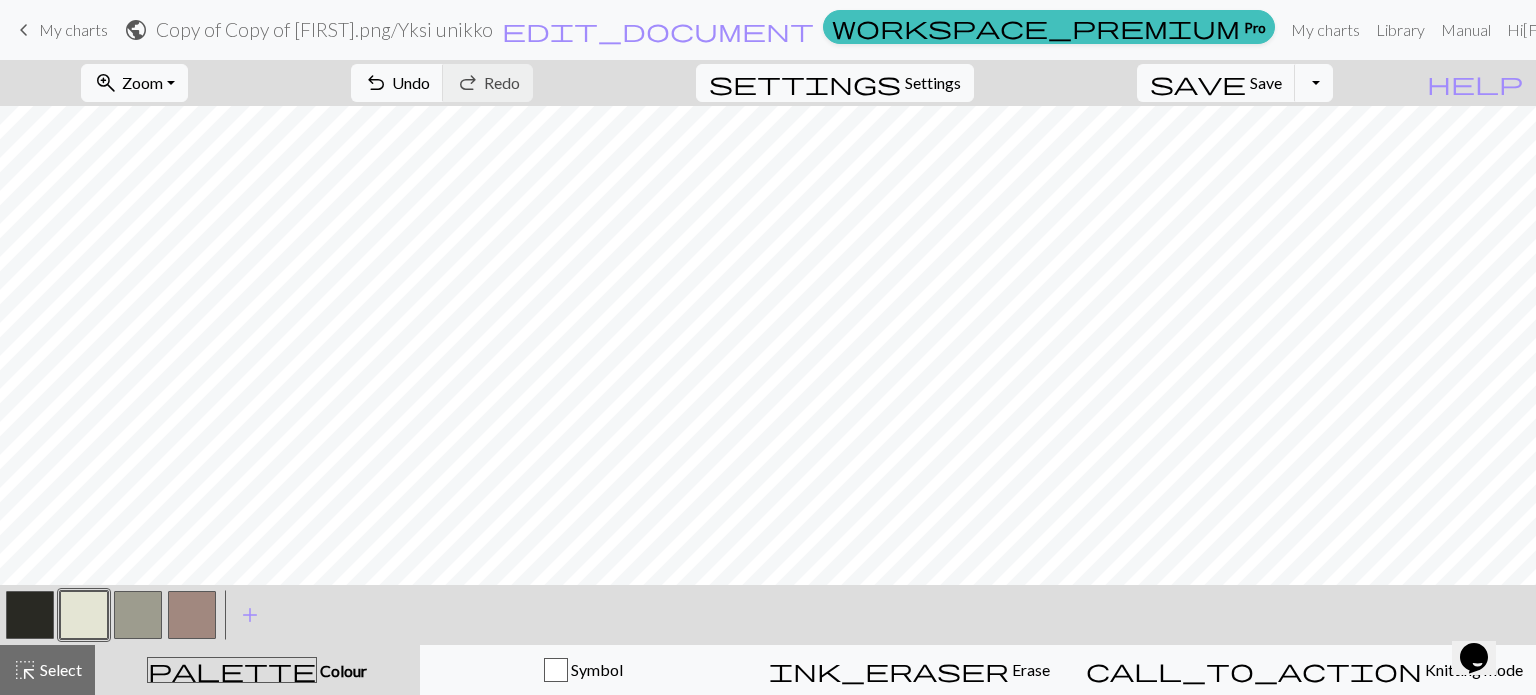 click at bounding box center (30, 615) 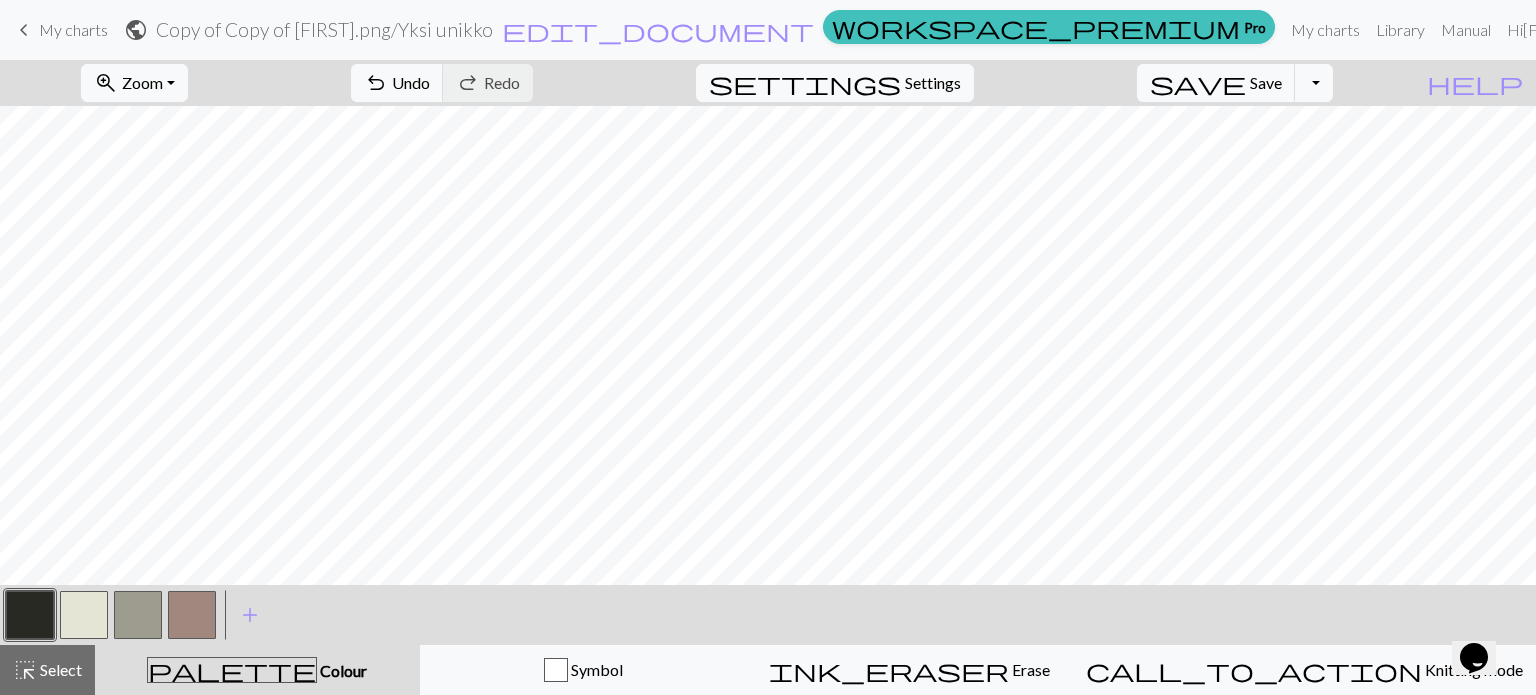 click at bounding box center (84, 615) 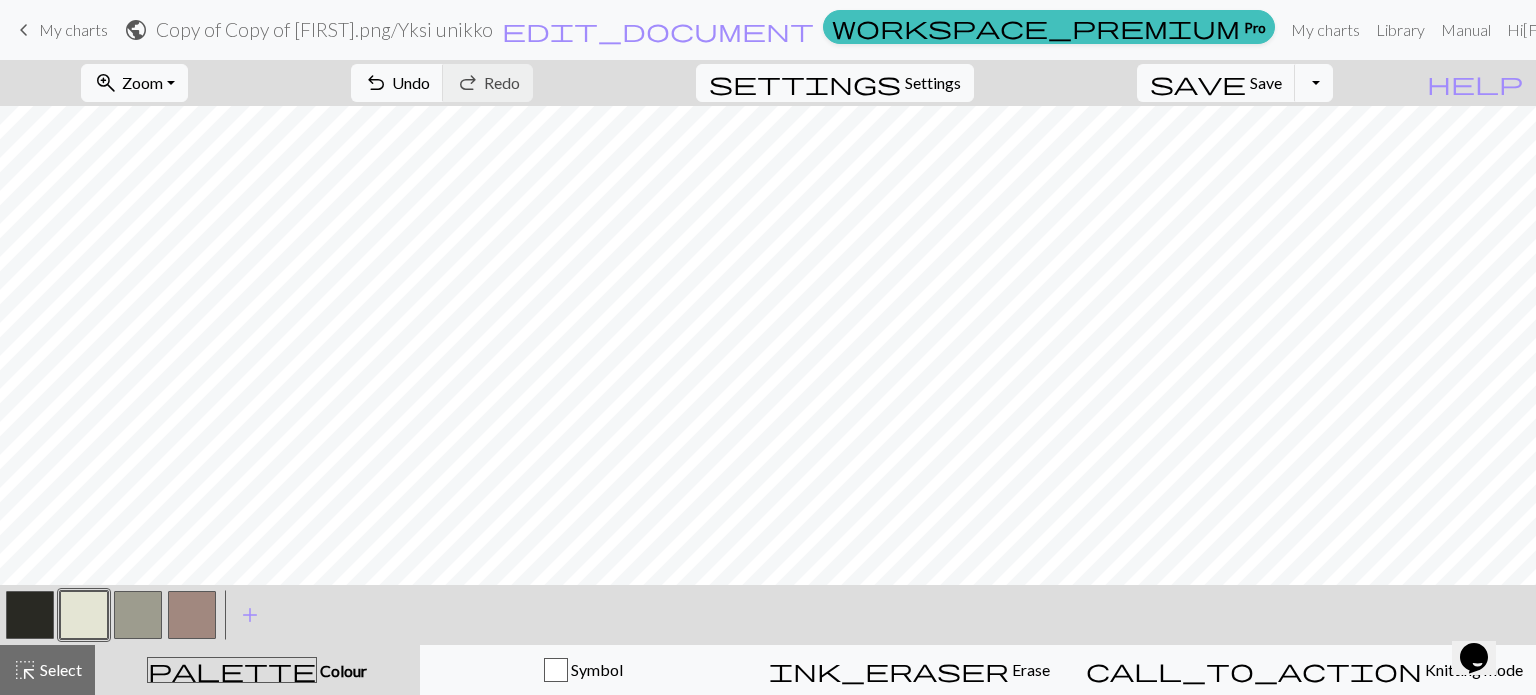 click at bounding box center (30, 615) 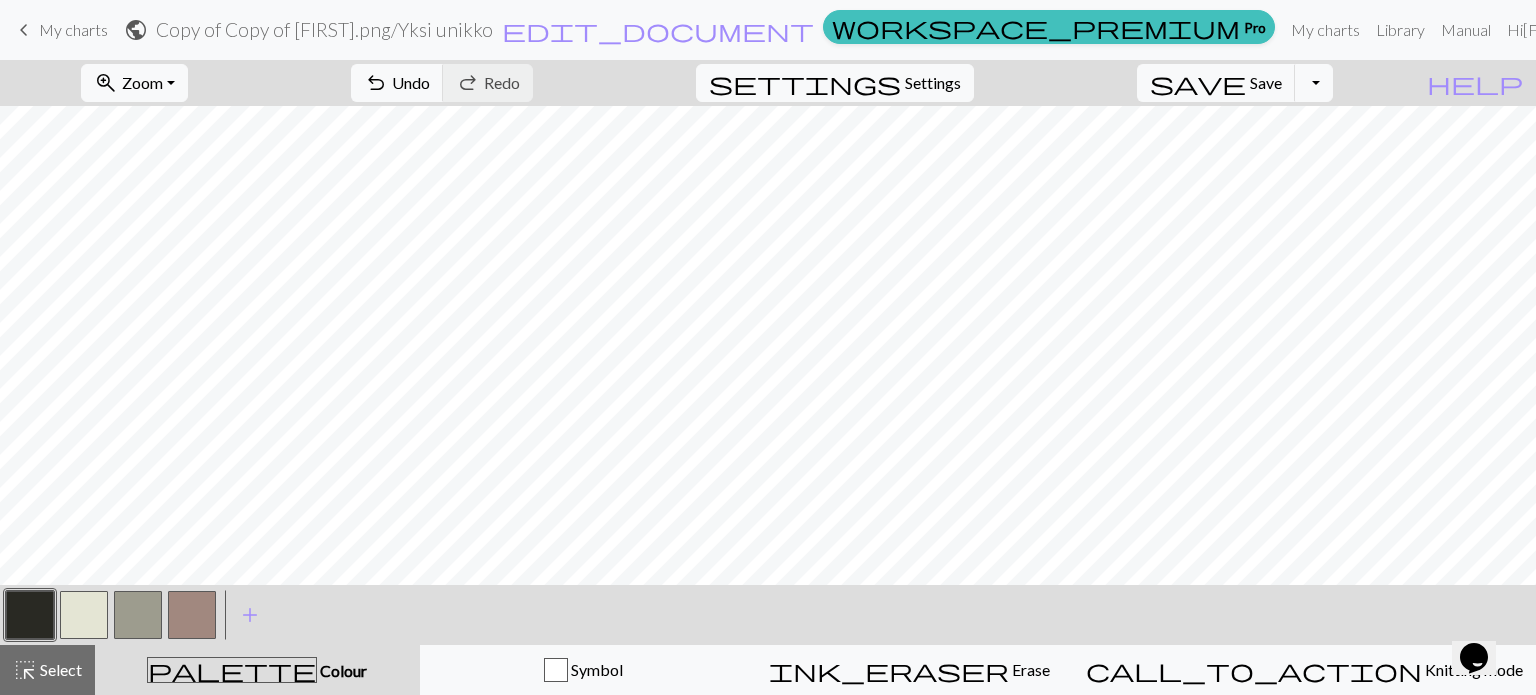 click at bounding box center [84, 615] 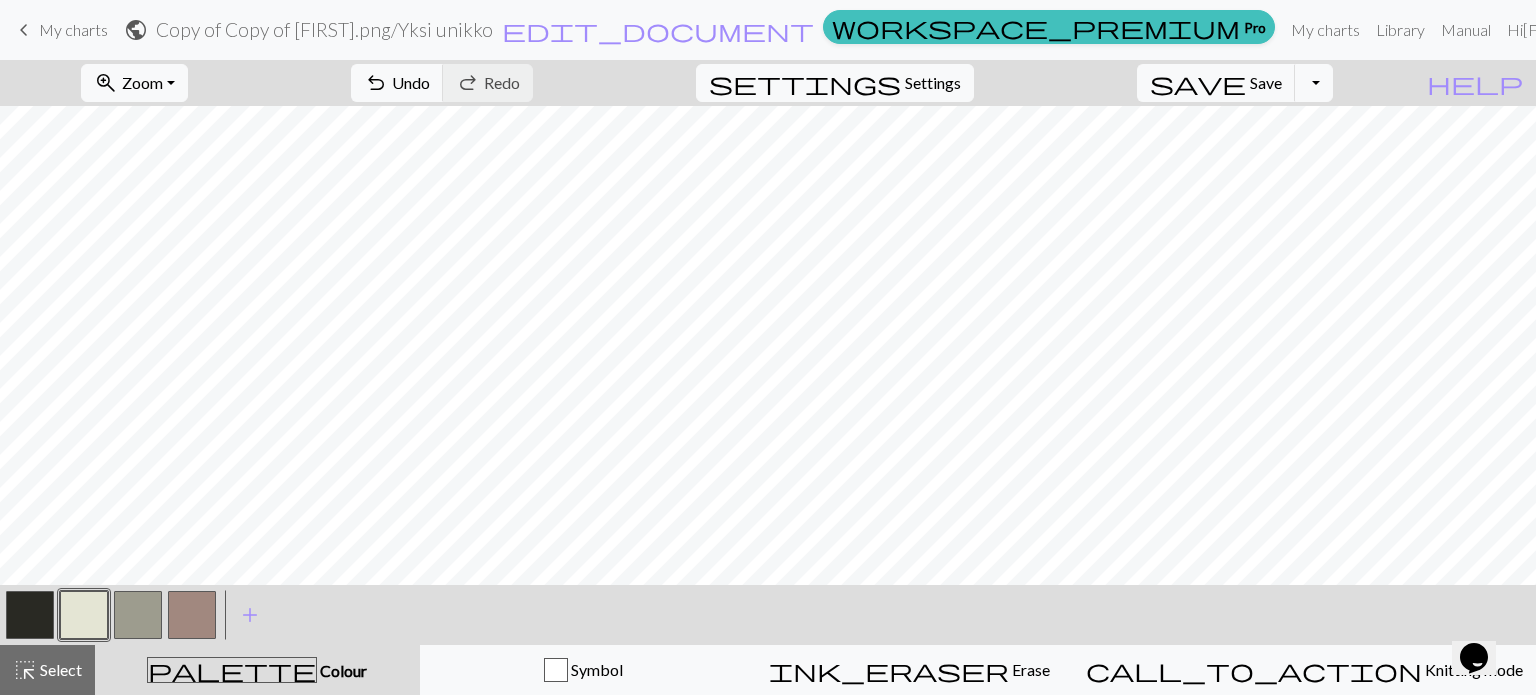 click at bounding box center [192, 615] 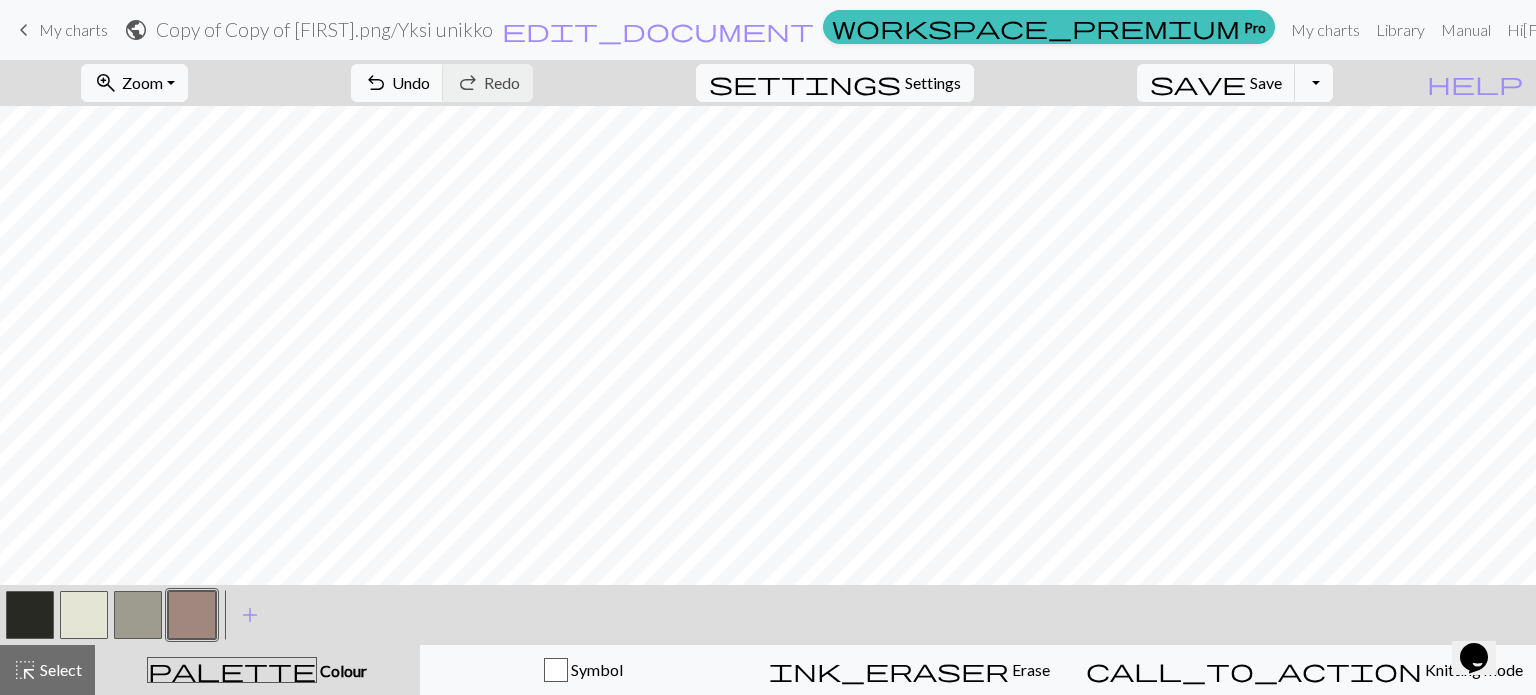 click at bounding box center (84, 615) 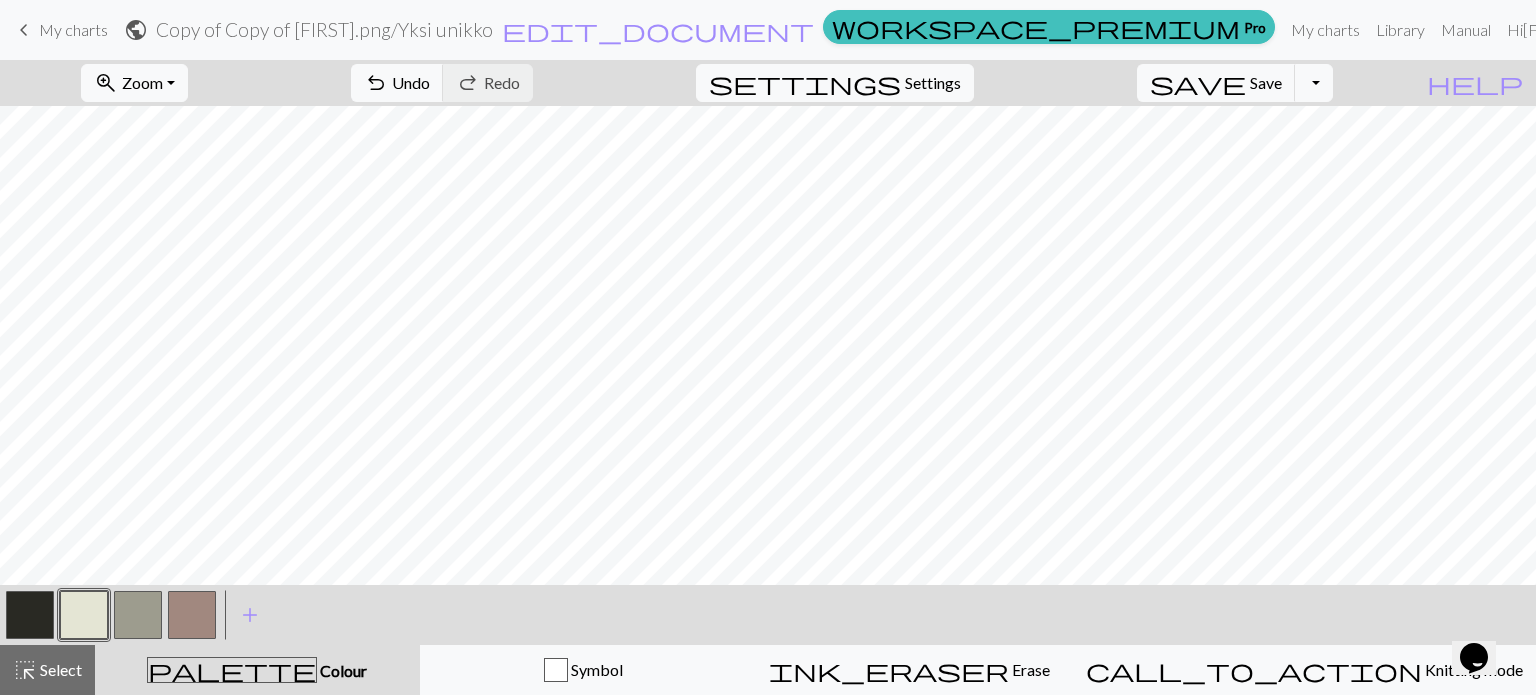 click at bounding box center [192, 615] 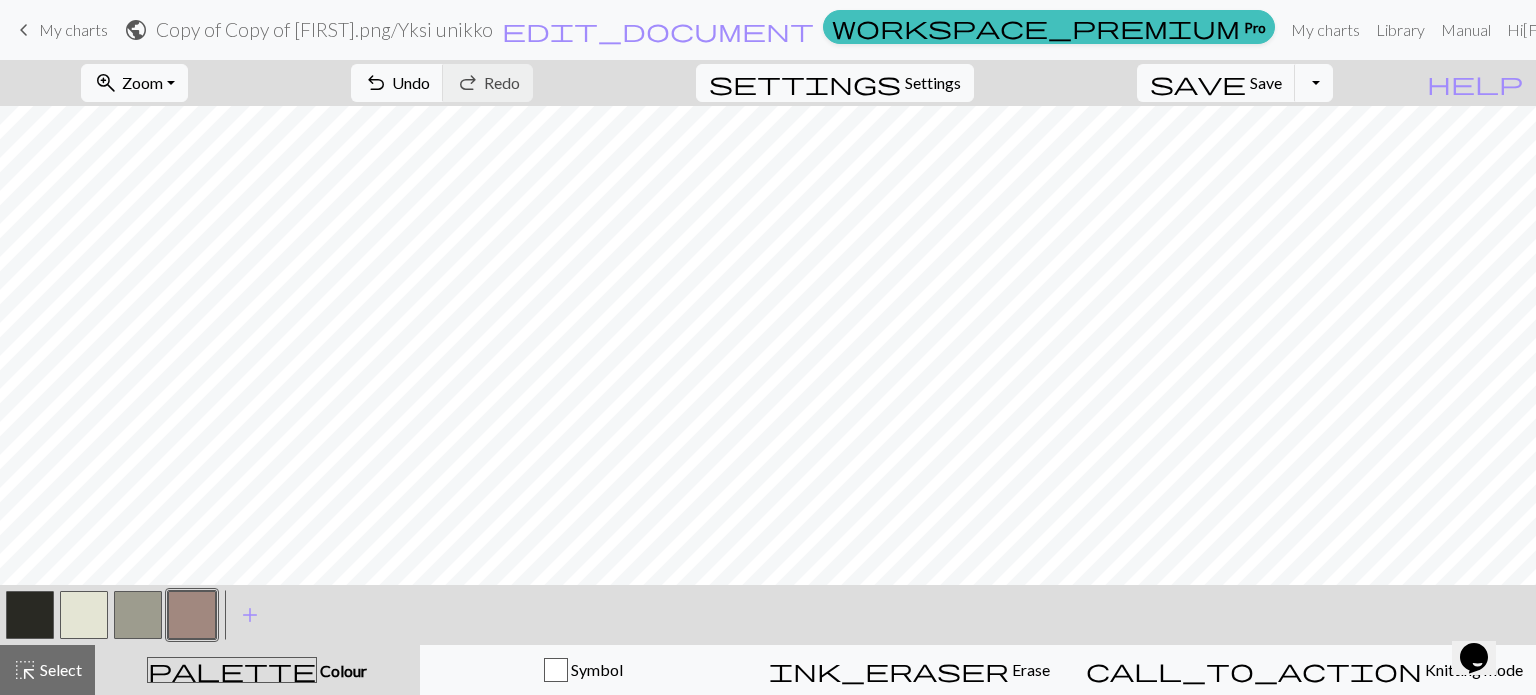click at bounding box center [84, 615] 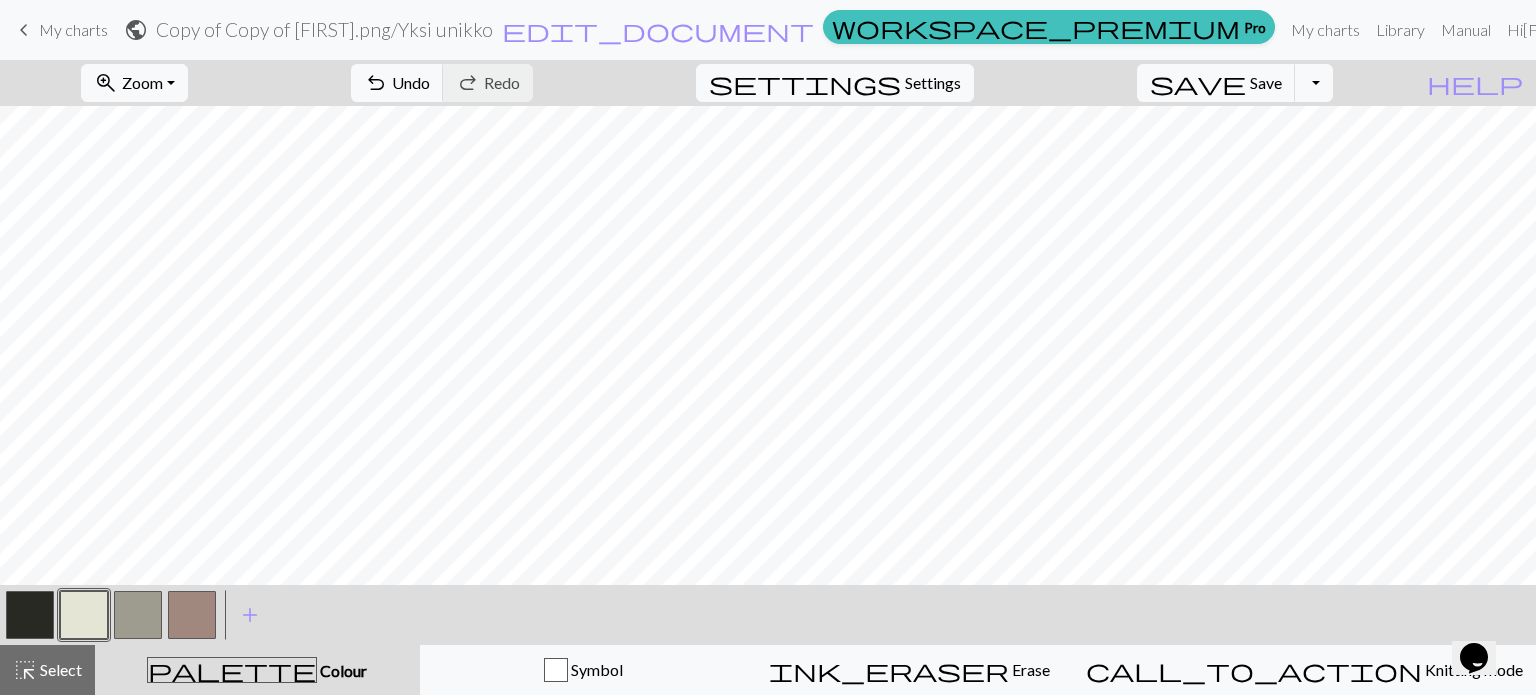 click on "save Save Save Toggle Dropdown file_copy  Save a copy save_alt  Download" at bounding box center [1235, 83] 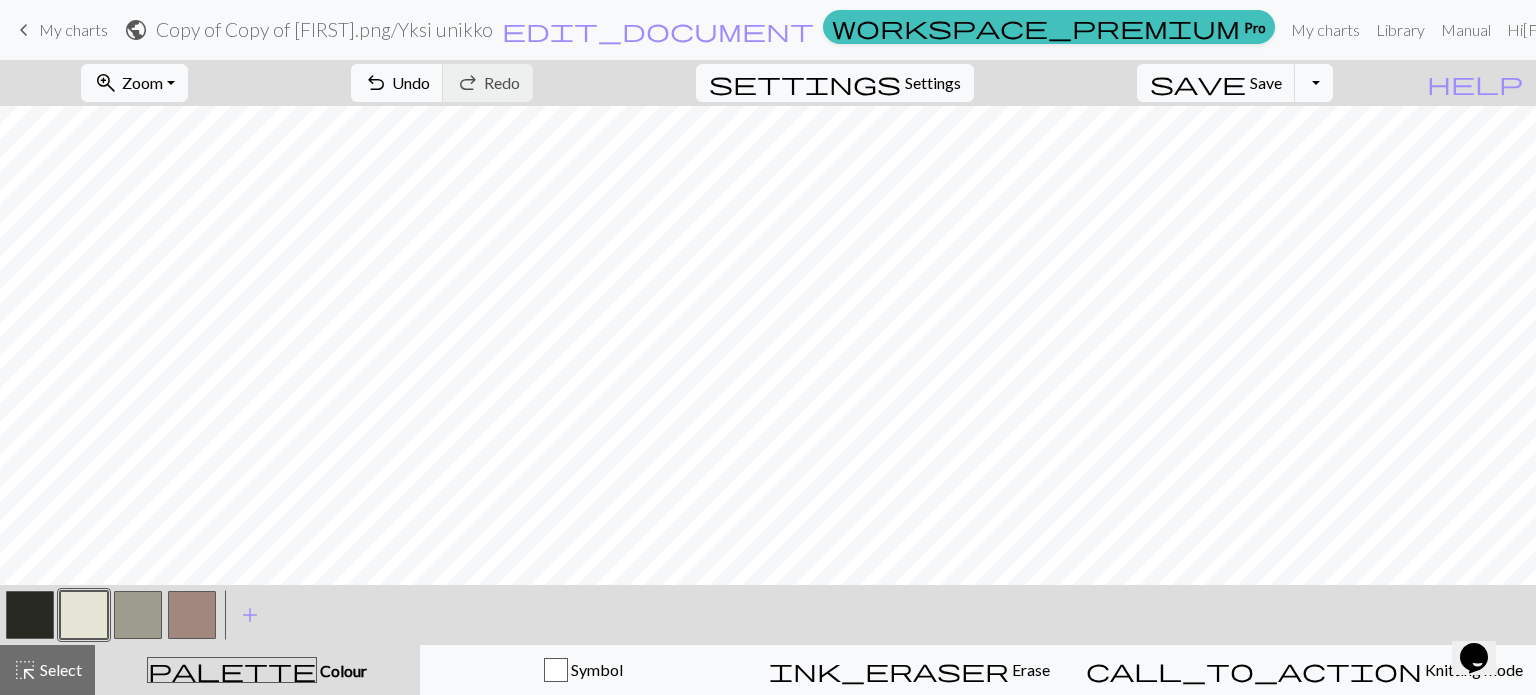 click on "Toggle Dropdown" at bounding box center (1314, 83) 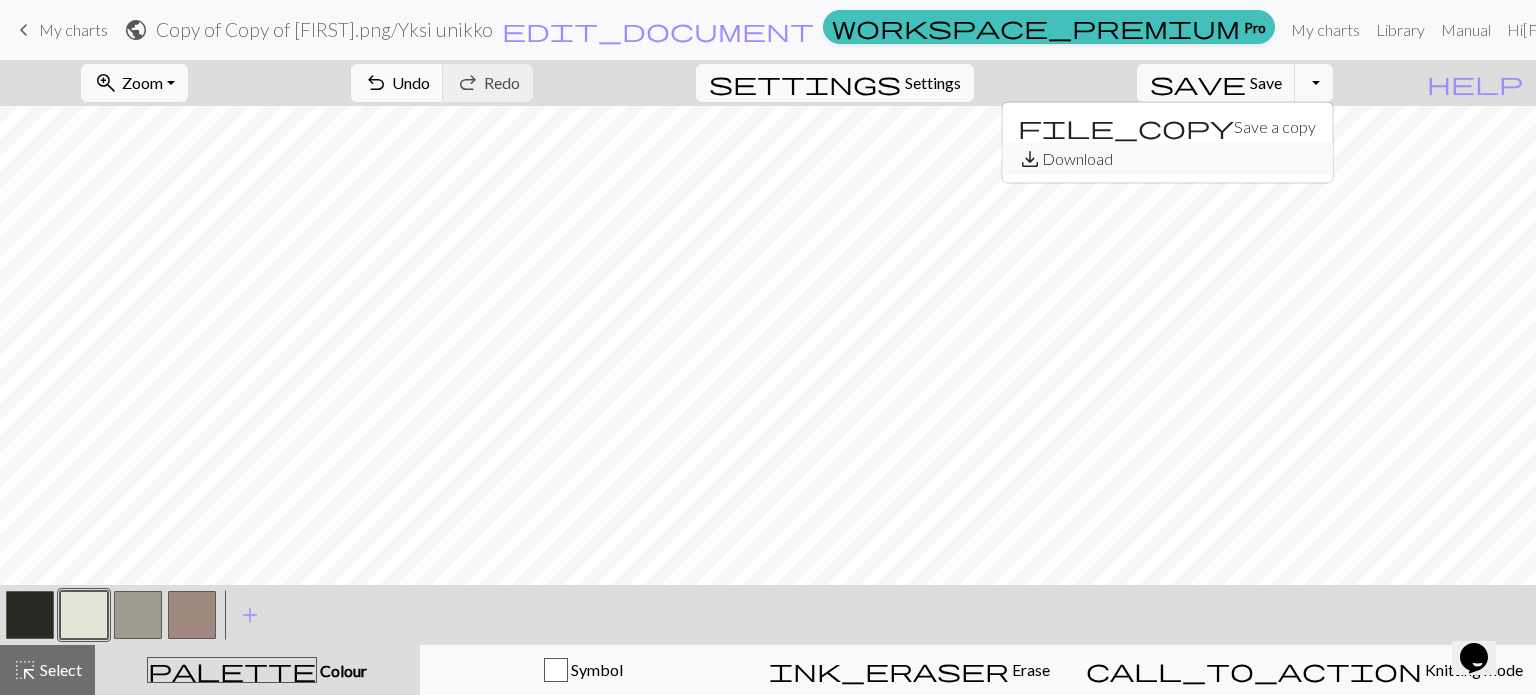 click on "save_alt  Download" at bounding box center (1167, 159) 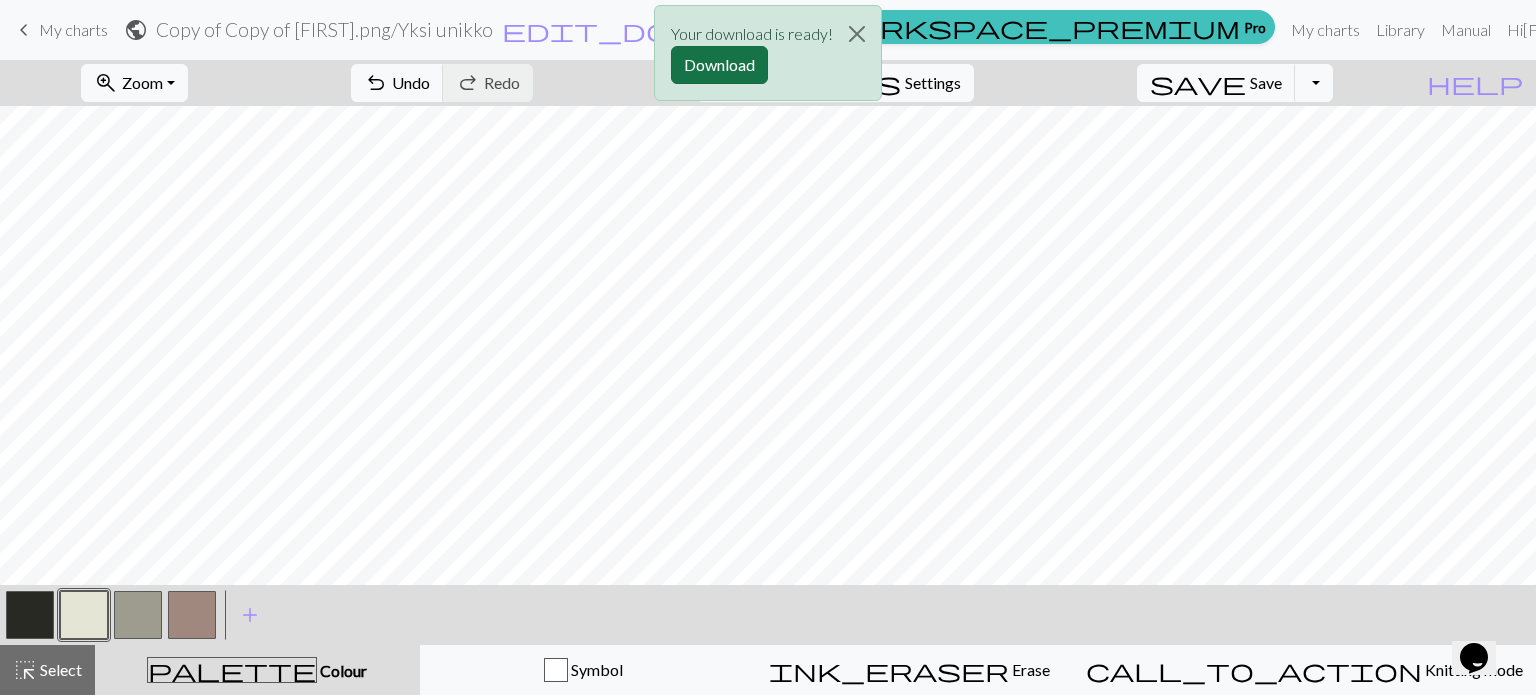click on "Download" at bounding box center [719, 65] 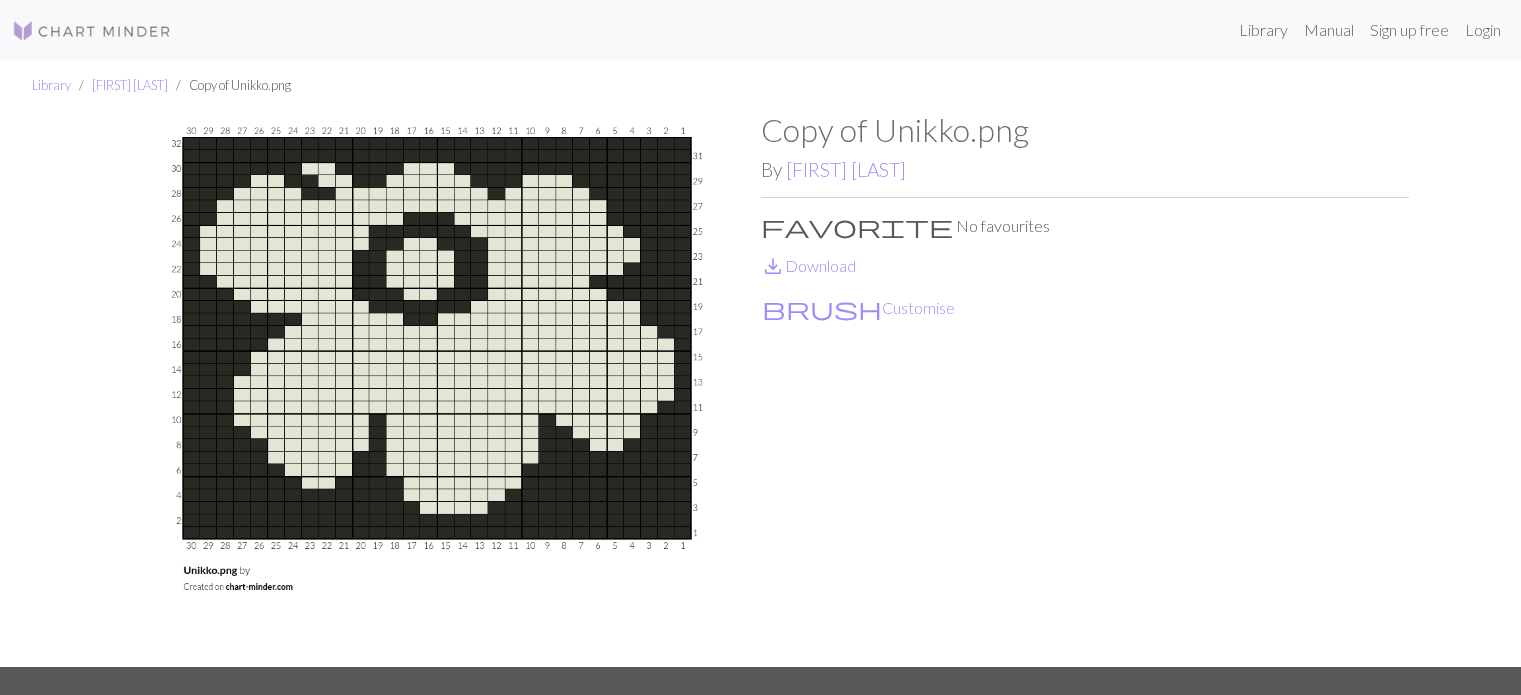 scroll, scrollTop: 0, scrollLeft: 0, axis: both 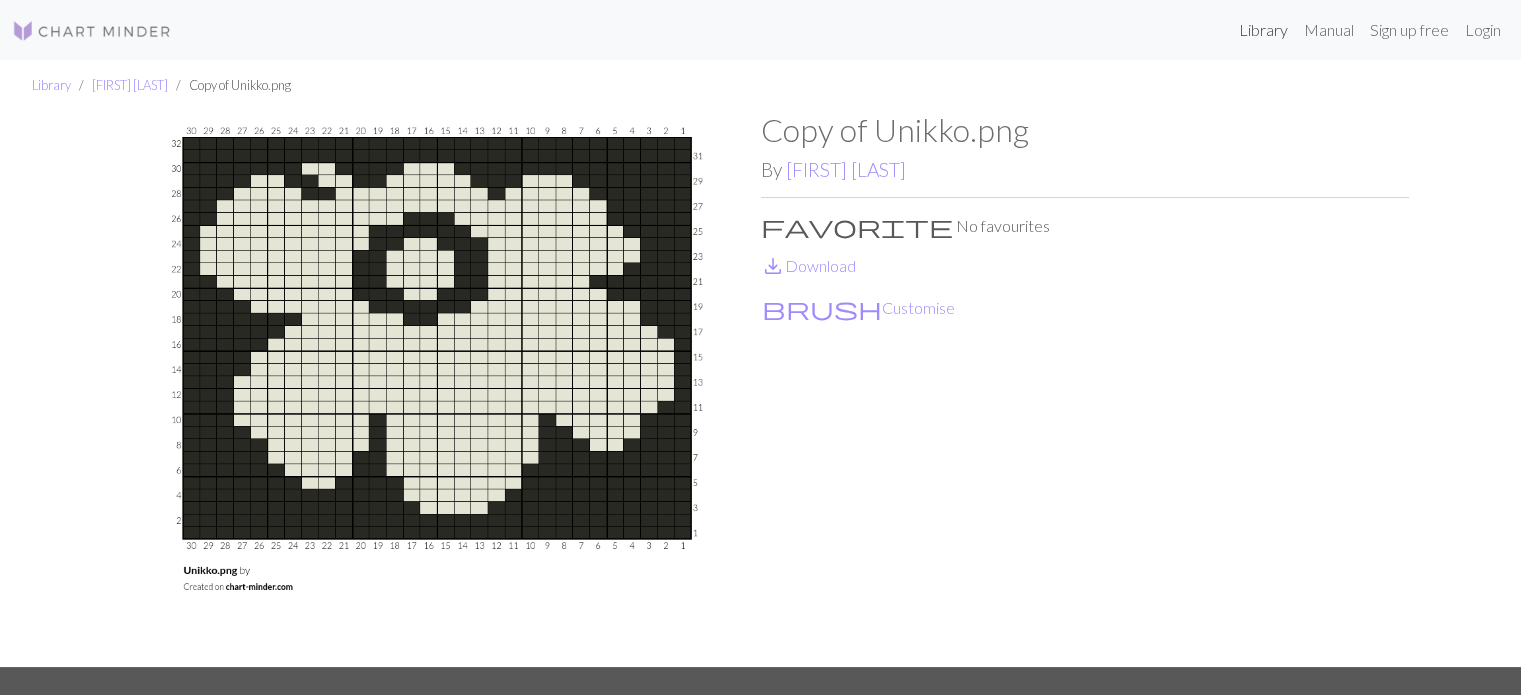 click on "Library" at bounding box center [1263, 30] 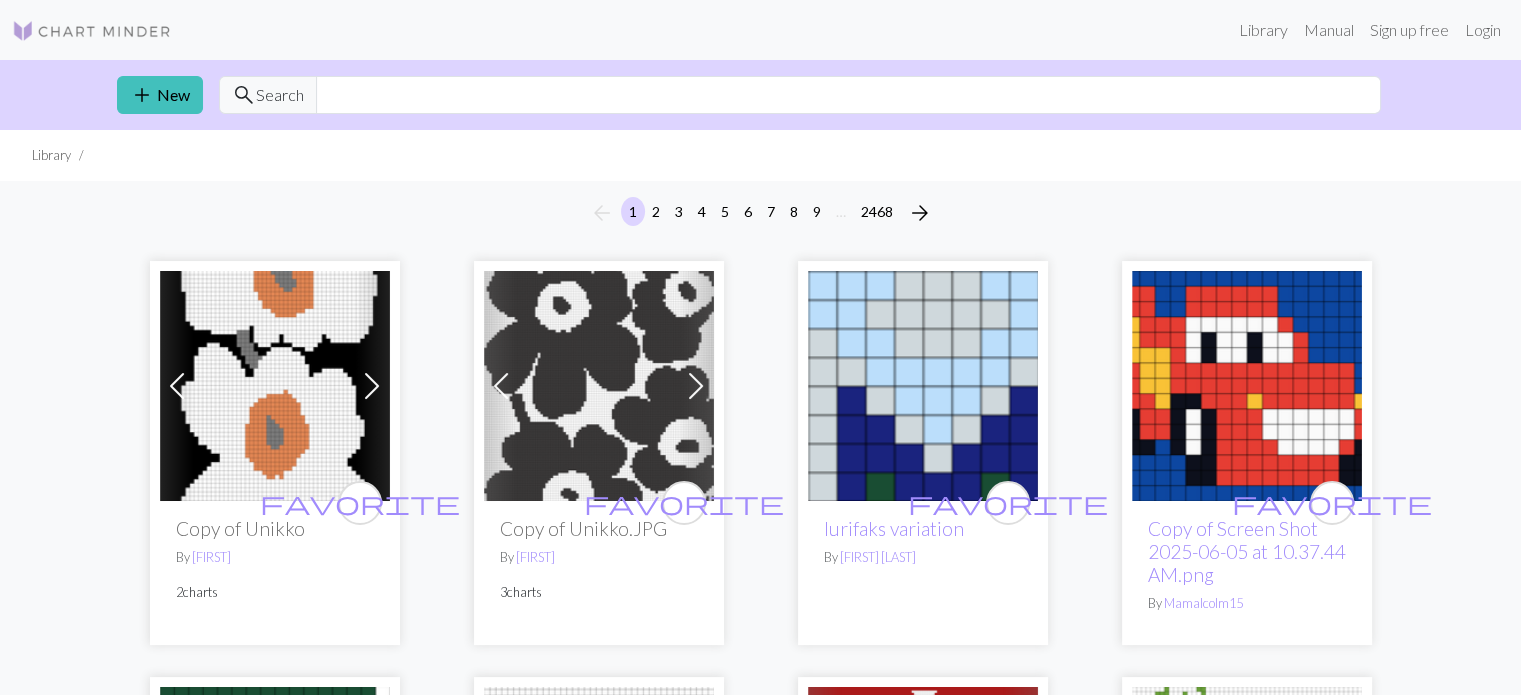 click at bounding box center (92, 30) 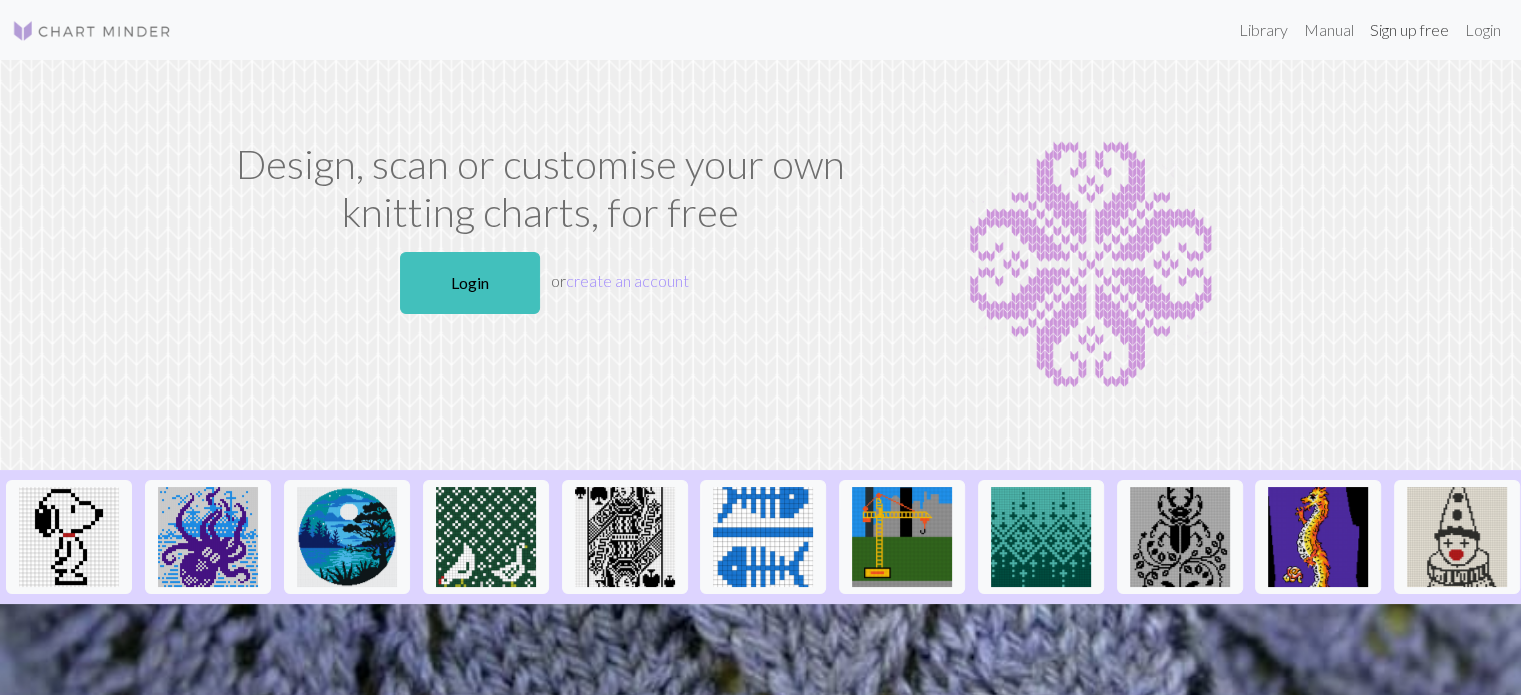 click on "Sign up free" at bounding box center (1409, 30) 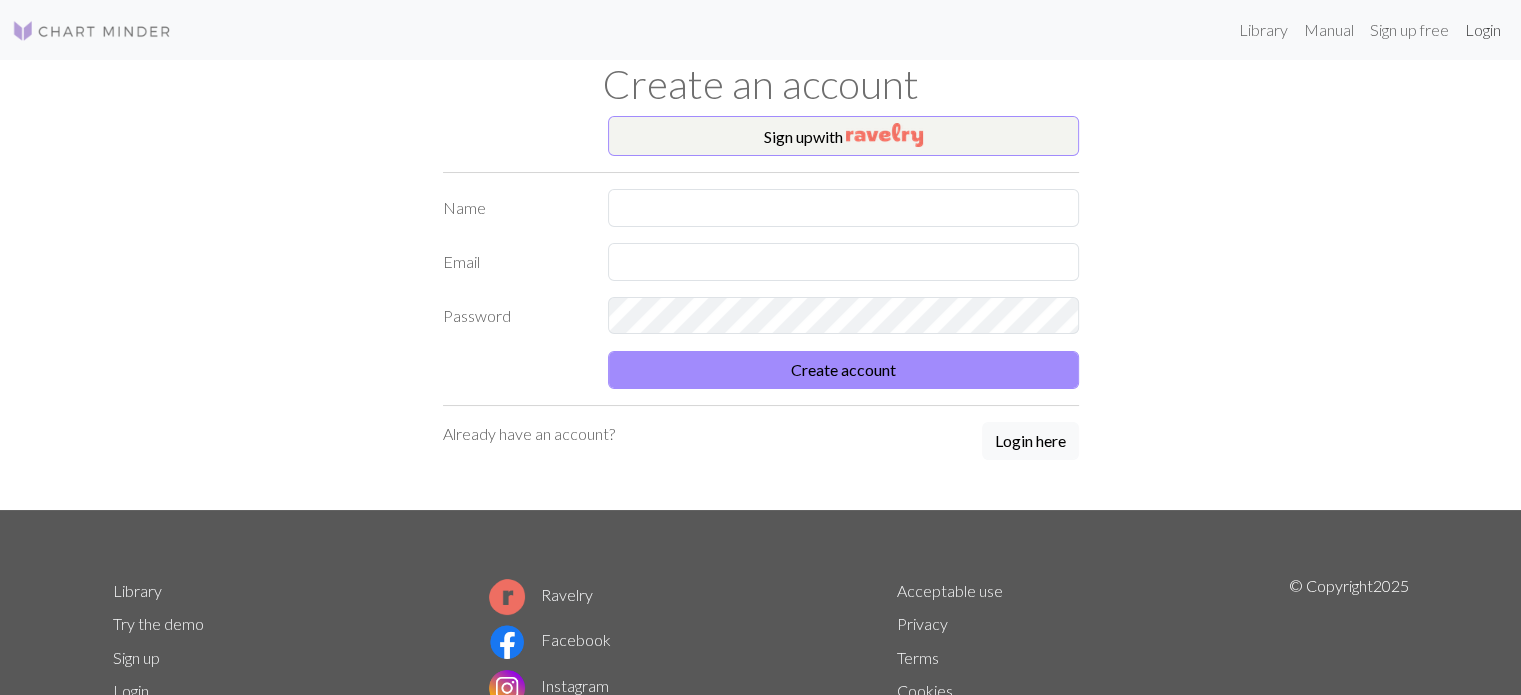 click on "Login" at bounding box center (1483, 30) 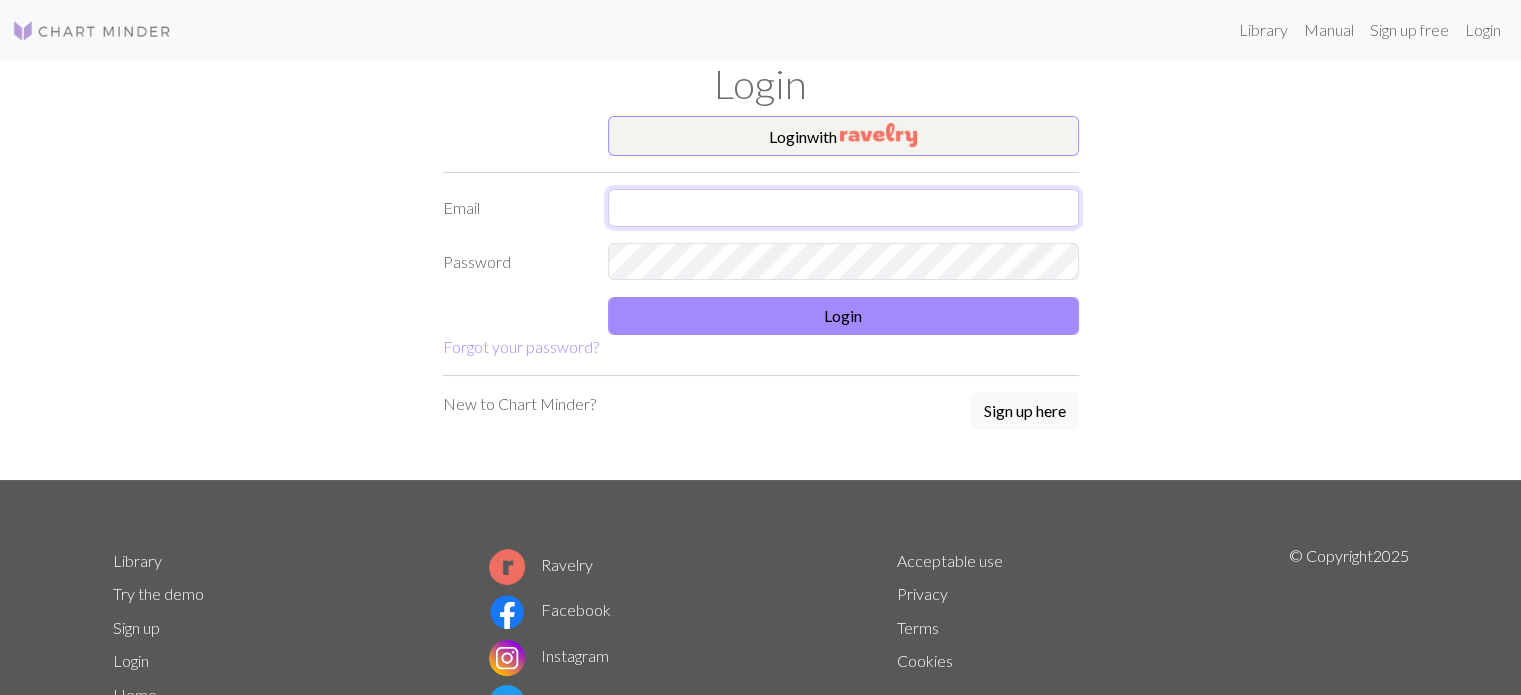 type on "monica.keranen@gmail.com" 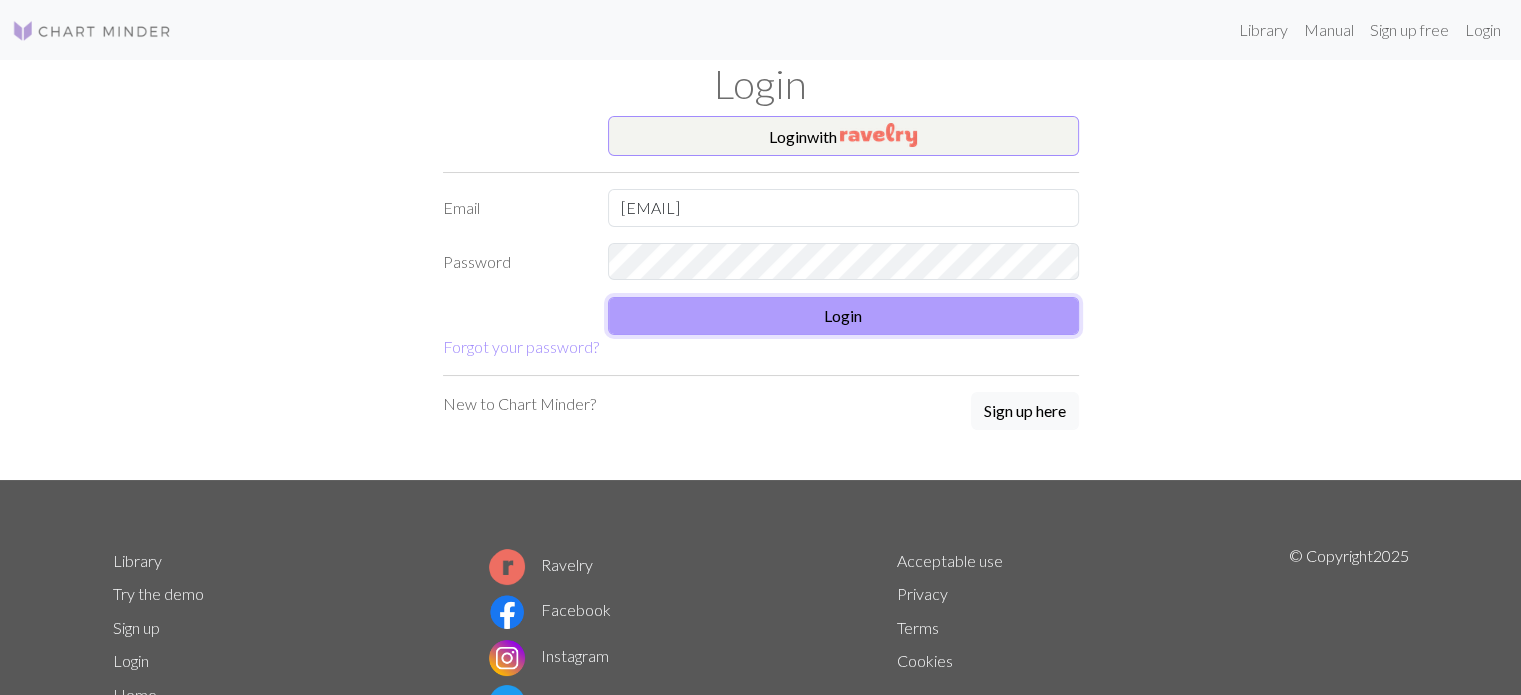 click on "Login" at bounding box center [843, 316] 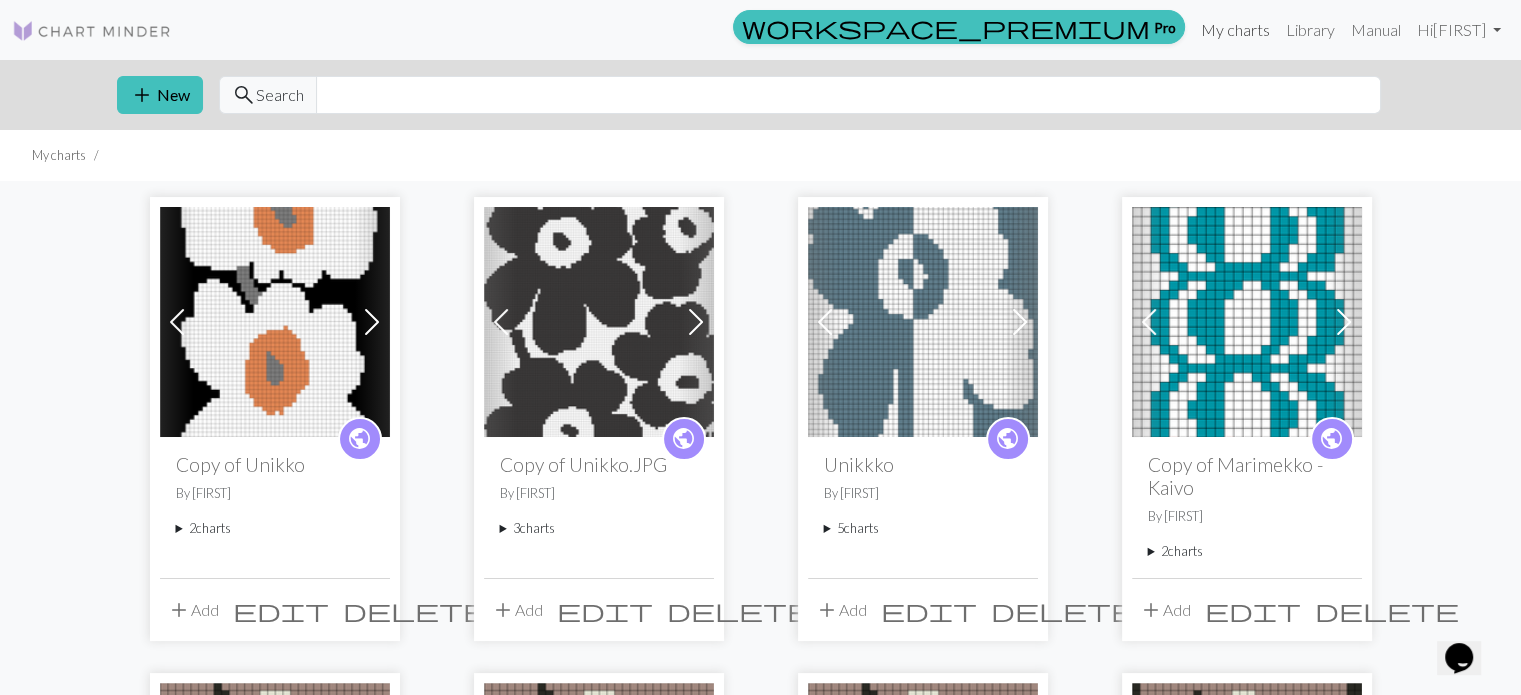 click on "My charts" at bounding box center [1235, 30] 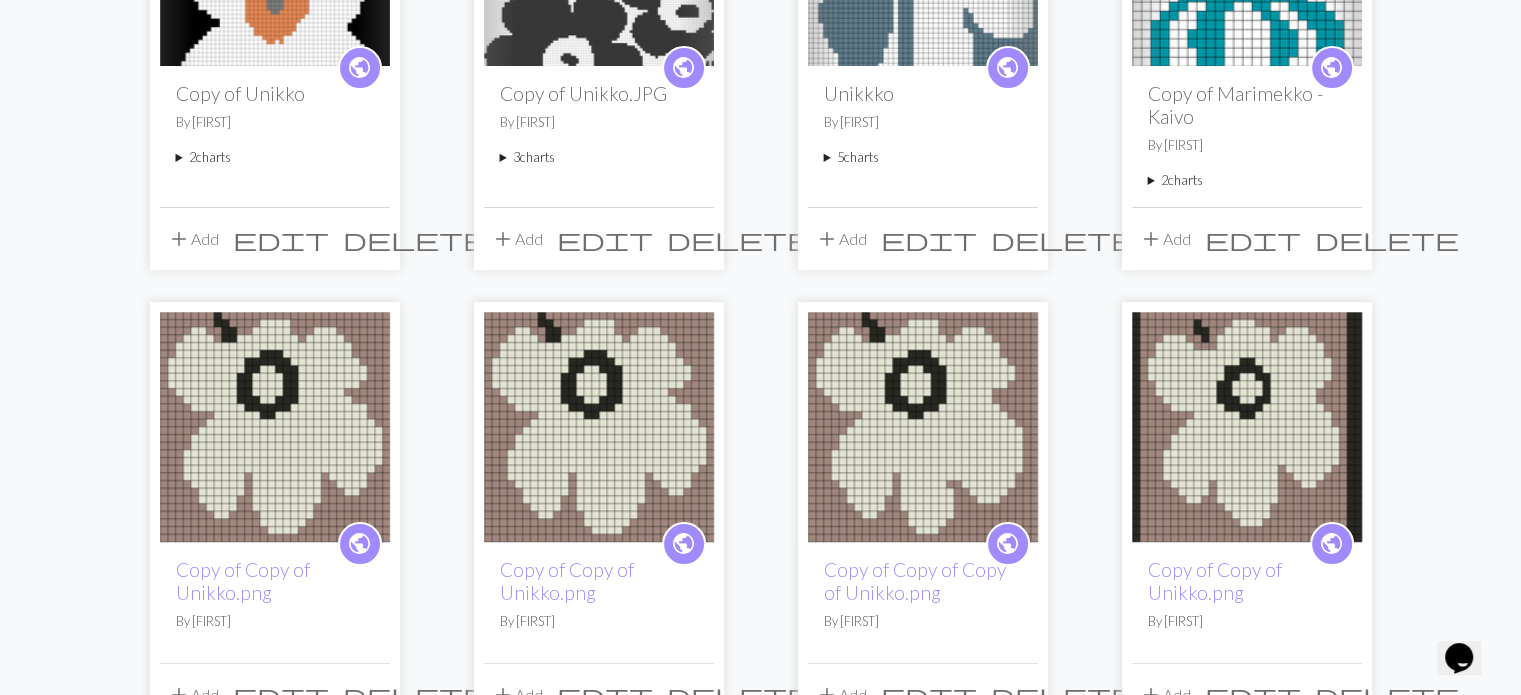 scroll, scrollTop: 373, scrollLeft: 0, axis: vertical 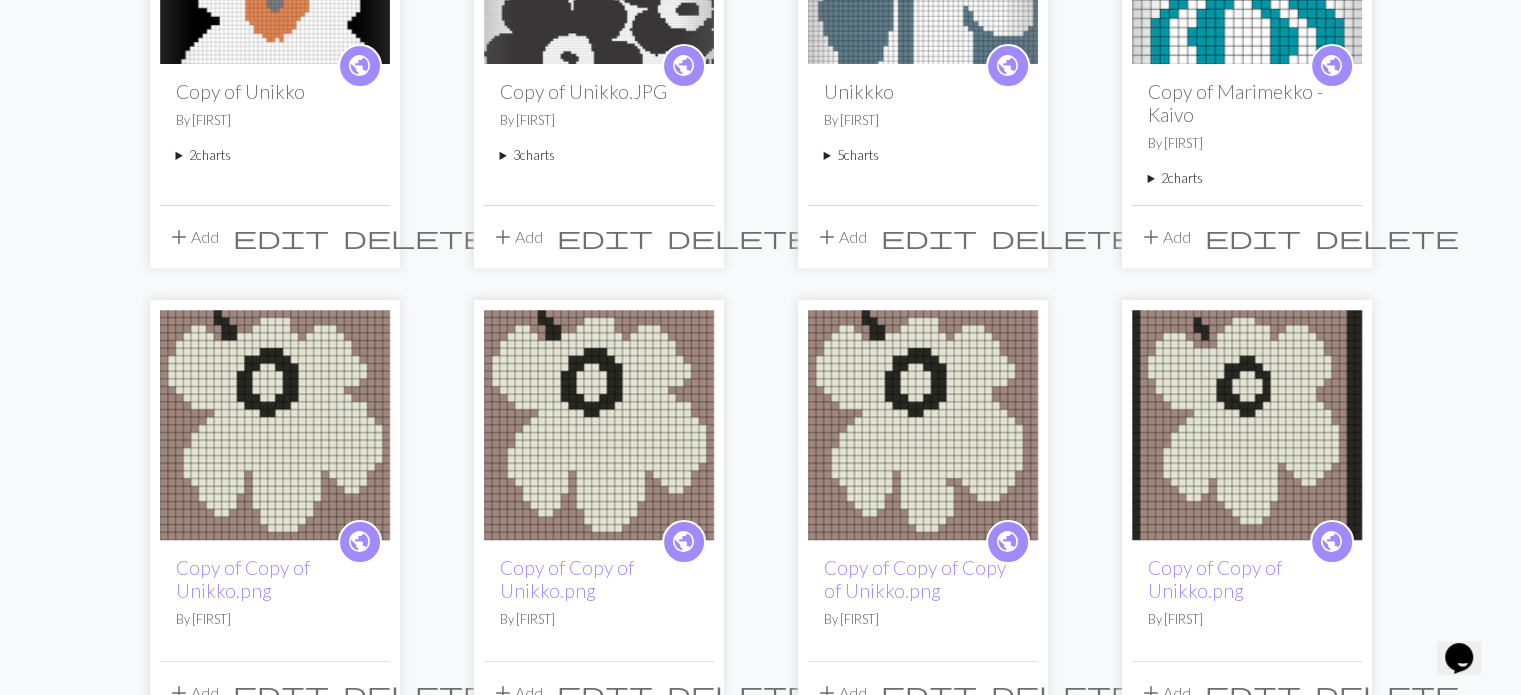 click at bounding box center (599, 425) 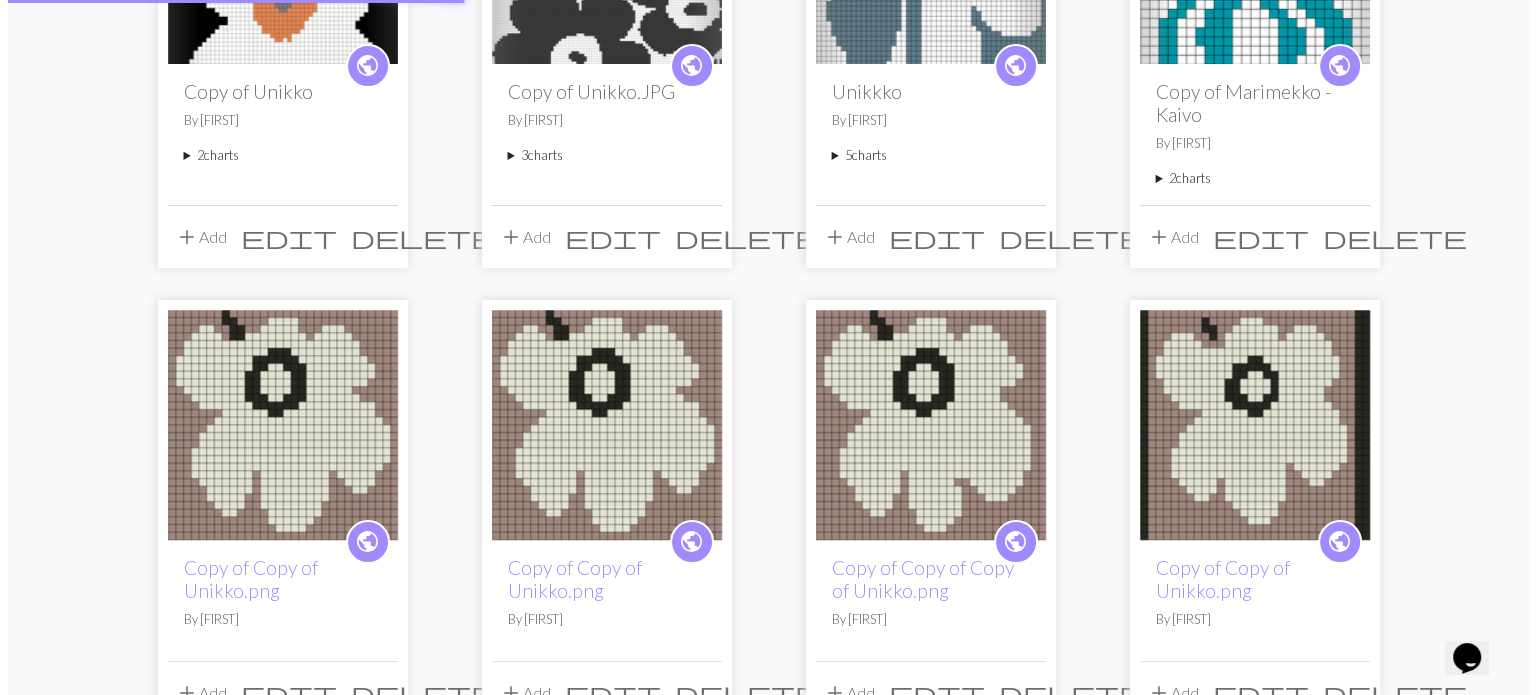 scroll, scrollTop: 0, scrollLeft: 0, axis: both 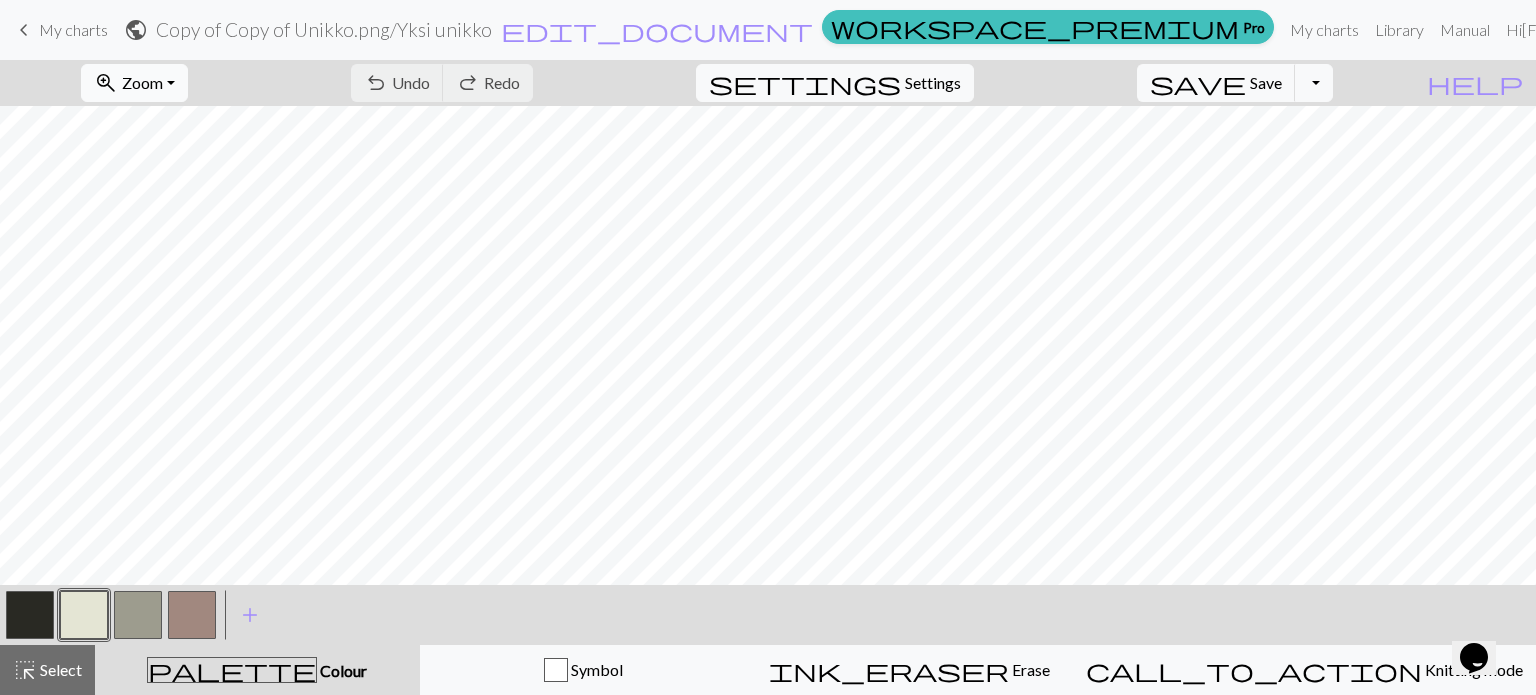 click on "zoom_in Zoom Zoom" at bounding box center [134, 83] 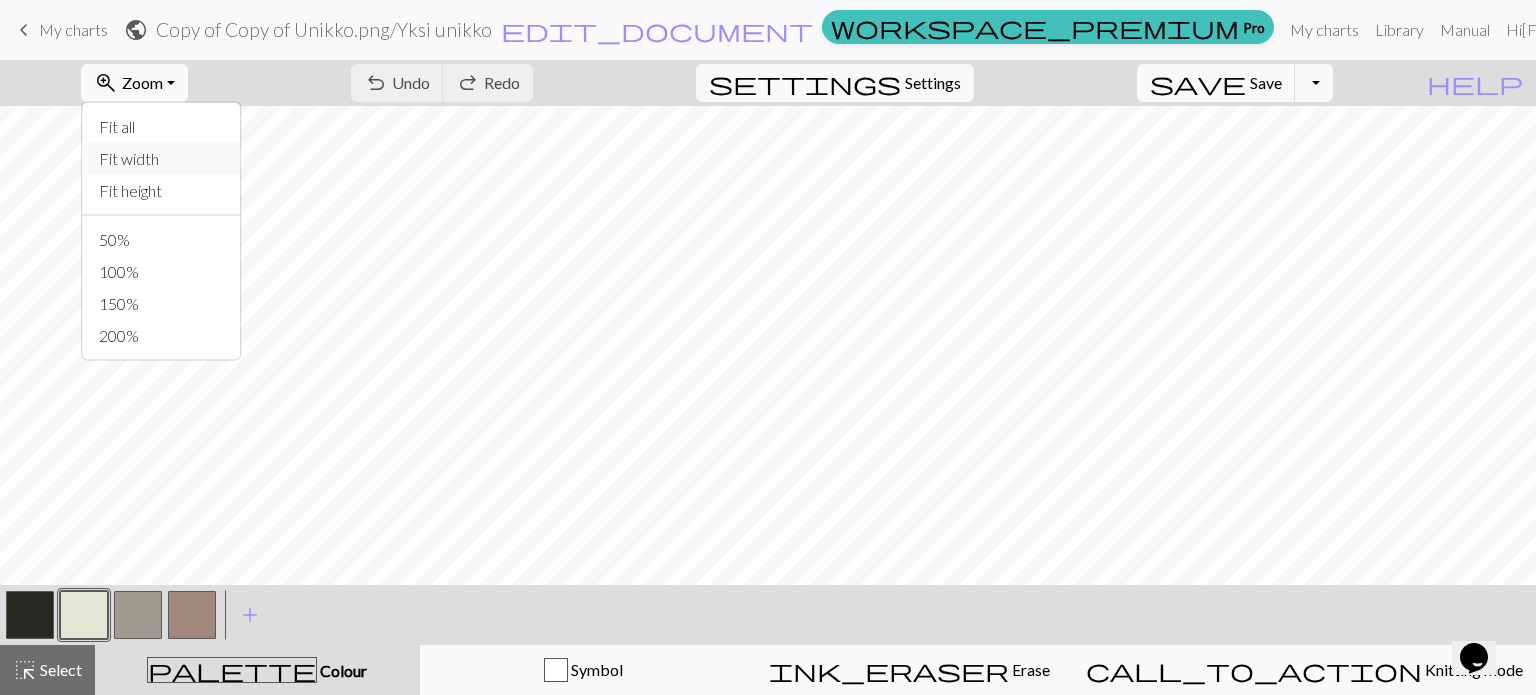 click on "Fit width" at bounding box center [162, 159] 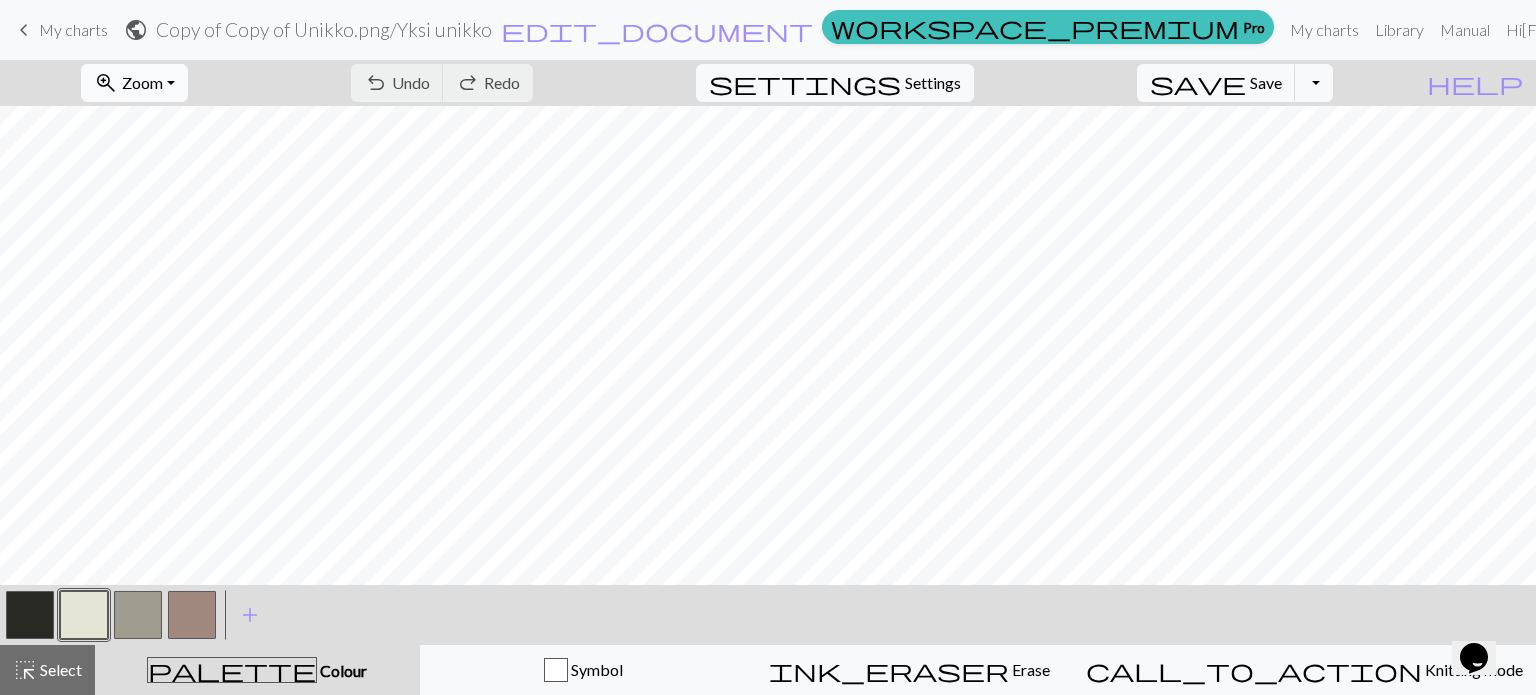click on "zoom_in Zoom Zoom Fit all Fit width Fit height 50% 100% 150% 200%" at bounding box center (134, 83) 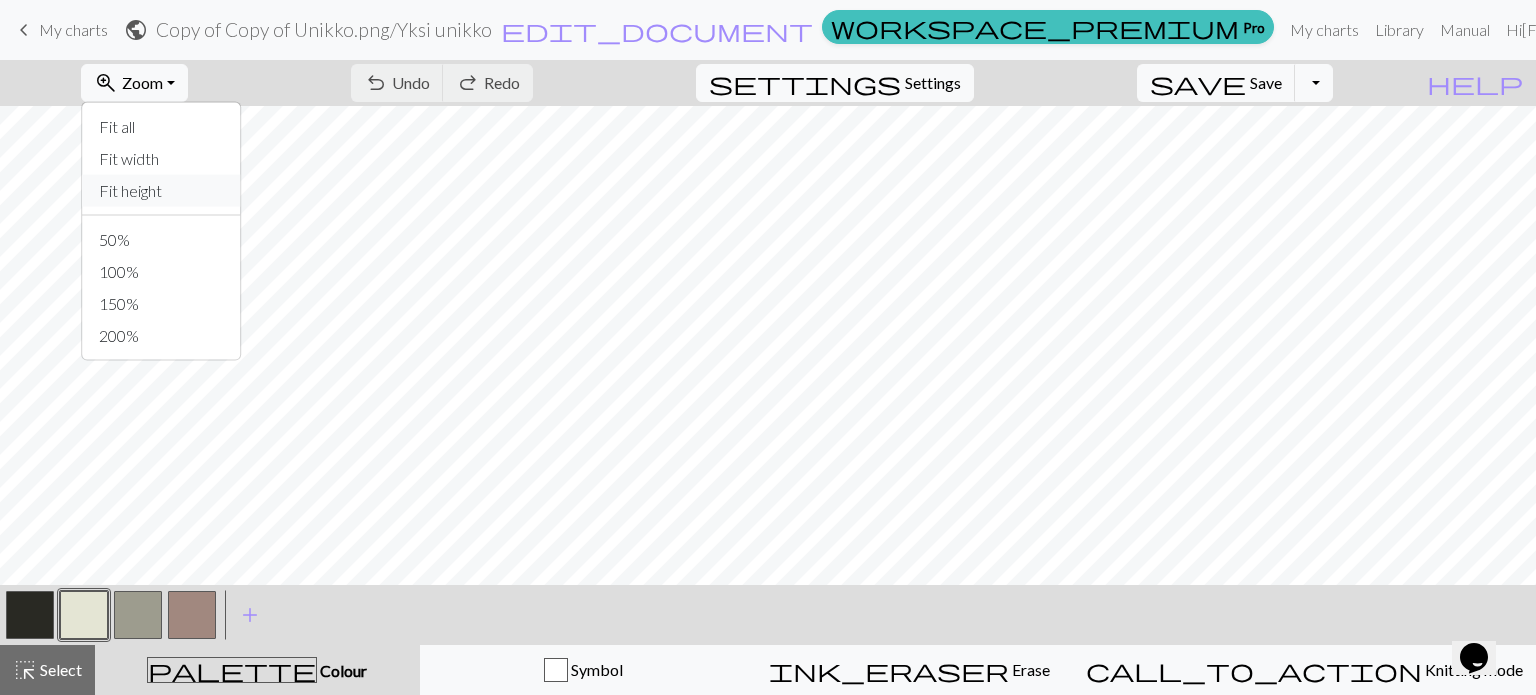 click on "Fit height" at bounding box center (162, 191) 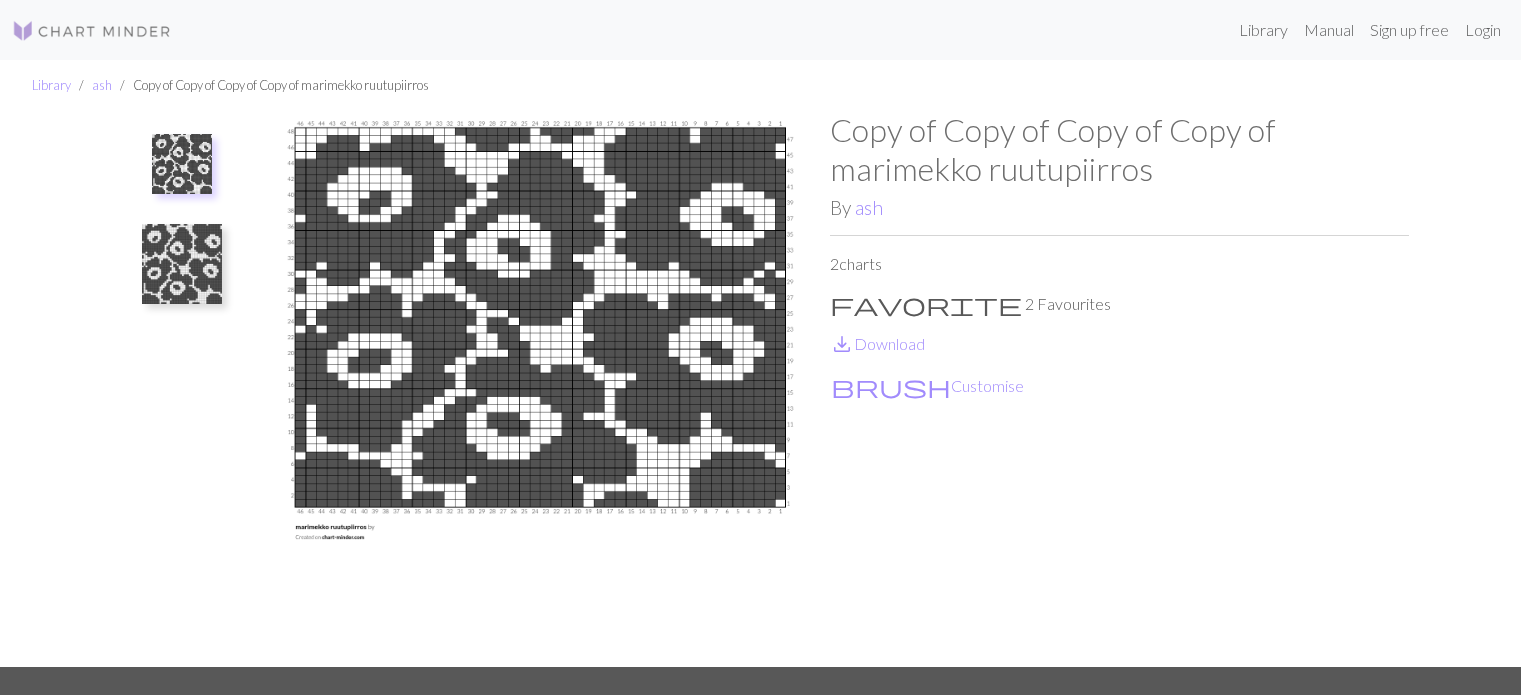 scroll, scrollTop: 0, scrollLeft: 0, axis: both 